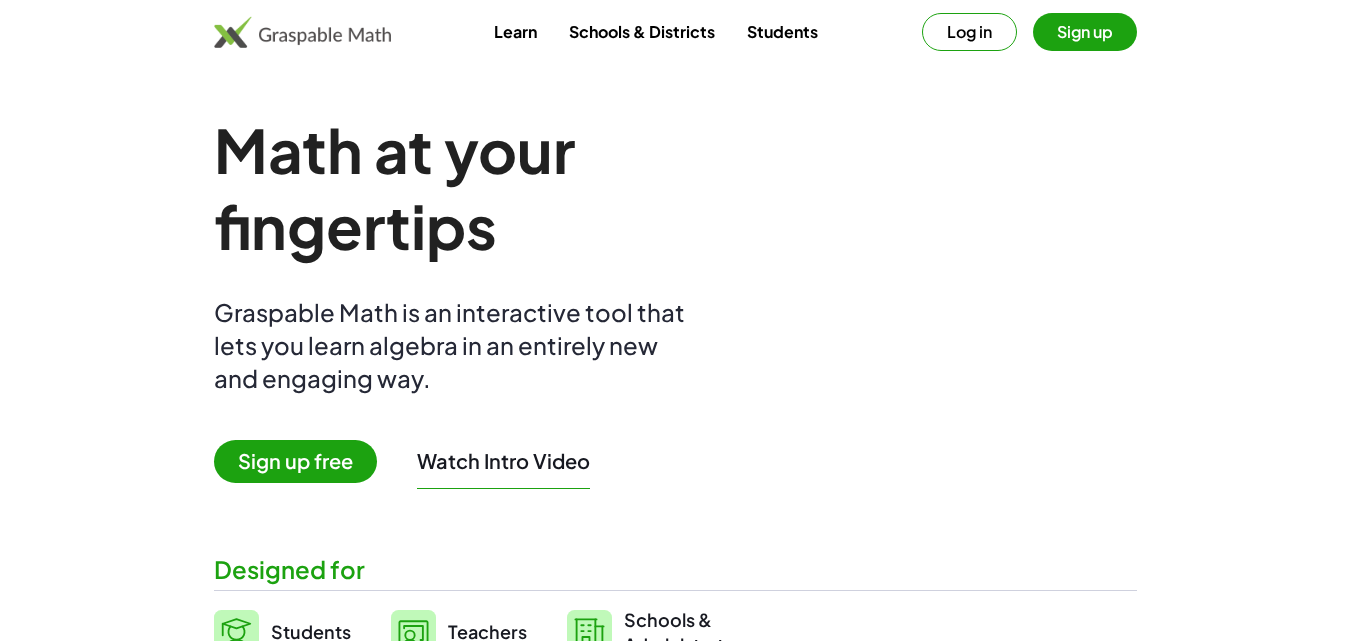 scroll, scrollTop: 0, scrollLeft: 0, axis: both 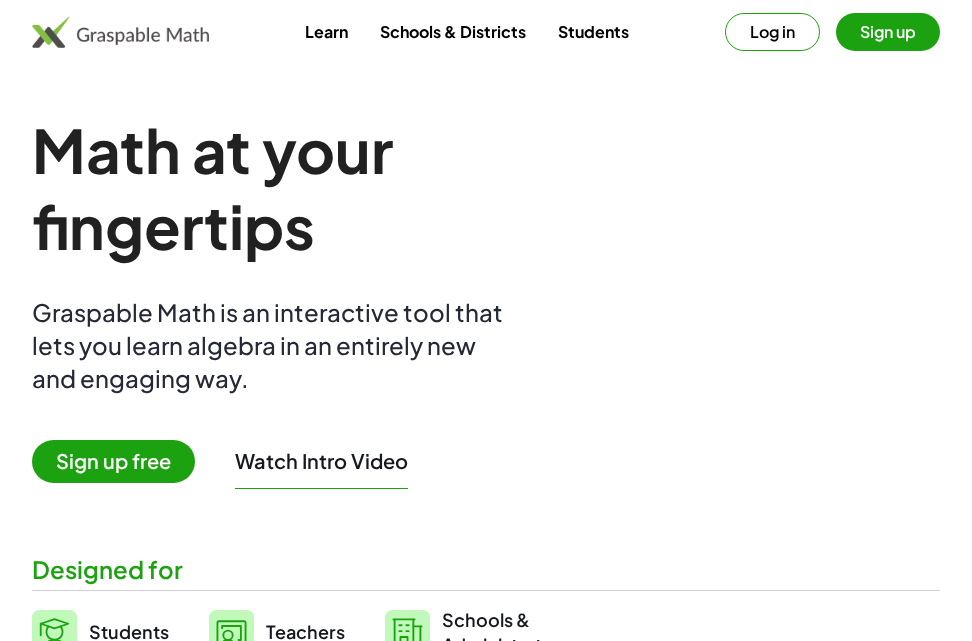 drag, startPoint x: 0, startPoint y: 0, endPoint x: 666, endPoint y: 267, distance: 717.527 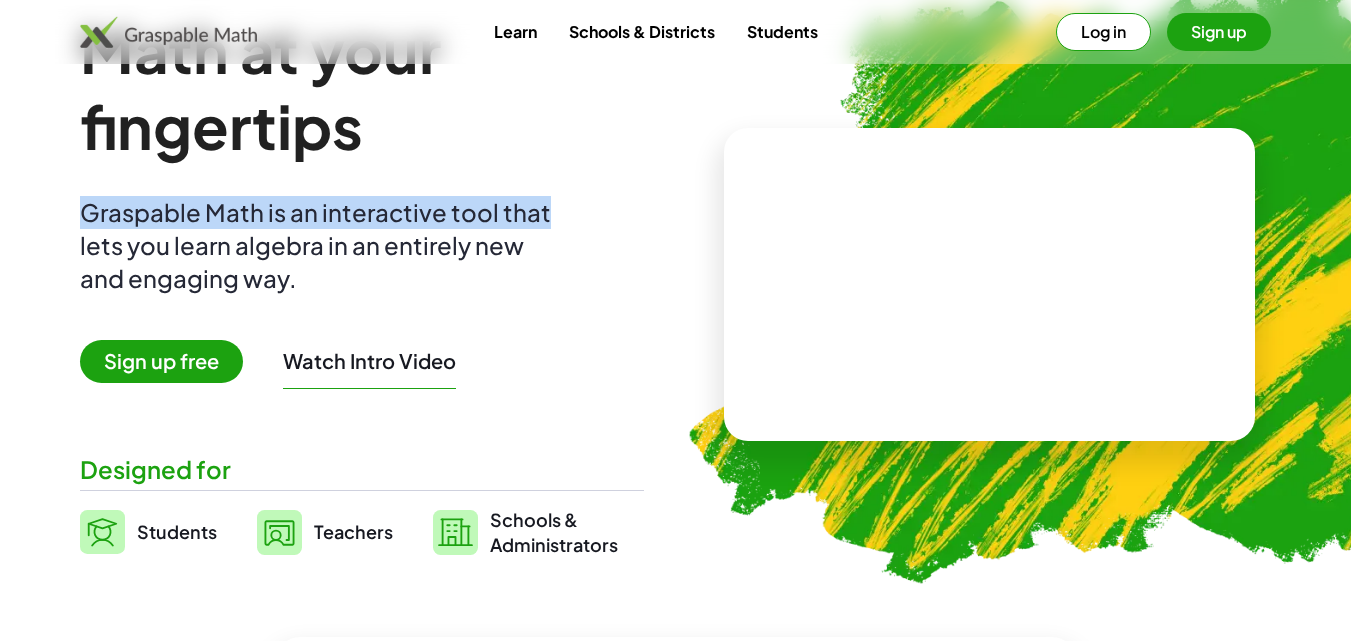 scroll, scrollTop: 200, scrollLeft: 0, axis: vertical 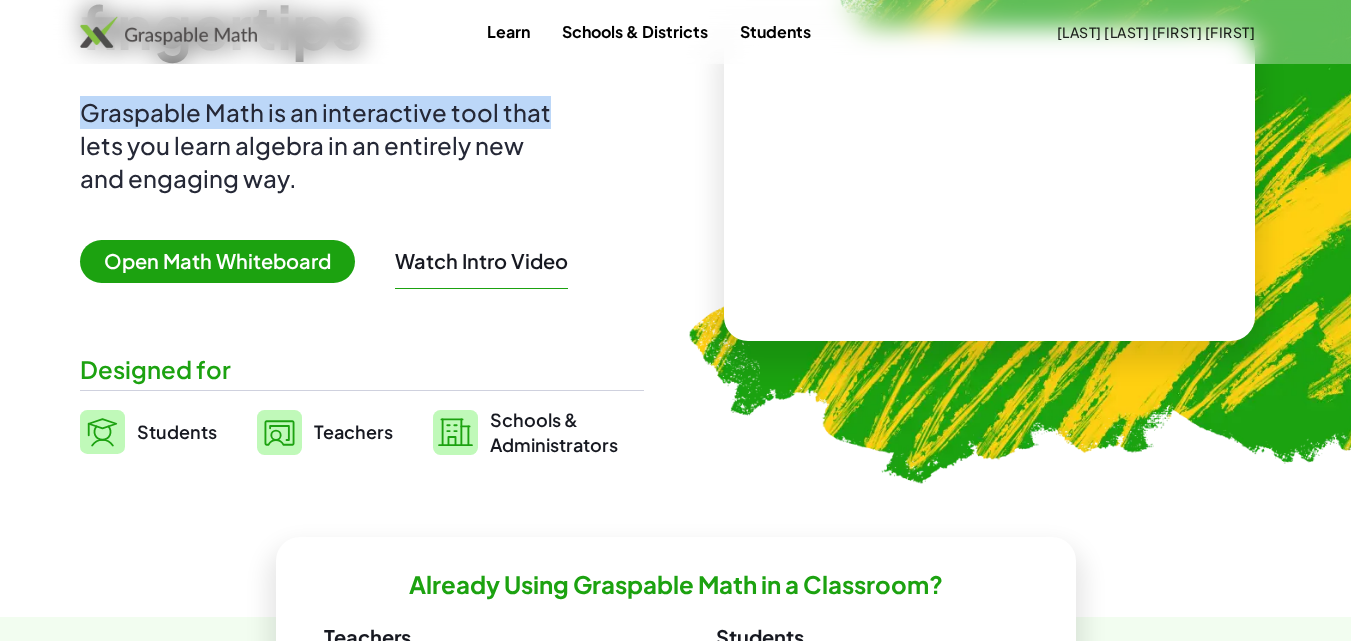 click at bounding box center [989, 184] 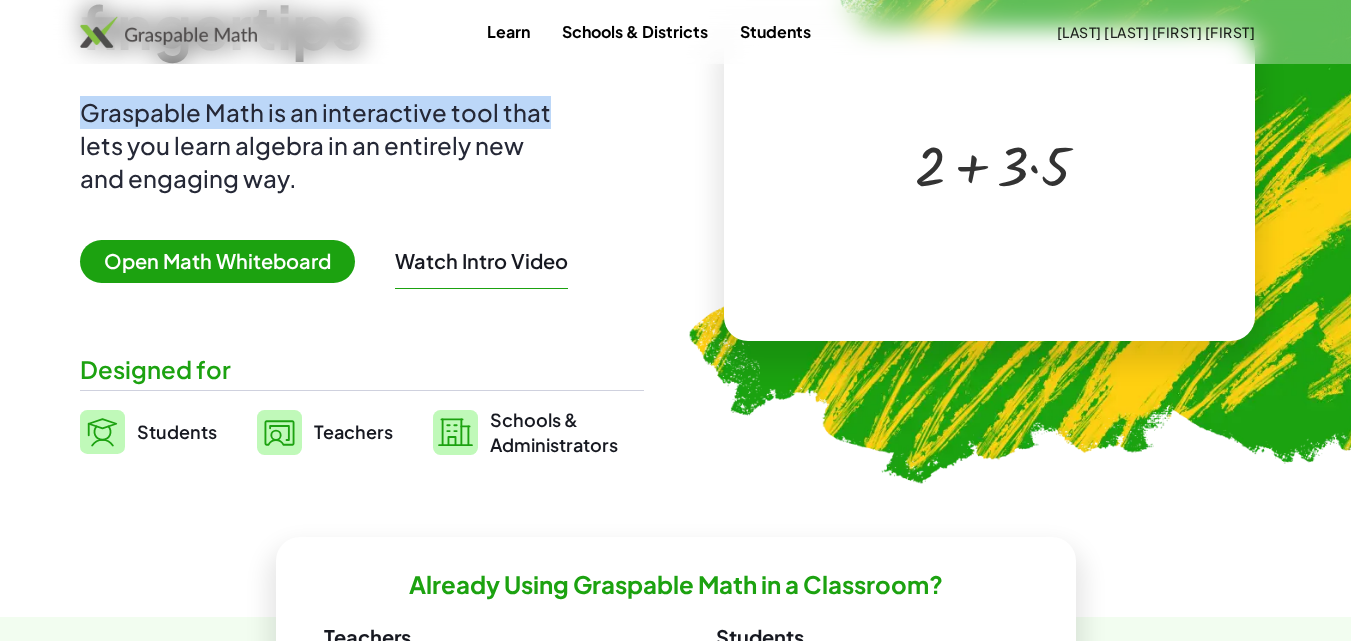click at bounding box center (993, 164) 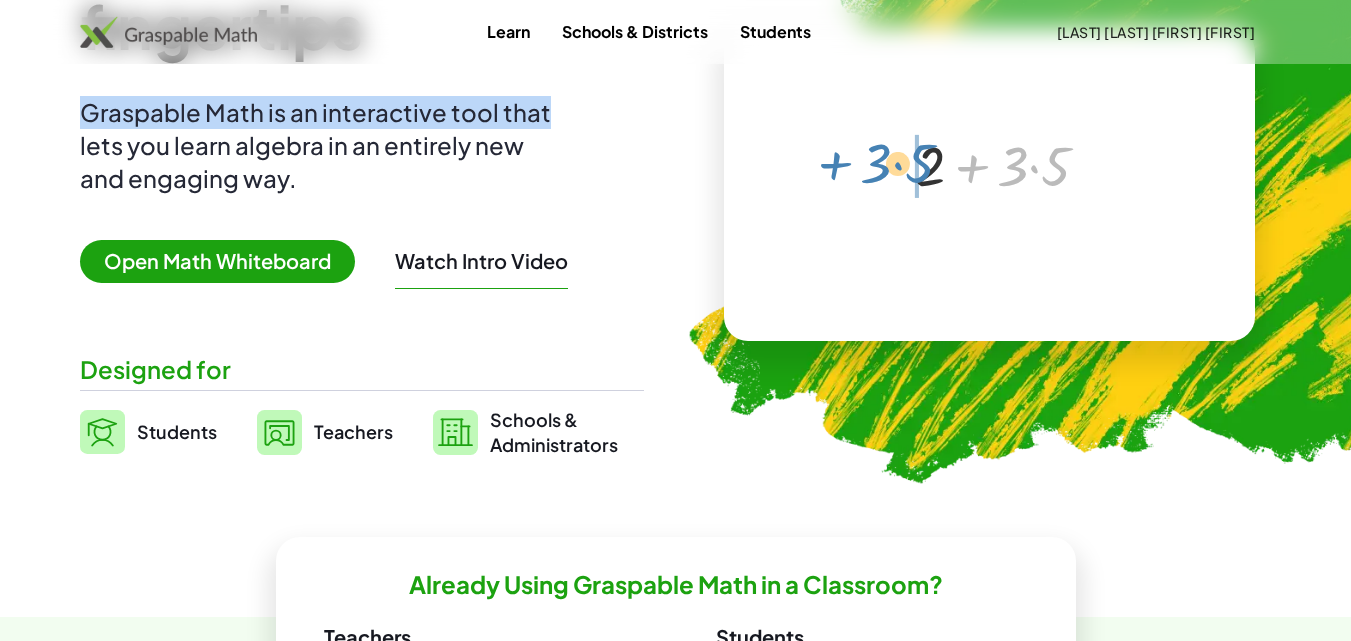 drag, startPoint x: 969, startPoint y: 161, endPoint x: 832, endPoint y: 158, distance: 137.03284 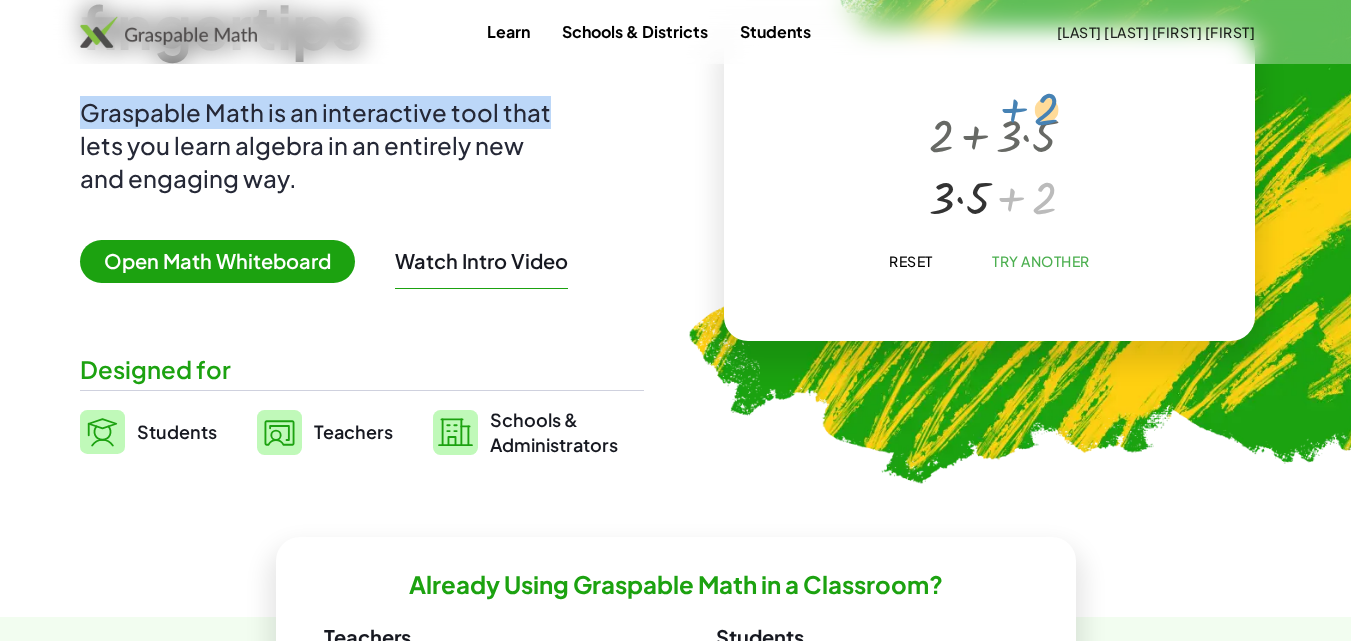 drag, startPoint x: 1010, startPoint y: 202, endPoint x: 1011, endPoint y: 108, distance: 94.00532 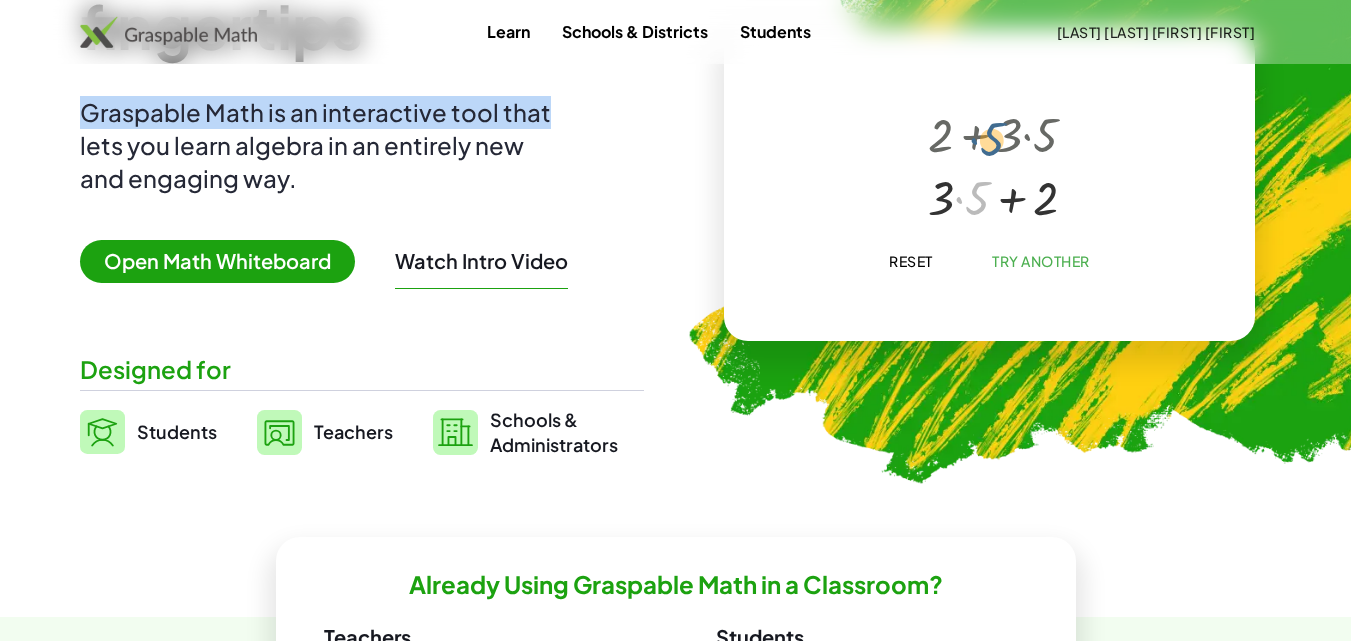 drag, startPoint x: 965, startPoint y: 195, endPoint x: 980, endPoint y: 130, distance: 66.70832 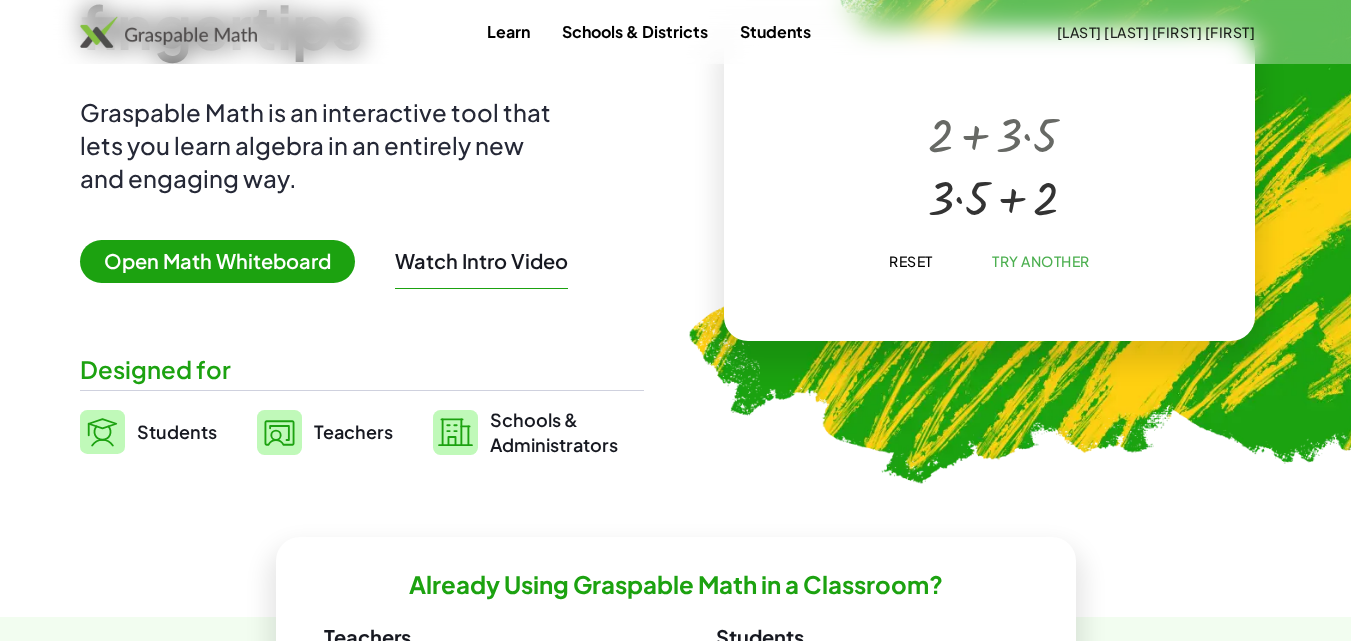 drag, startPoint x: 983, startPoint y: 123, endPoint x: 966, endPoint y: 147, distance: 29.410883 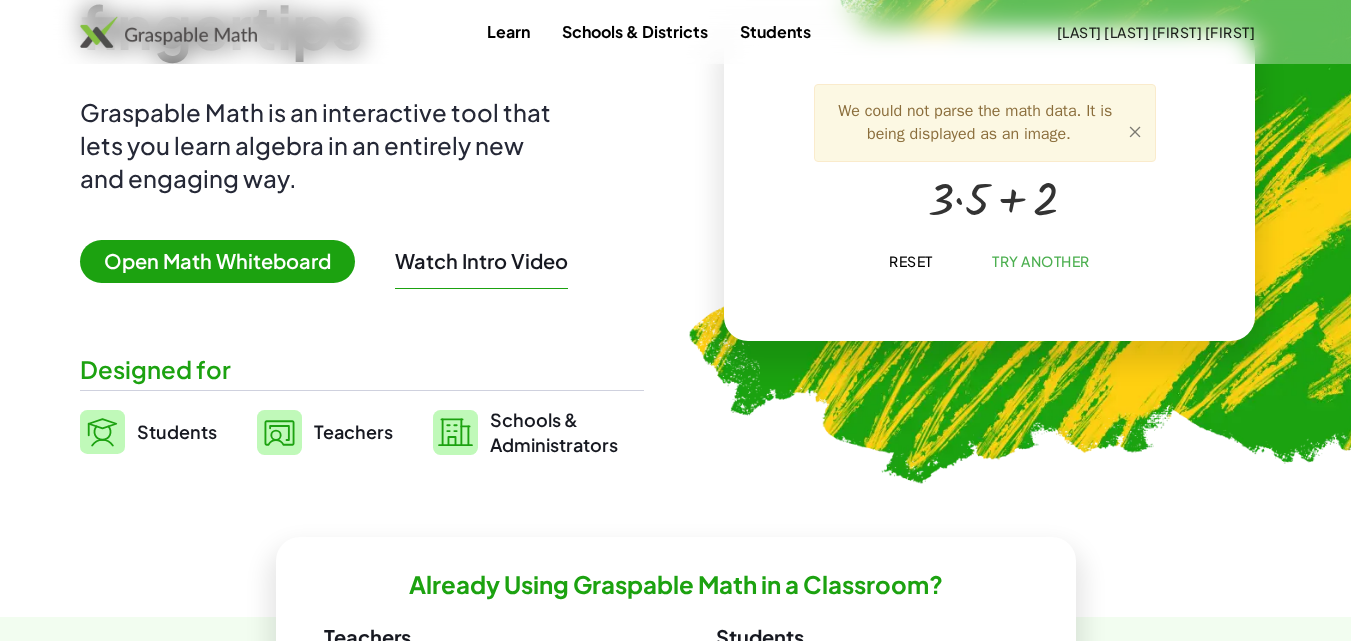 click on "×" at bounding box center [1135, 131] 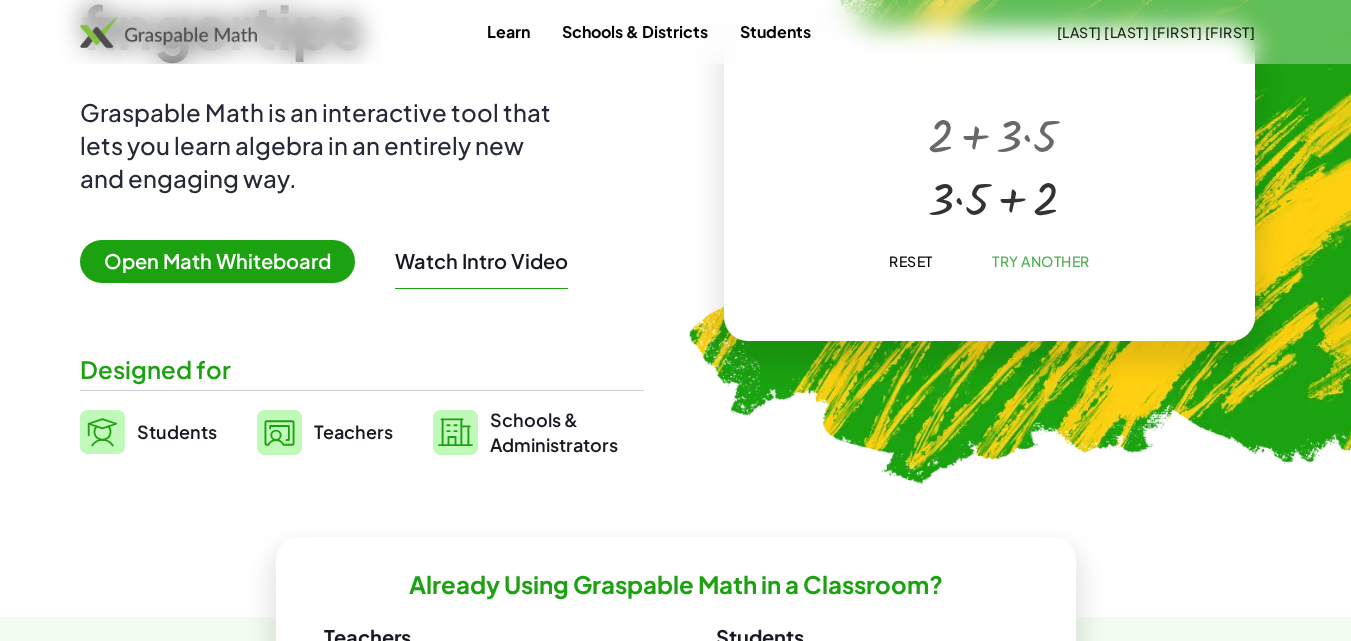 click on "Try Another" 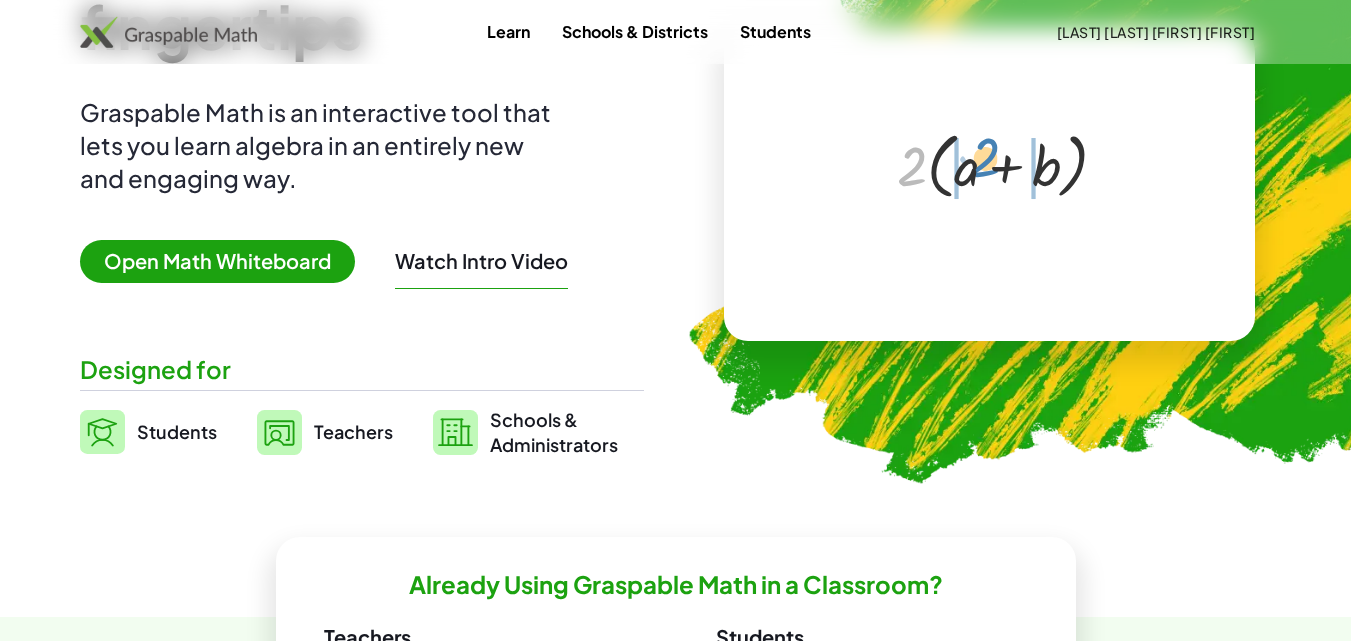 drag, startPoint x: 907, startPoint y: 167, endPoint x: 979, endPoint y: 158, distance: 72.56032 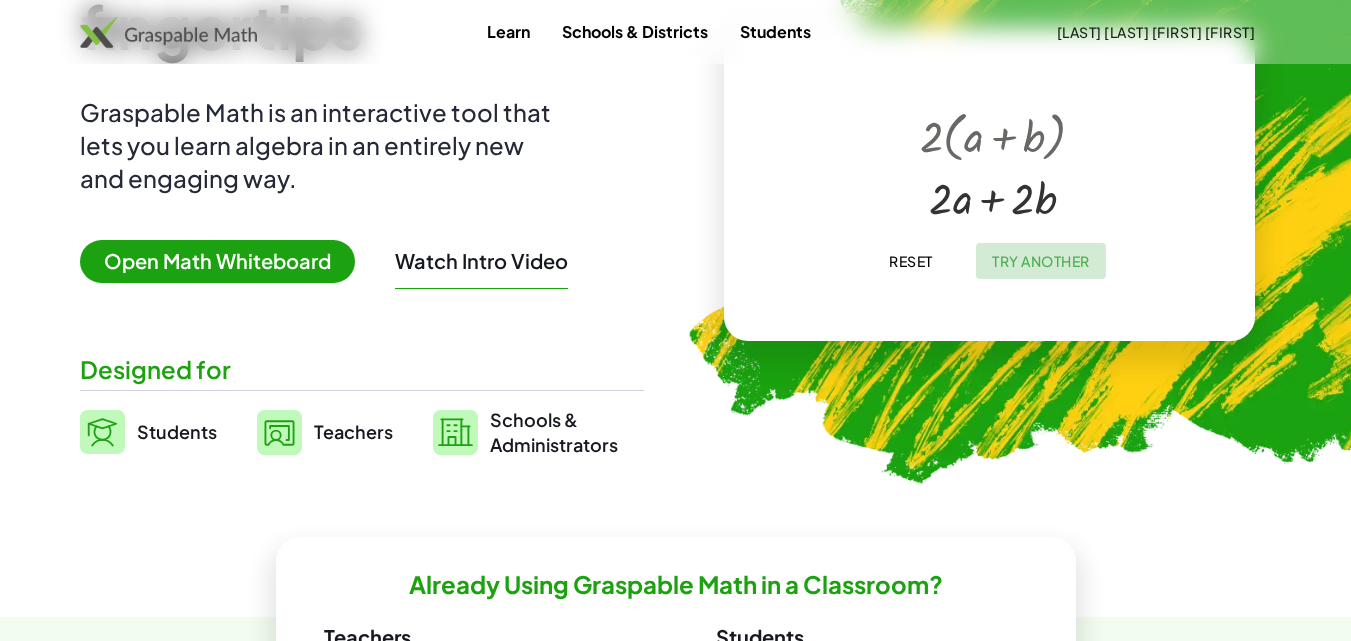 click on "Try Another" 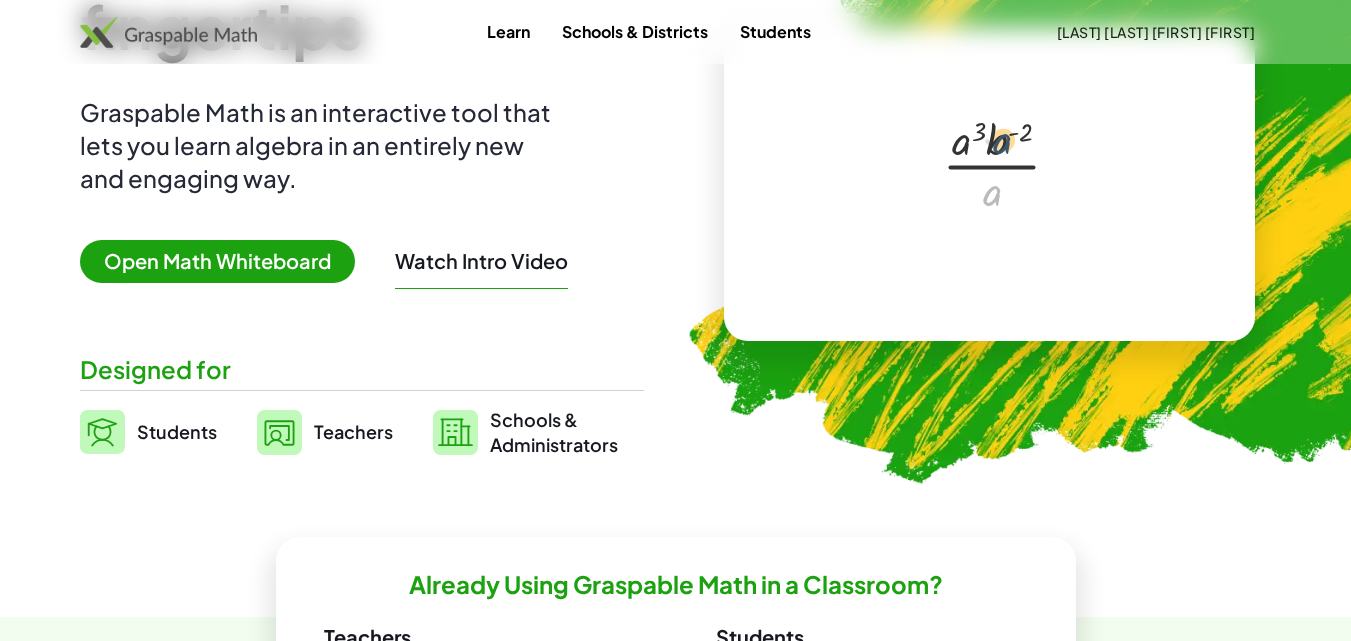 drag, startPoint x: 997, startPoint y: 203, endPoint x: 1003, endPoint y: 138, distance: 65.27634 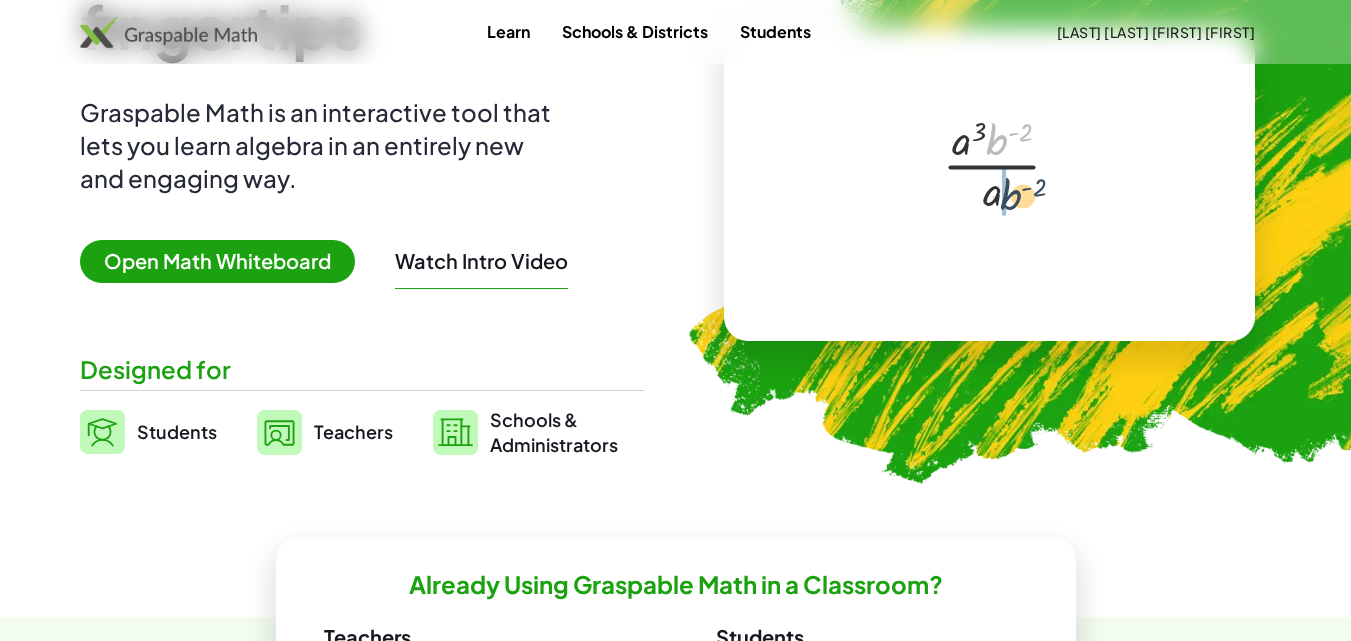 drag, startPoint x: 993, startPoint y: 139, endPoint x: 1007, endPoint y: 197, distance: 59.665737 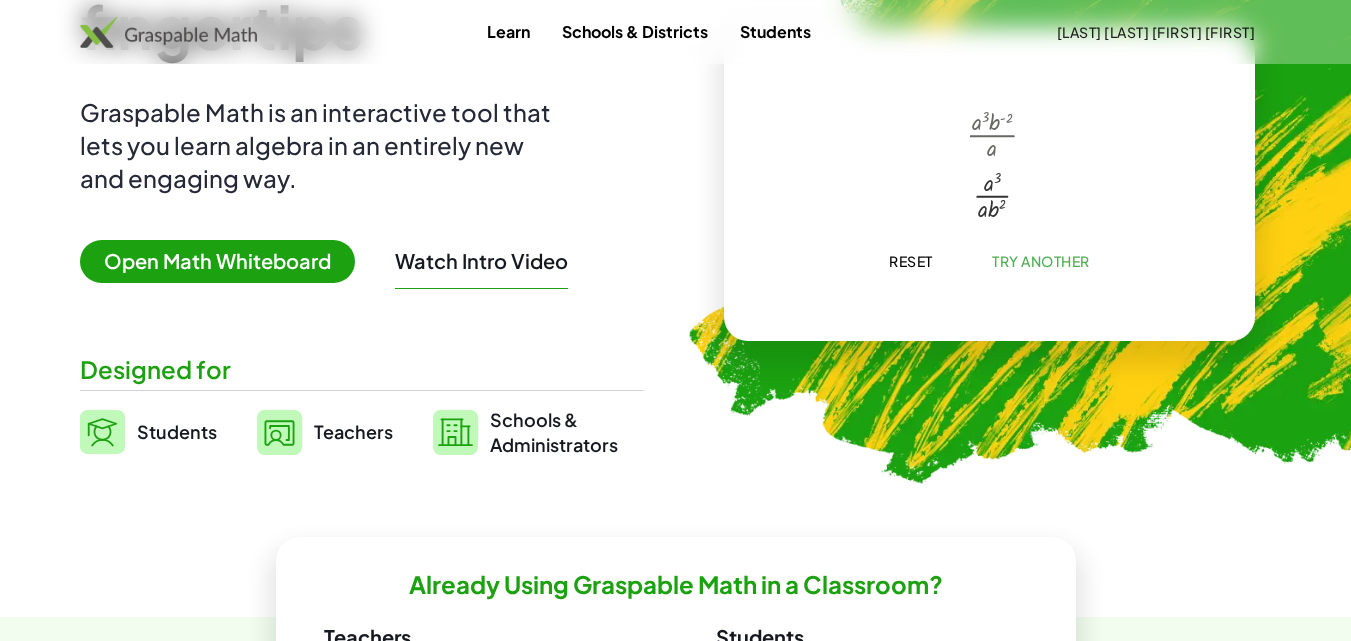 click at bounding box center (992, 194) 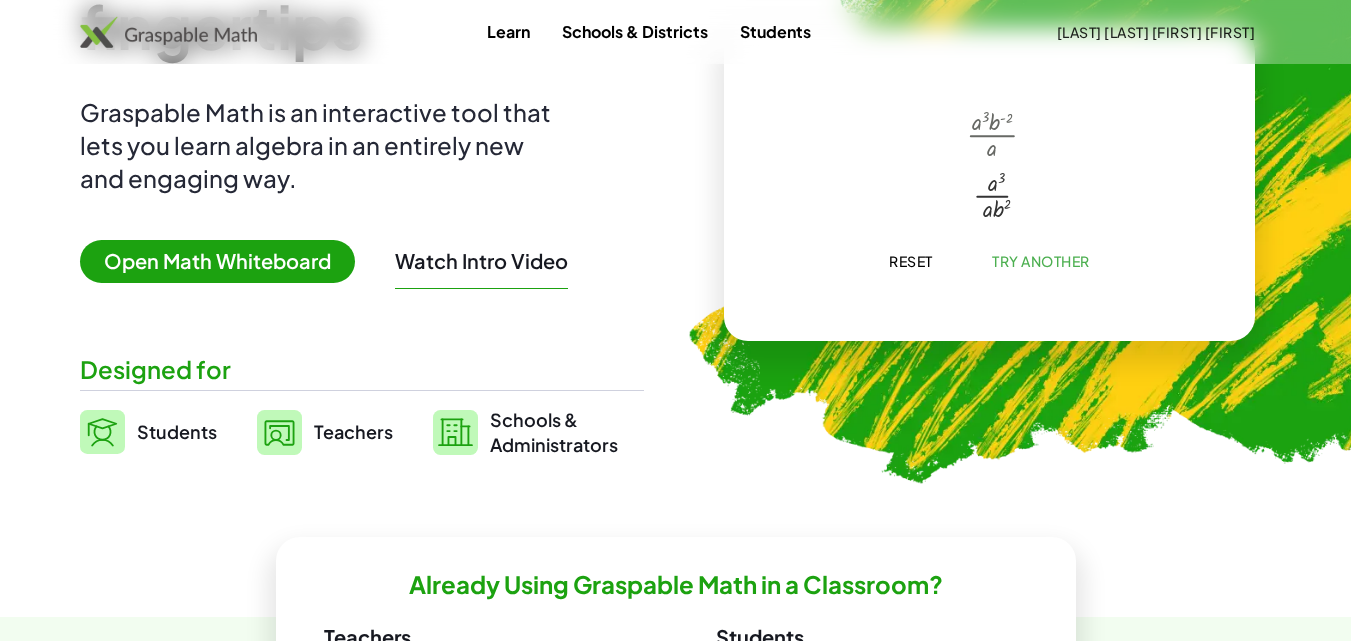 click at bounding box center [992, 133] 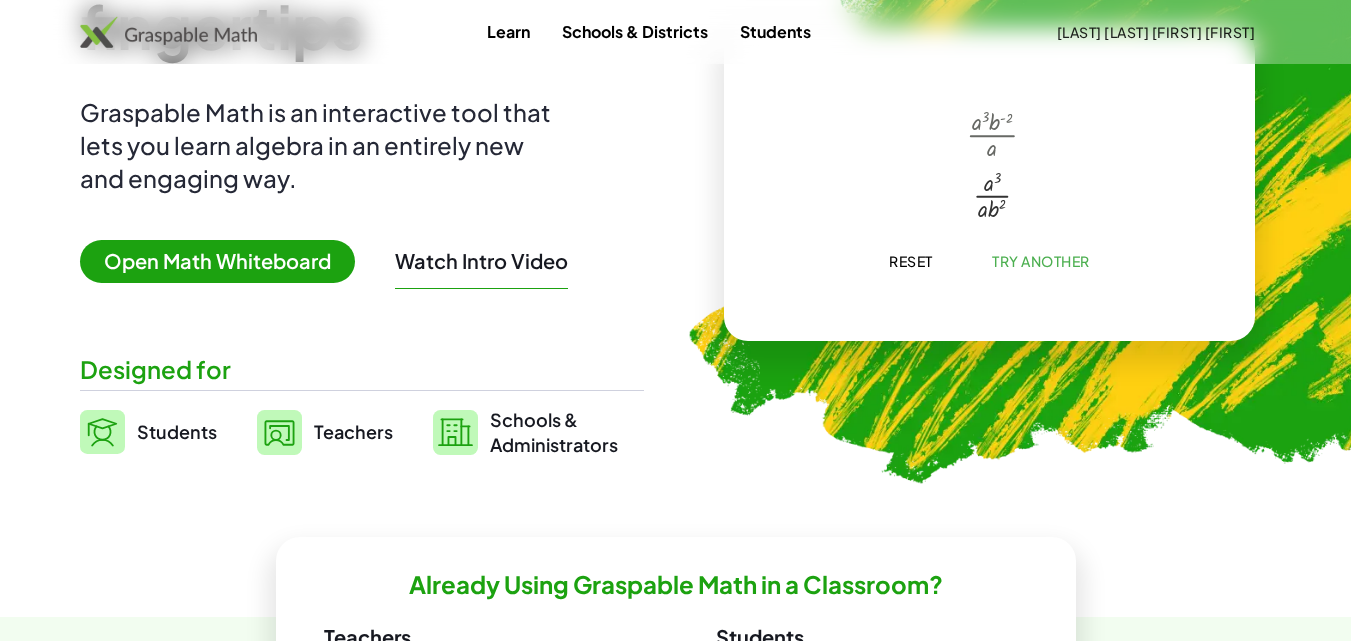 click at bounding box center [992, 133] 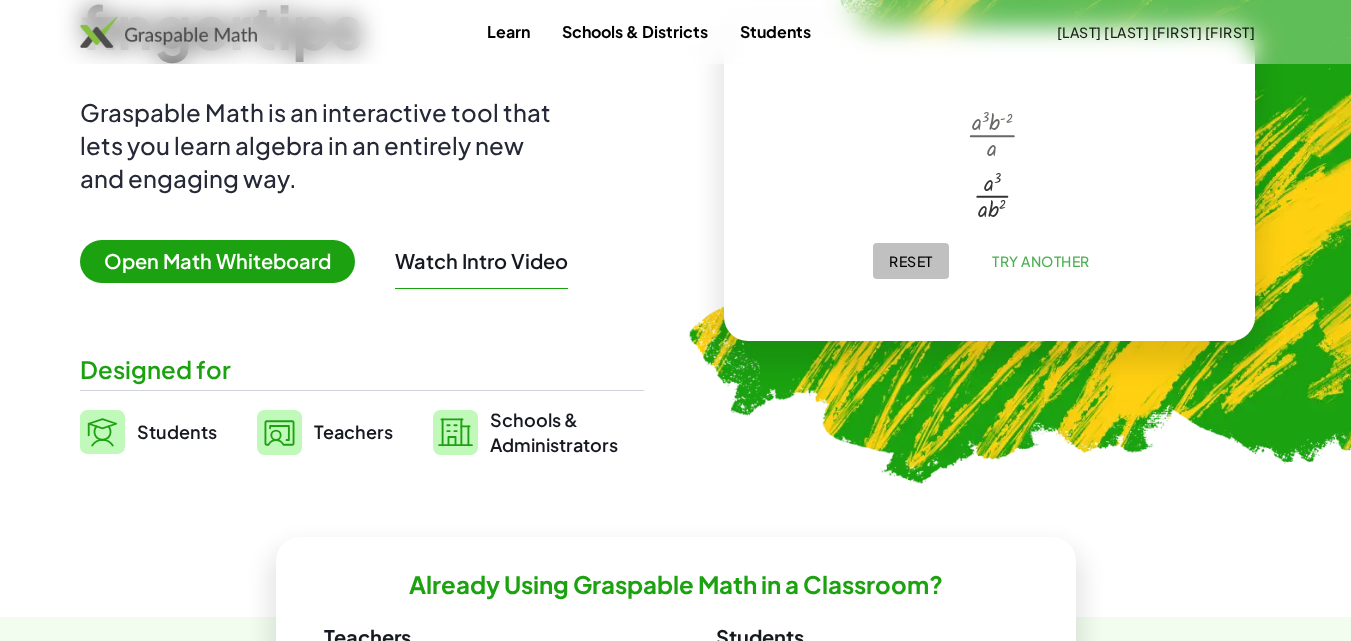 click on "Reset" 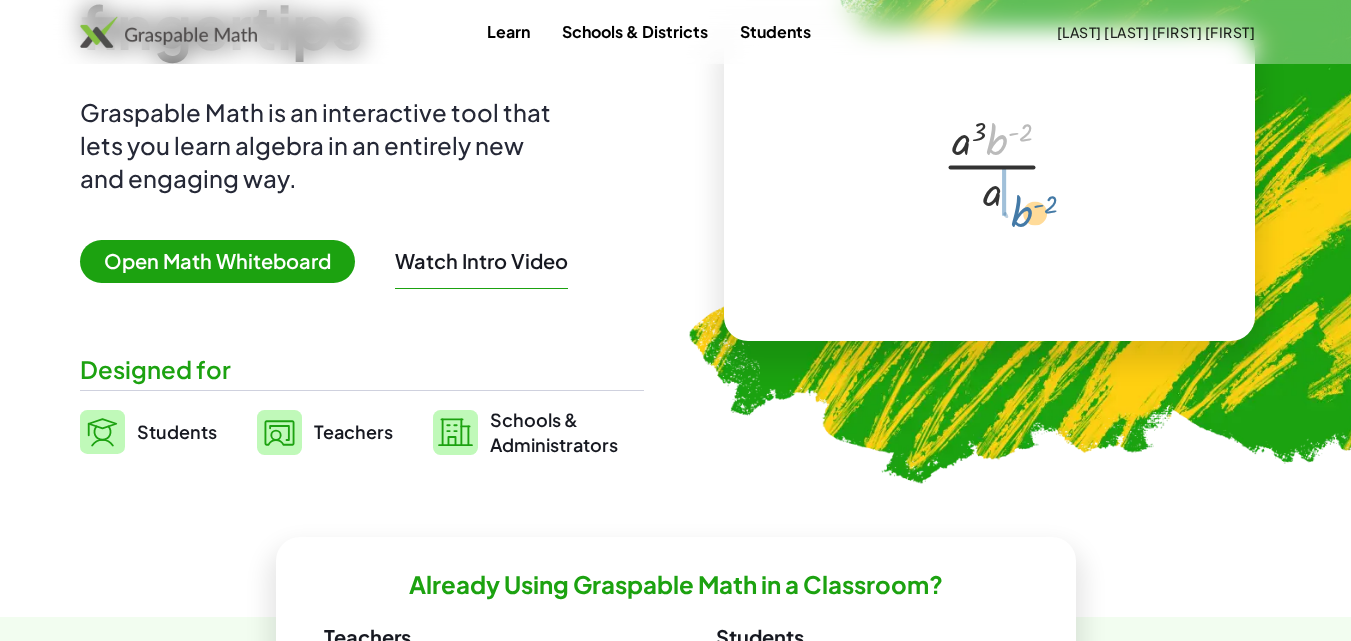 drag, startPoint x: 1000, startPoint y: 145, endPoint x: 1025, endPoint y: 218, distance: 77.16217 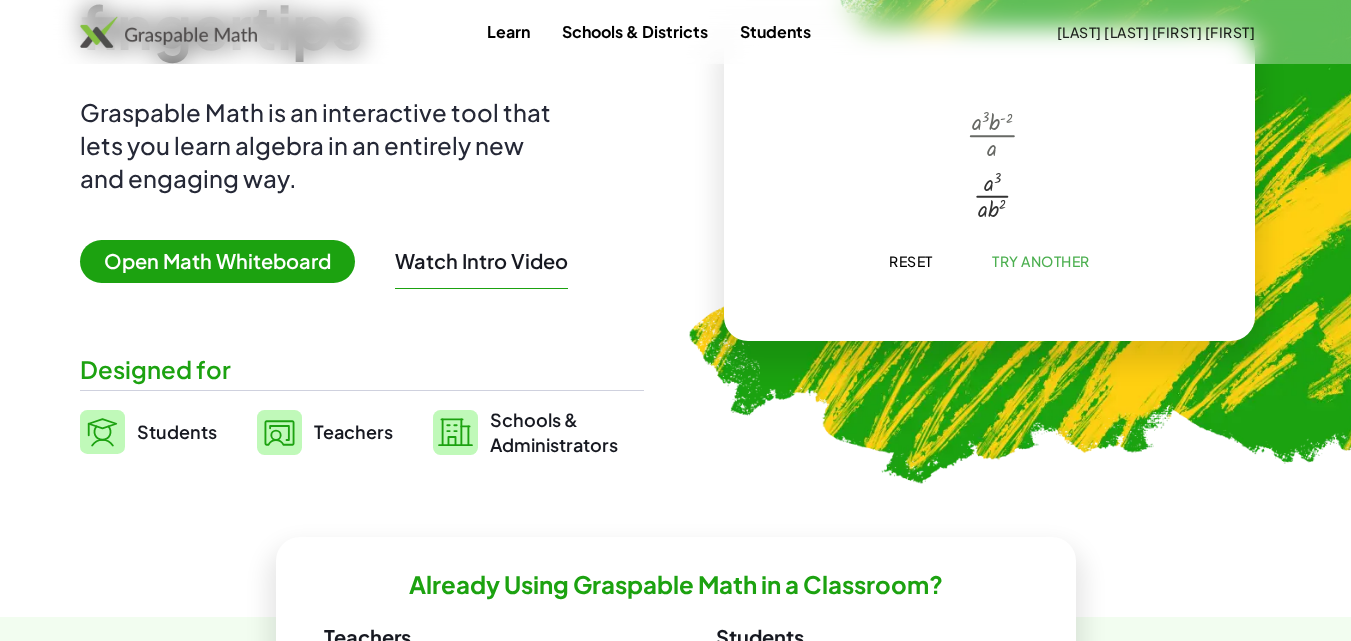 click on "Try Another" at bounding box center (1041, 261) 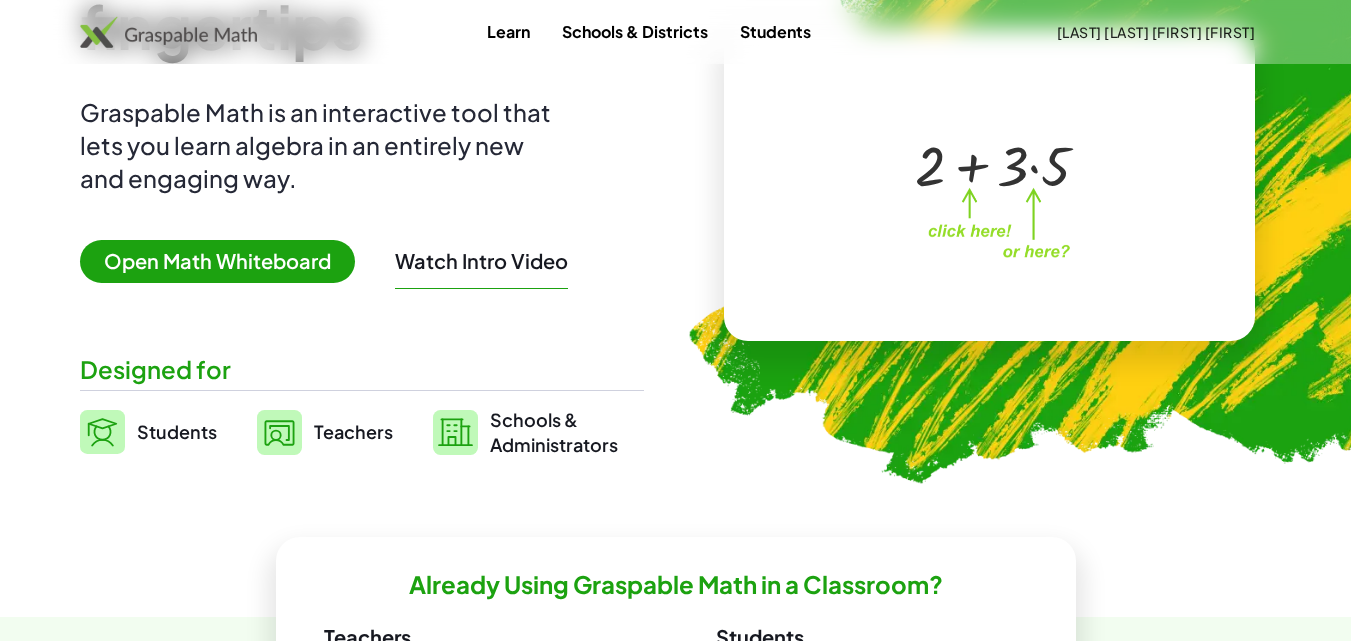 click at bounding box center (993, 164) 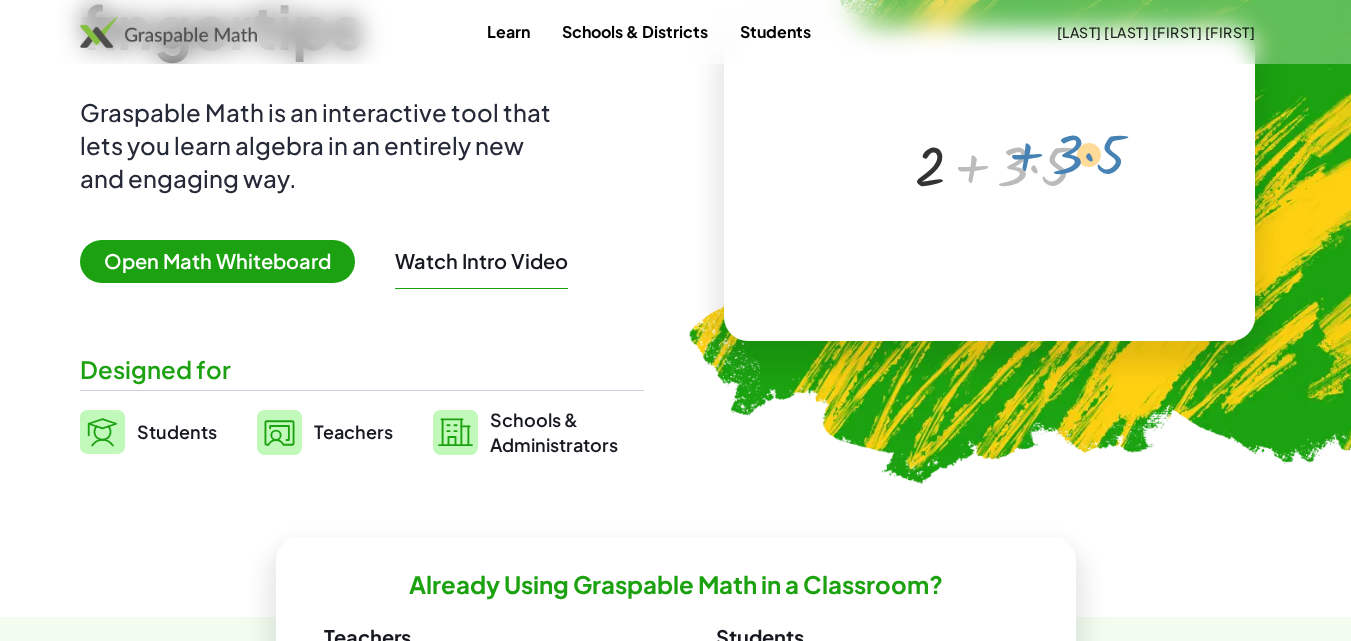 drag, startPoint x: 972, startPoint y: 165, endPoint x: 1044, endPoint y: 166, distance: 72.00694 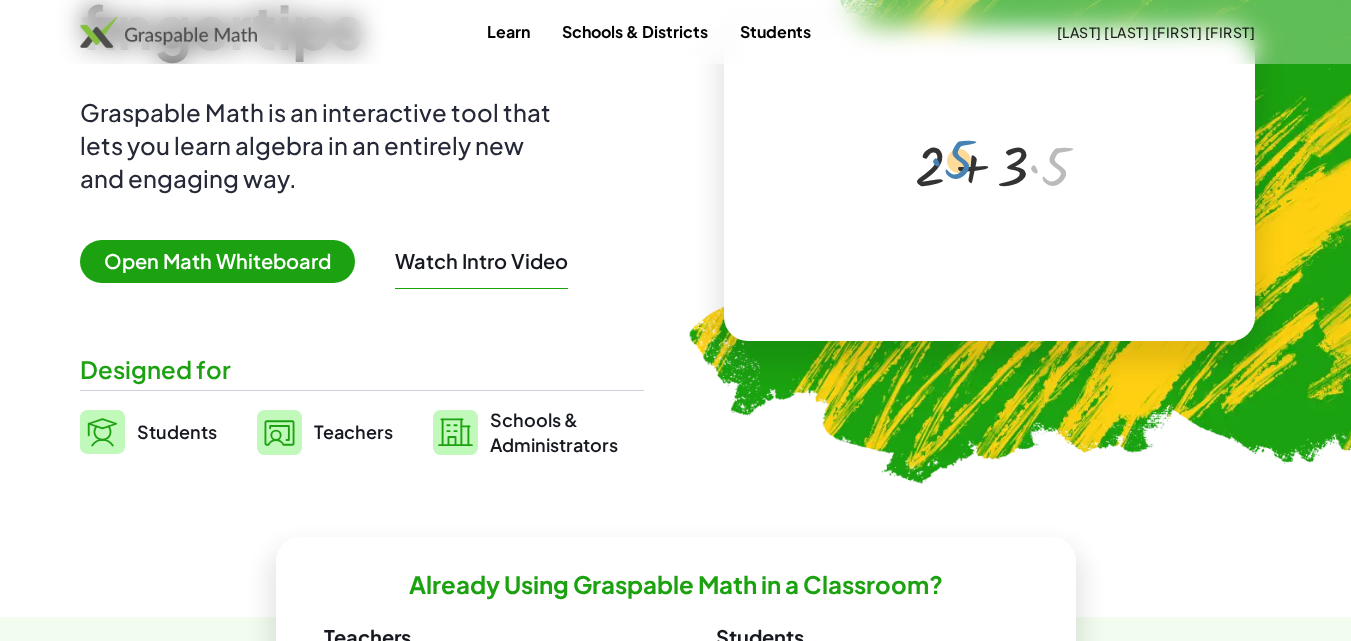 drag, startPoint x: 1030, startPoint y: 163, endPoint x: 940, endPoint y: 155, distance: 90.35486 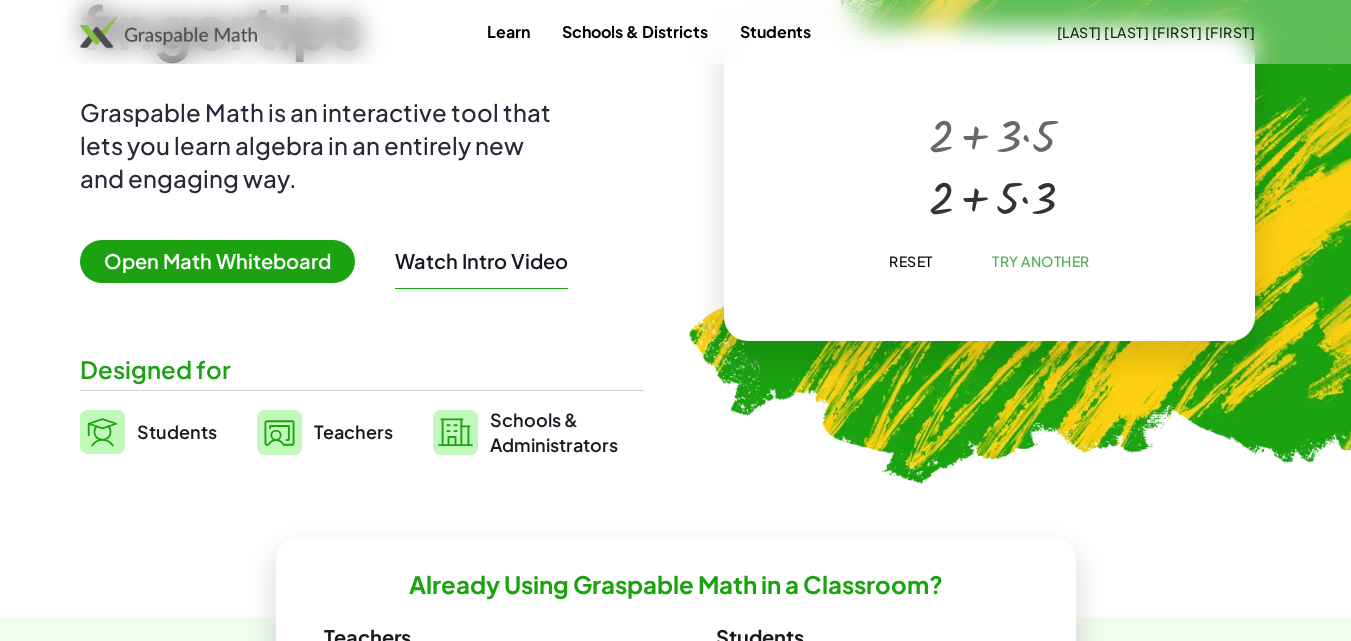 click on "Try Another" 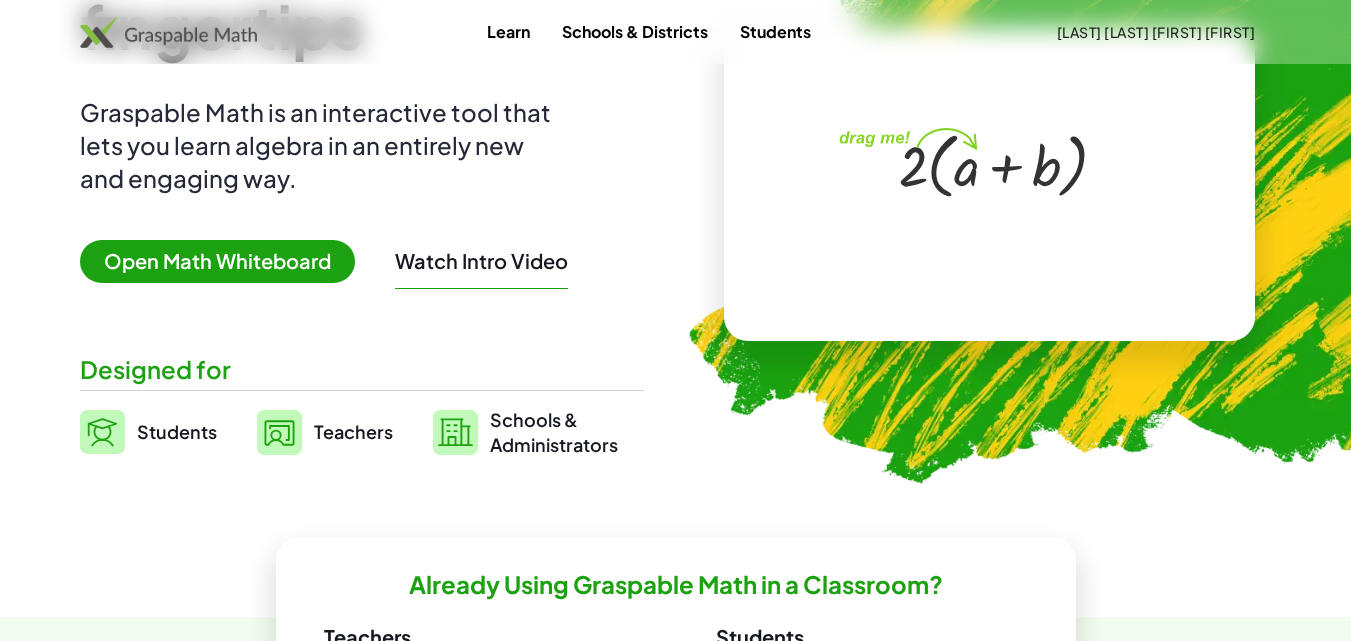 click on "Students" at bounding box center (177, 431) 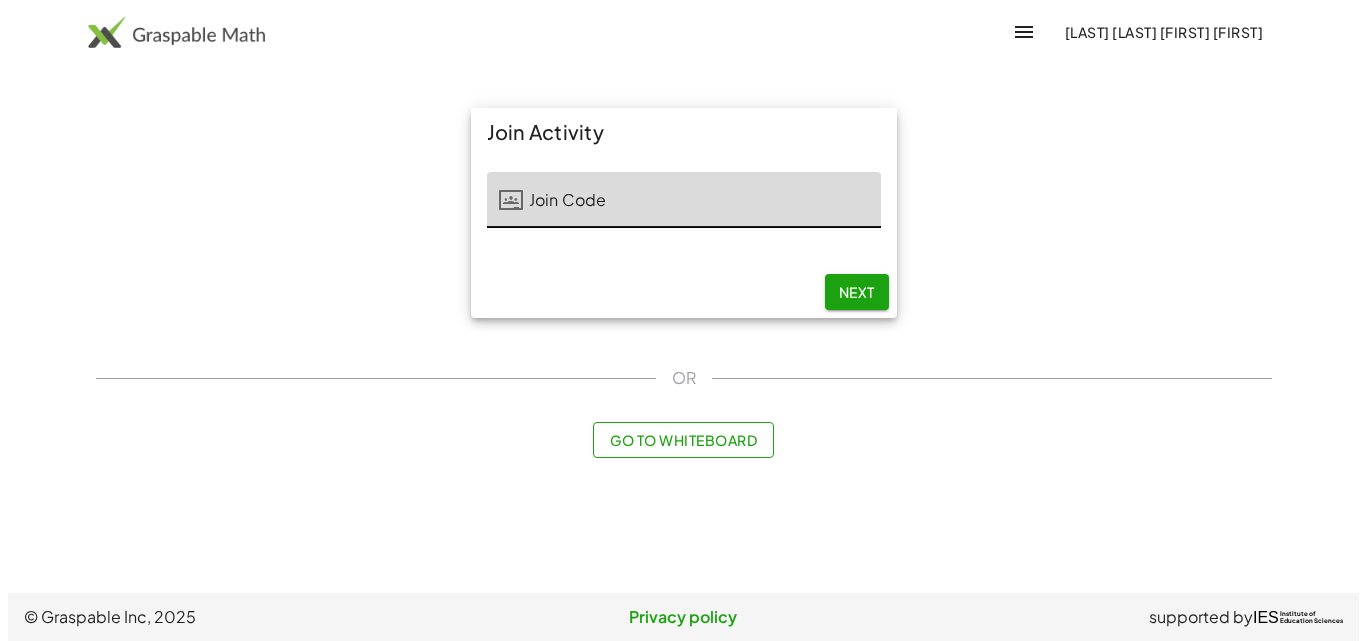 scroll, scrollTop: 0, scrollLeft: 0, axis: both 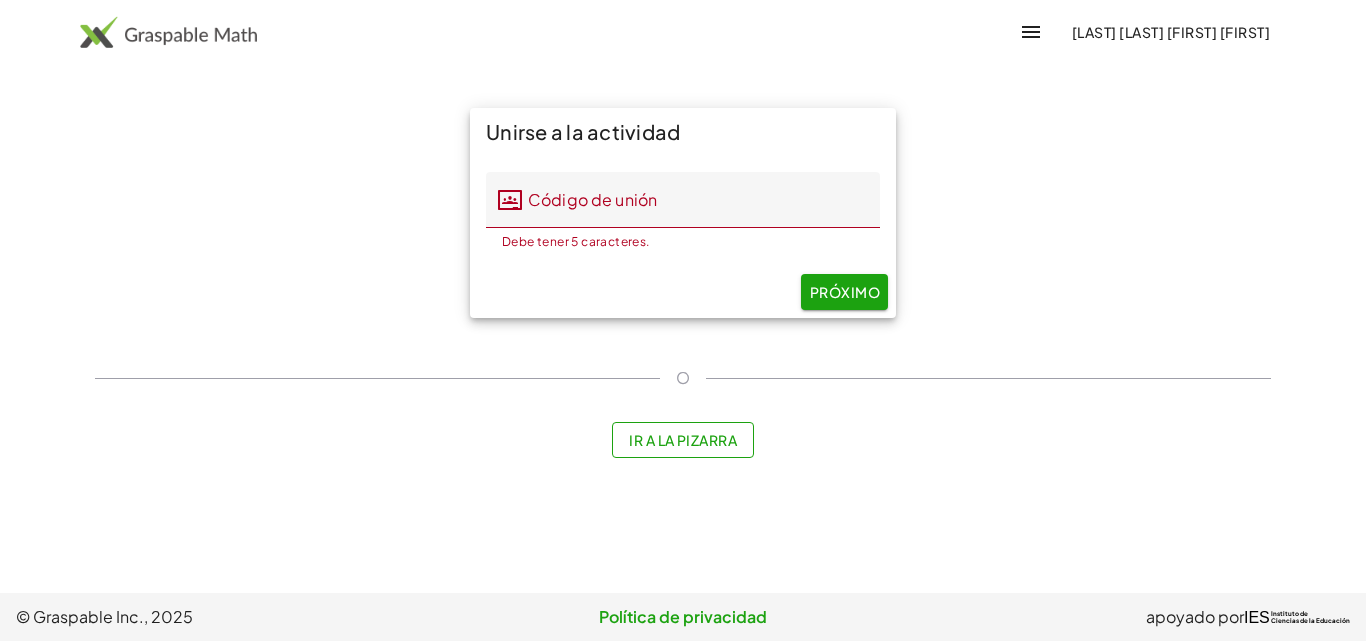 drag, startPoint x: 1226, startPoint y: 238, endPoint x: 1215, endPoint y: 237, distance: 11.045361 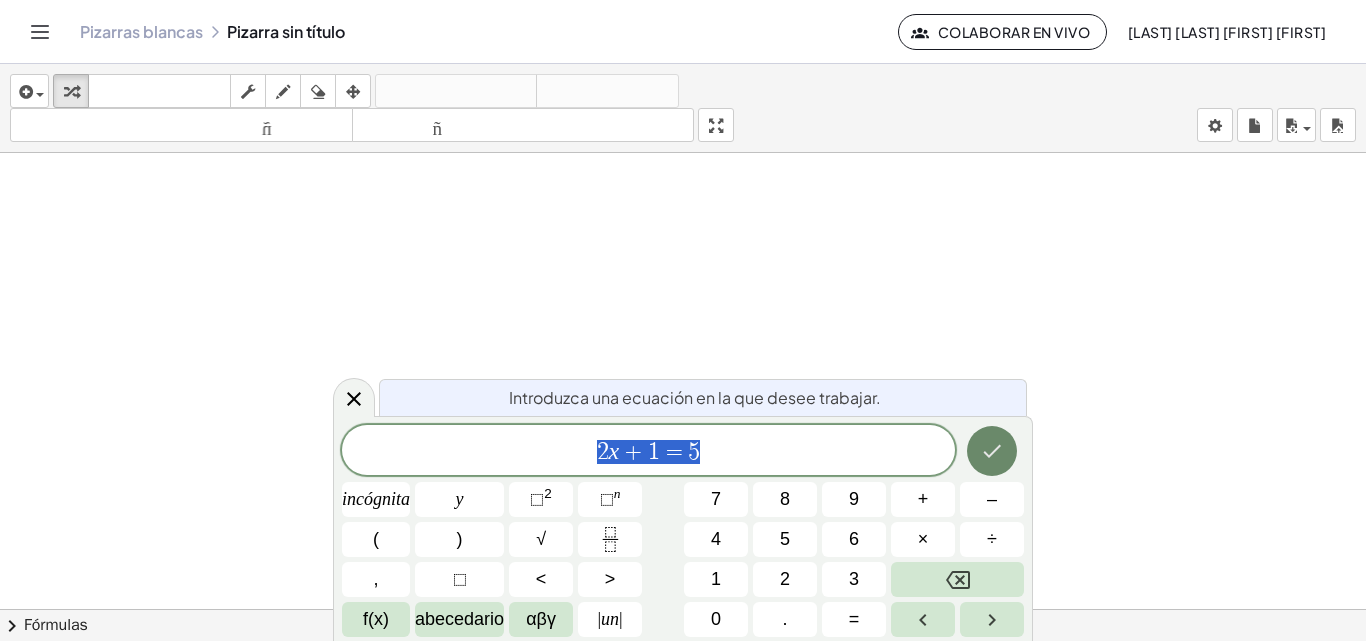 click at bounding box center (992, 451) 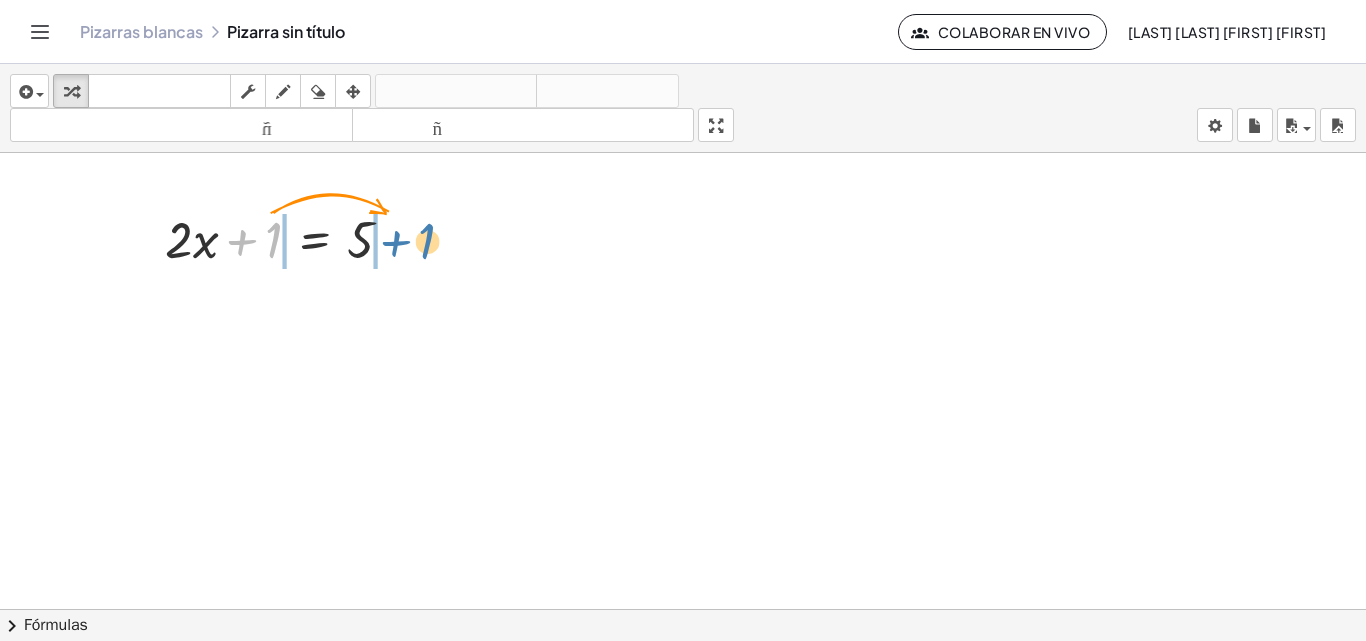 drag, startPoint x: 273, startPoint y: 247, endPoint x: 434, endPoint y: 257, distance: 161.31026 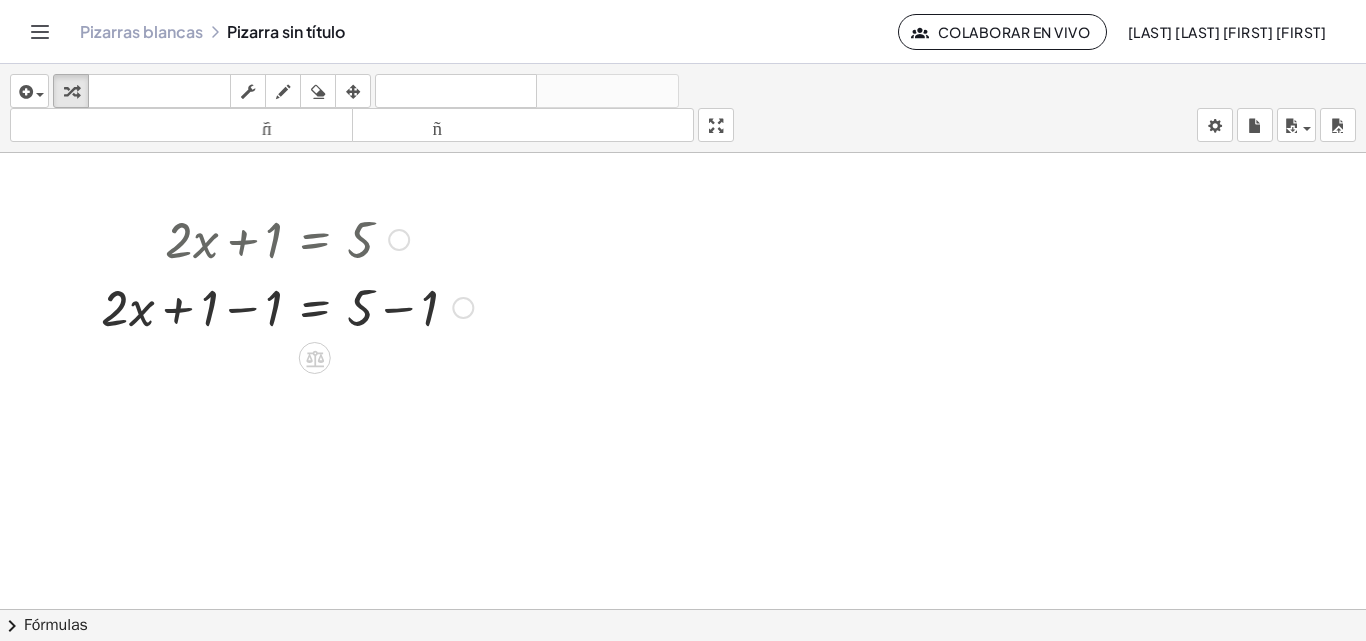 click at bounding box center [463, 308] 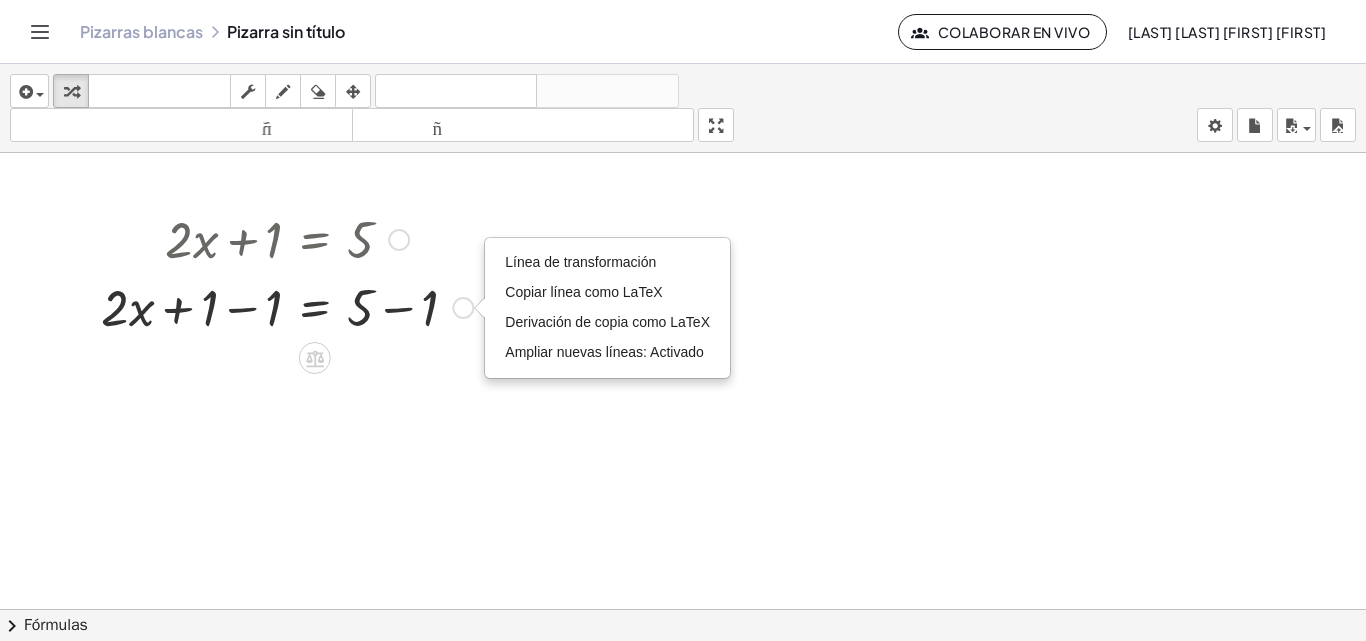 click at bounding box center [287, 306] 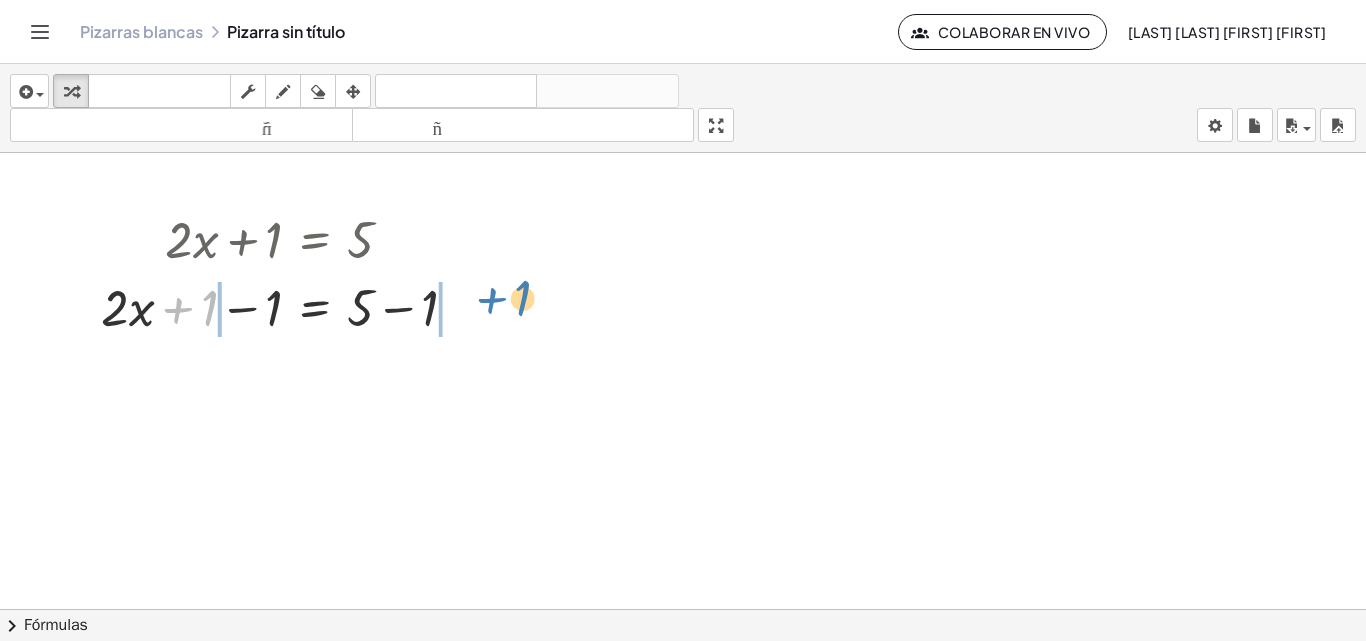 drag, startPoint x: 157, startPoint y: 309, endPoint x: 455, endPoint y: 291, distance: 298.54312 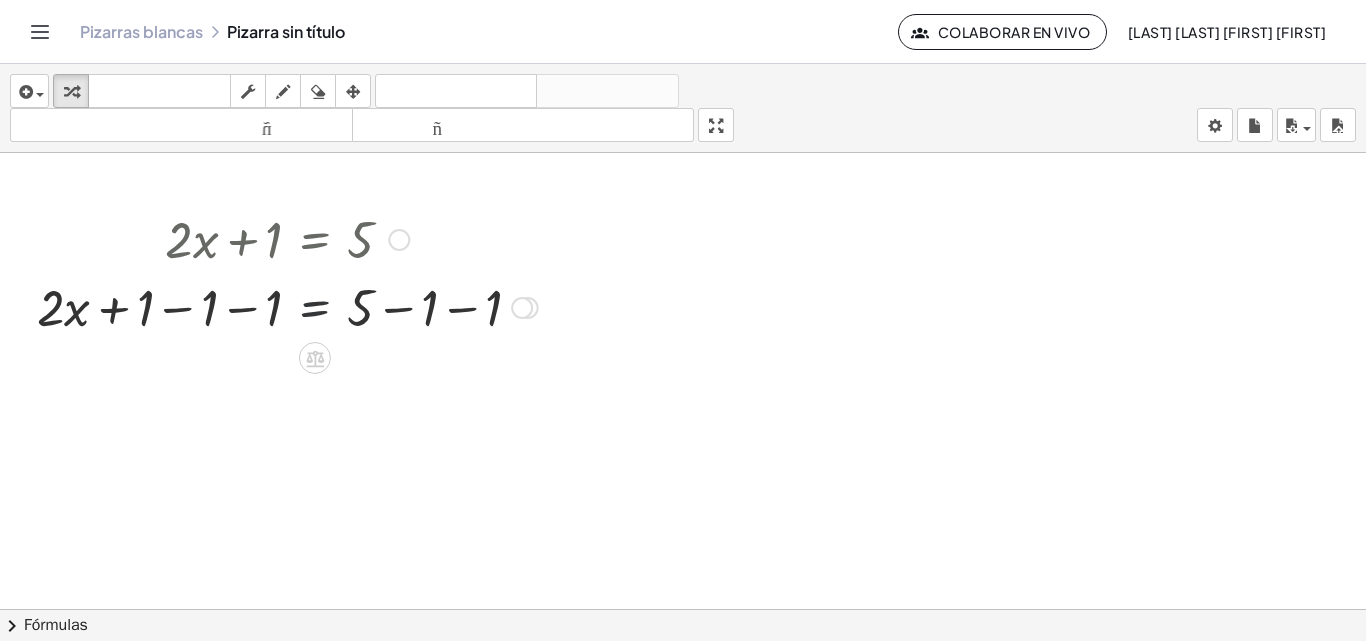 drag, startPoint x: 307, startPoint y: 308, endPoint x: 344, endPoint y: 307, distance: 37.01351 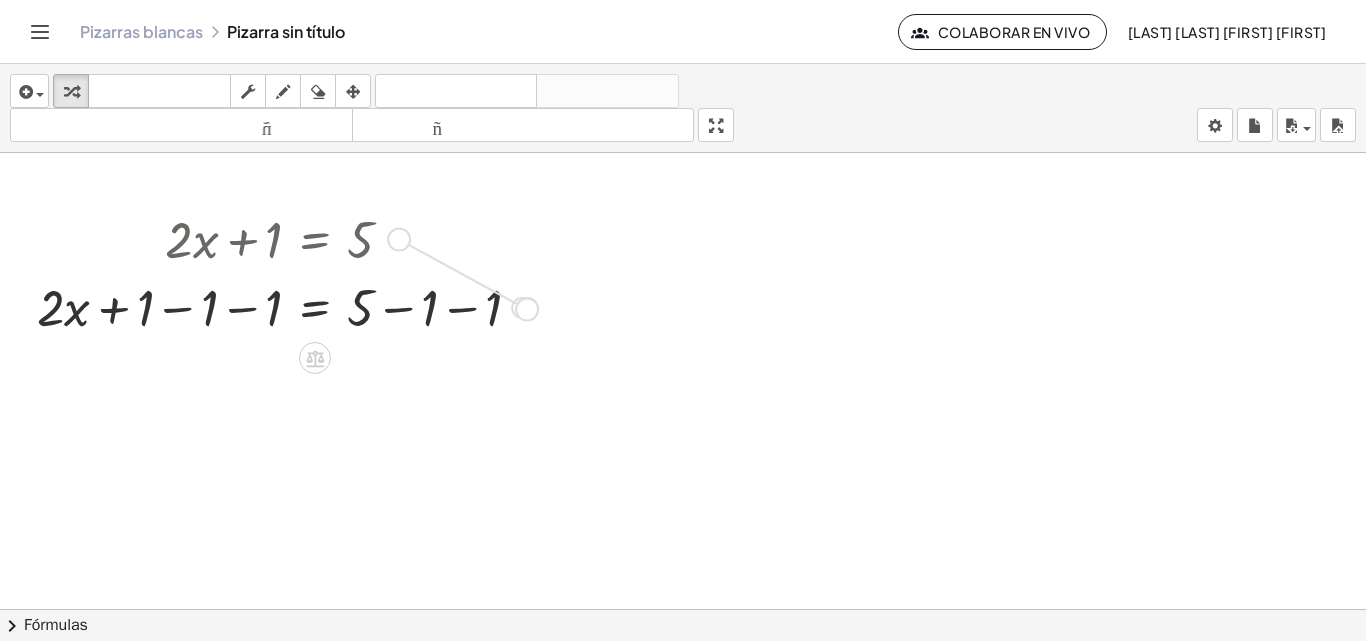 drag, startPoint x: 400, startPoint y: 235, endPoint x: 532, endPoint y: 309, distance: 151.32745 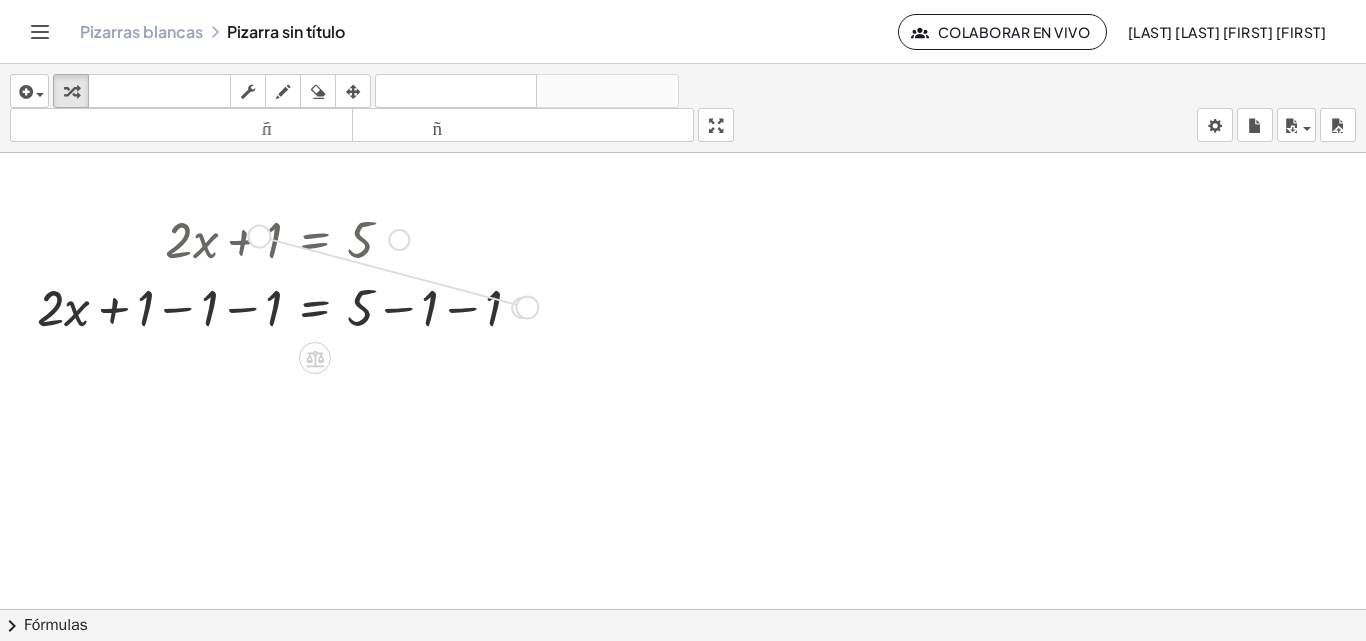 drag, startPoint x: 528, startPoint y: 308, endPoint x: 185, endPoint y: 256, distance: 346.9193 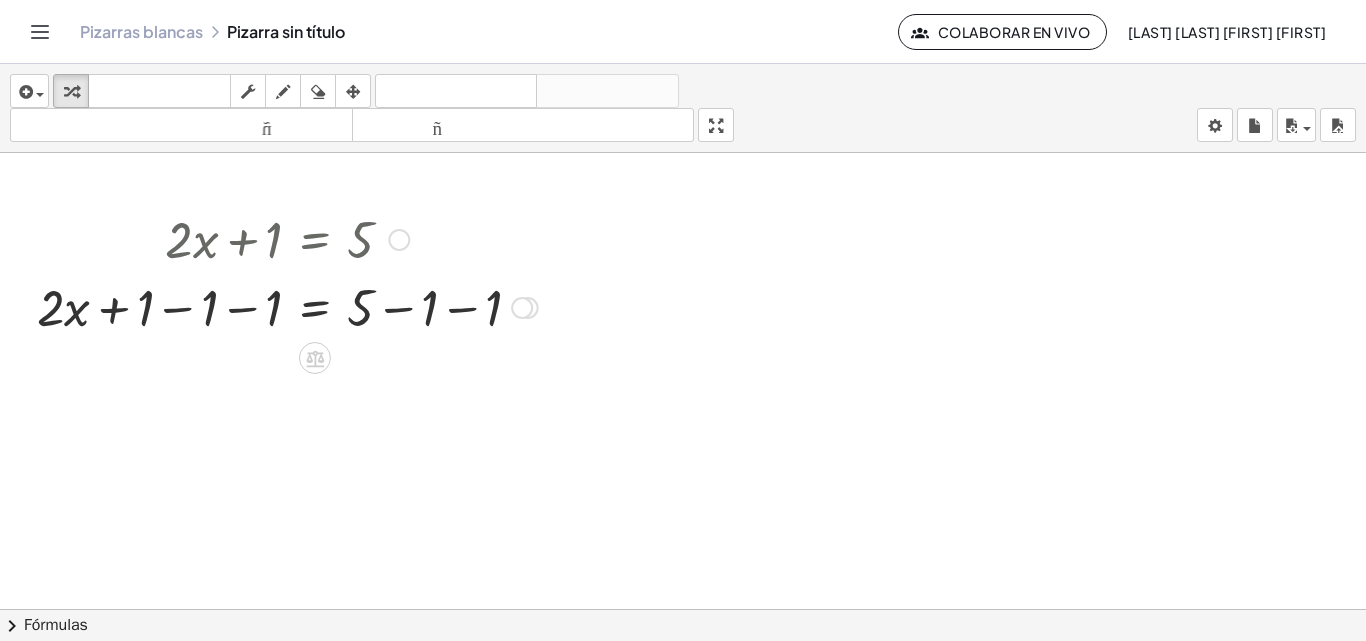 click 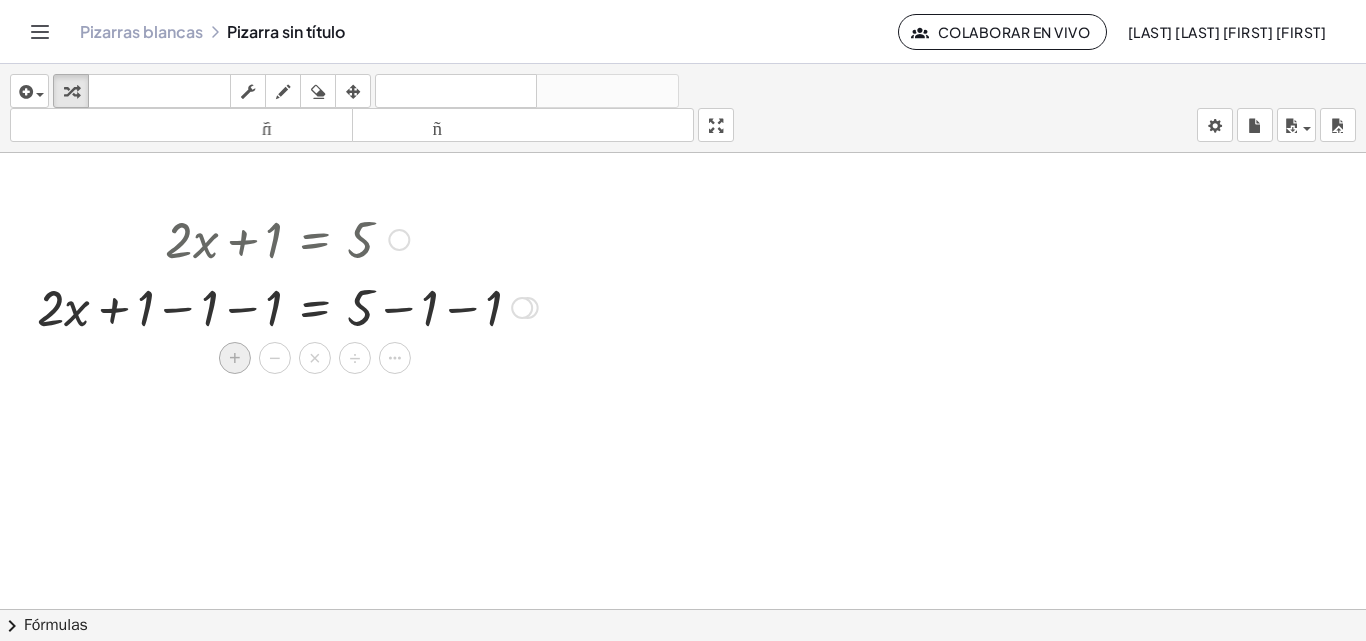 click on "+" at bounding box center [235, 358] 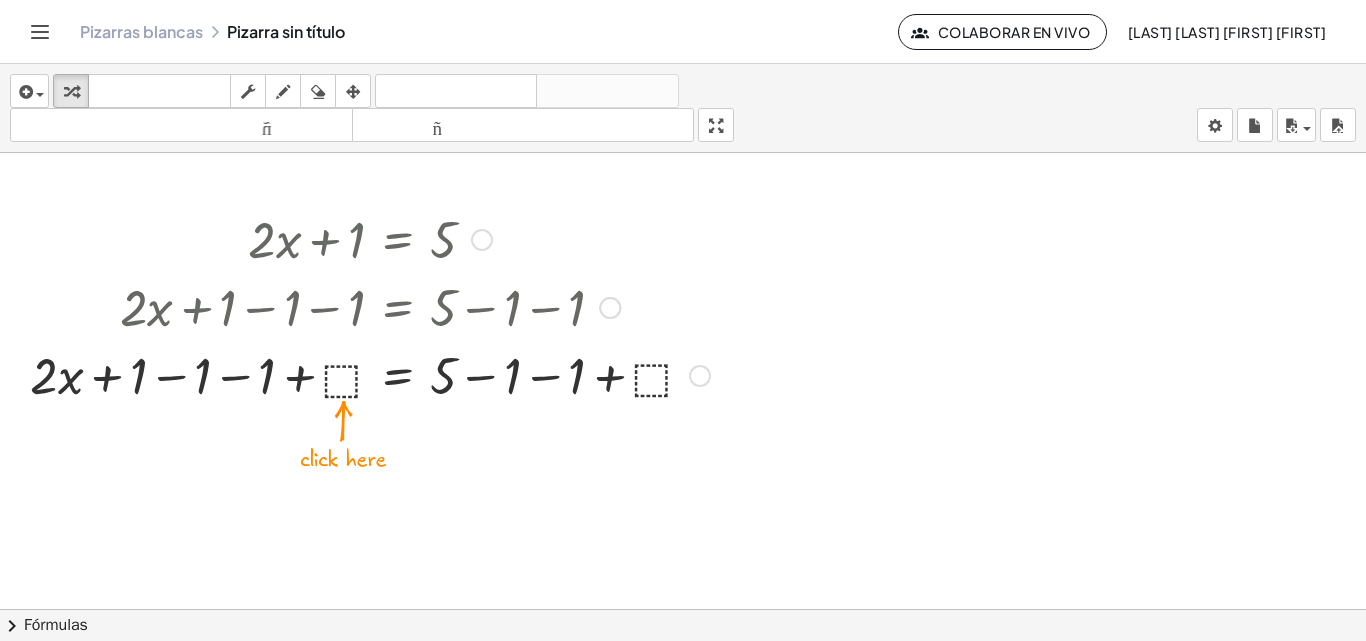 click at bounding box center (370, 374) 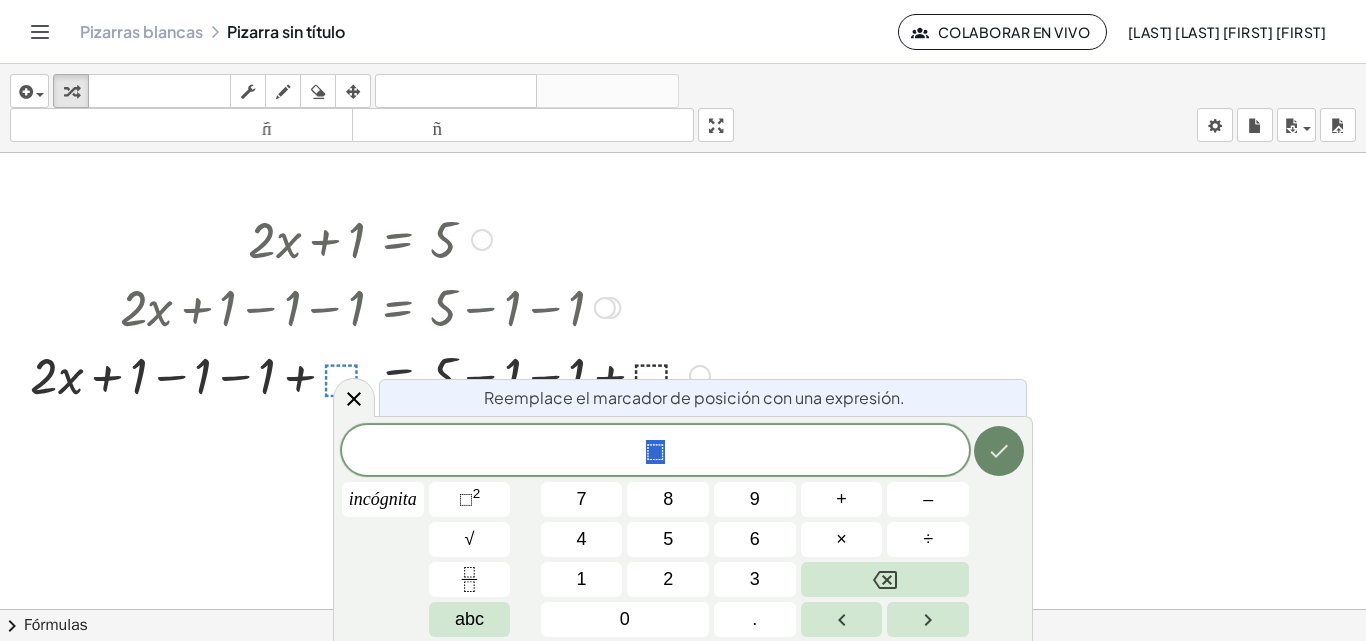 click at bounding box center (999, 451) 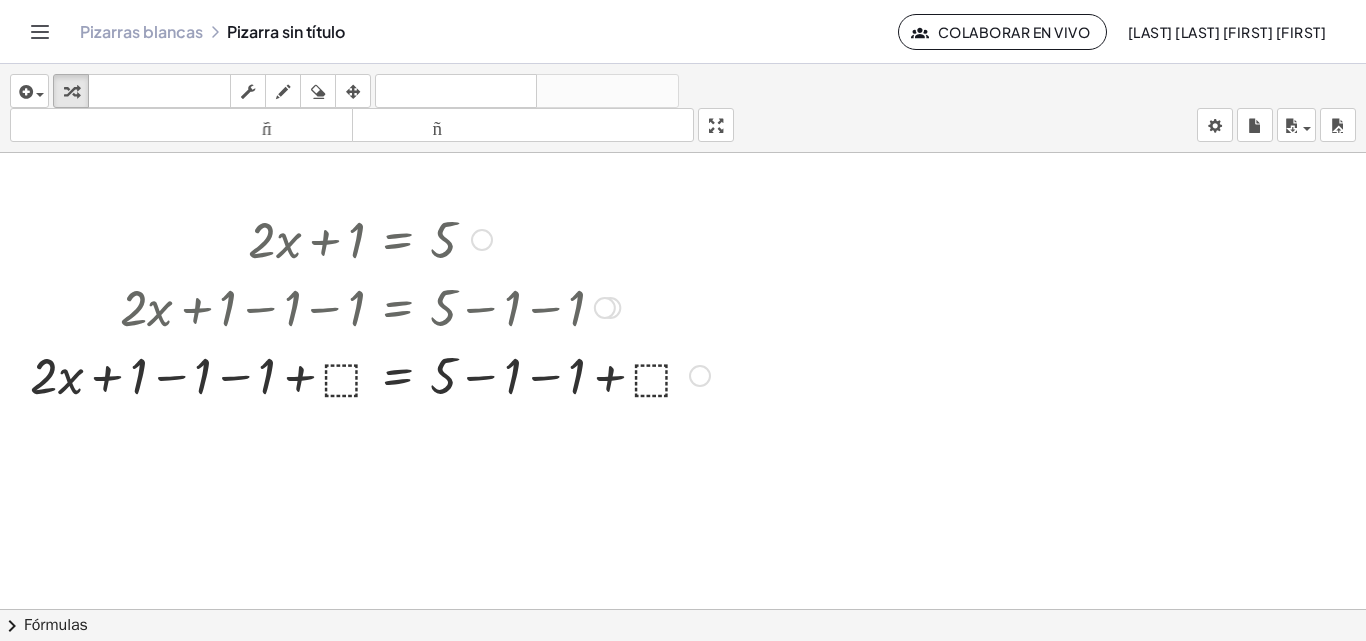 drag, startPoint x: 642, startPoint y: 332, endPoint x: 594, endPoint y: 335, distance: 48.09366 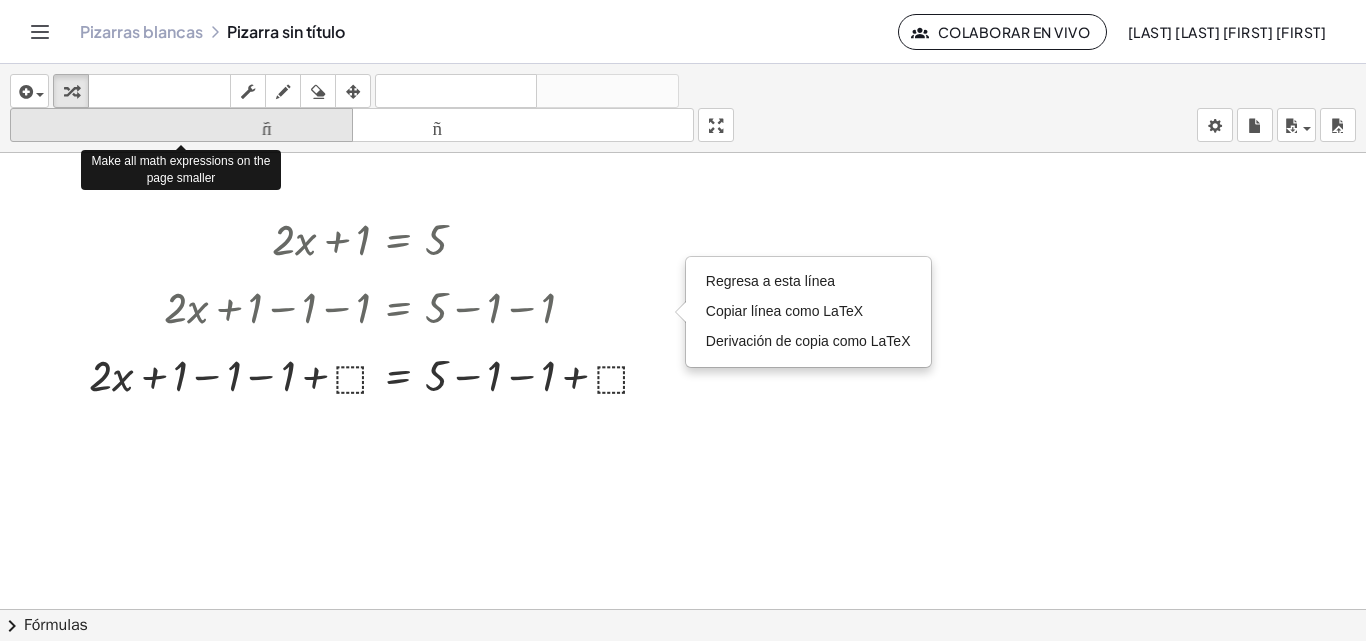 click on "tamaño_del_formato menor" at bounding box center [181, 125] 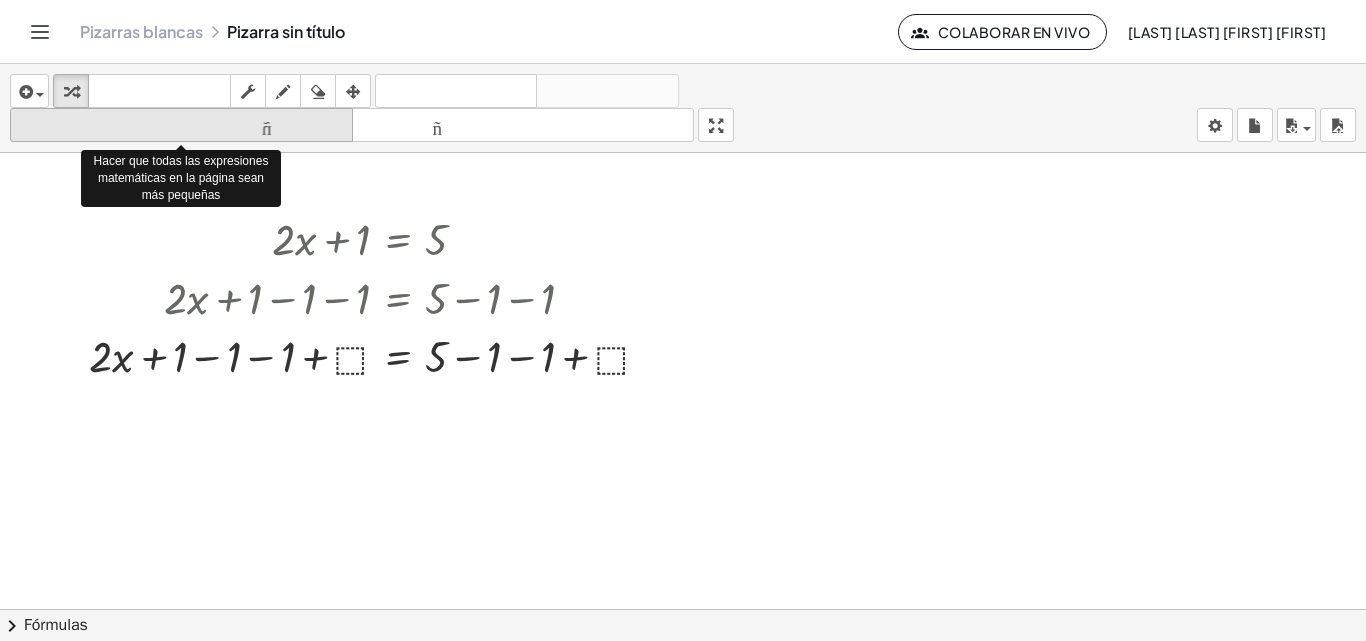 click on "tamaño_del_formato menor" at bounding box center [181, 125] 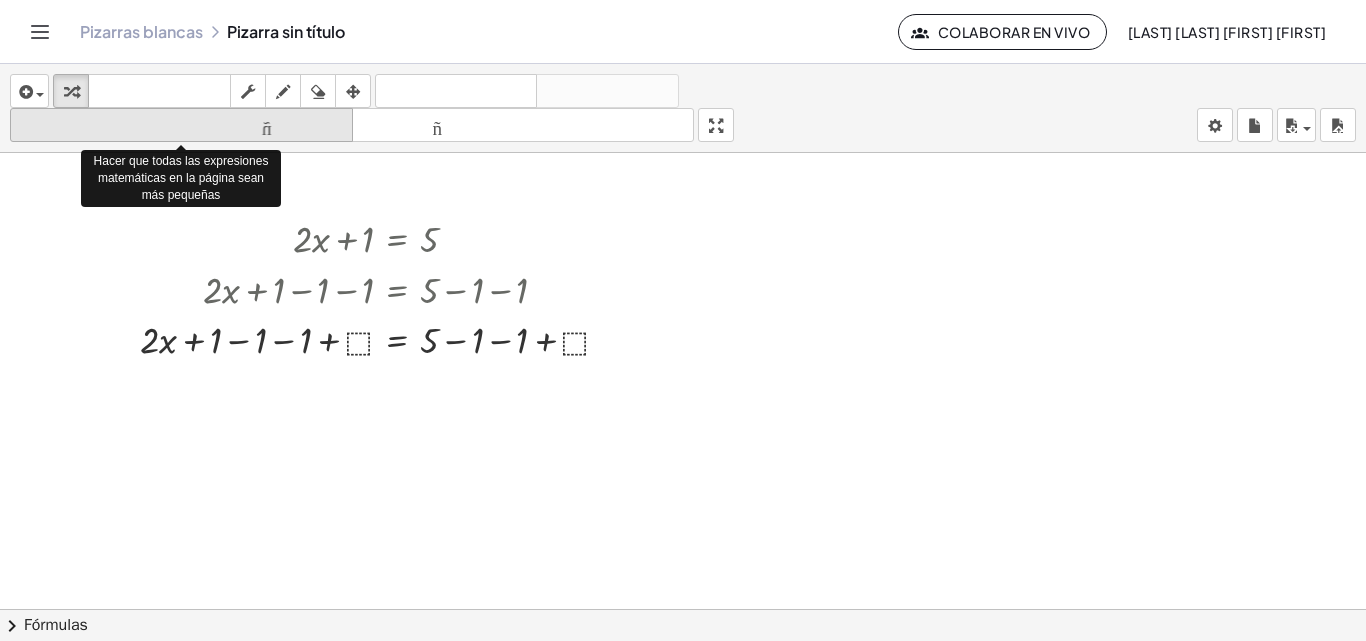 click on "tamaño_del_formato menor" at bounding box center [181, 125] 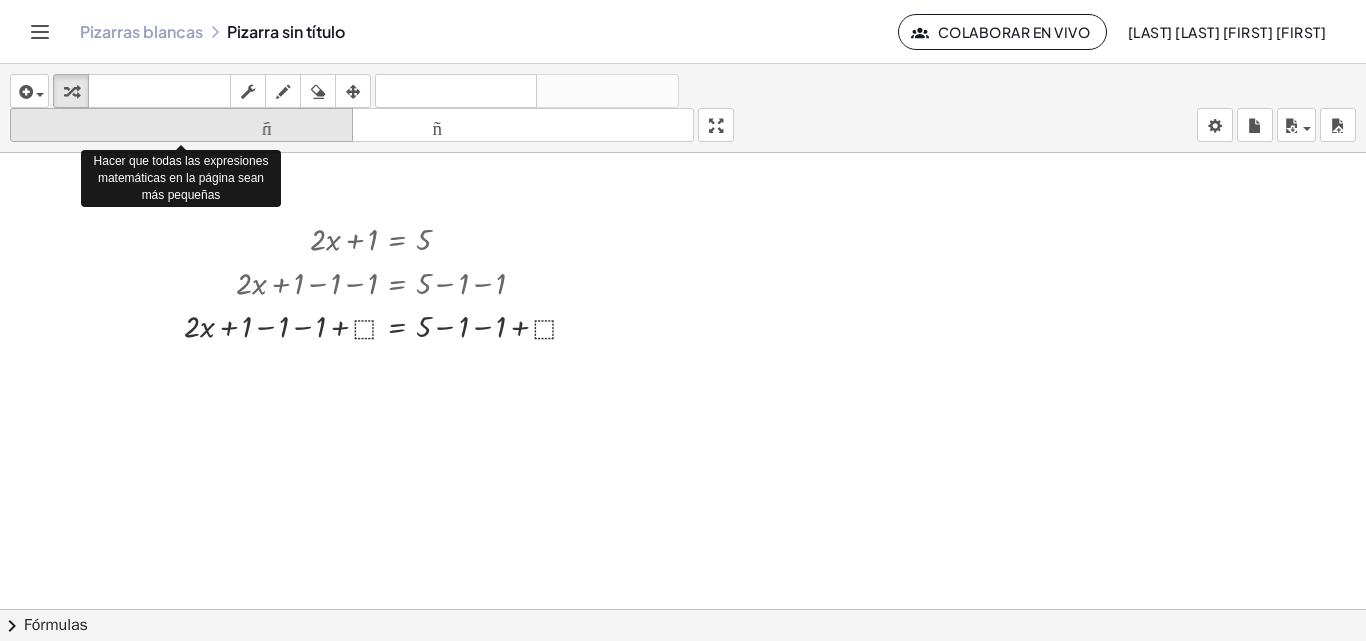 click on "tamaño_del_formato menor" at bounding box center (181, 125) 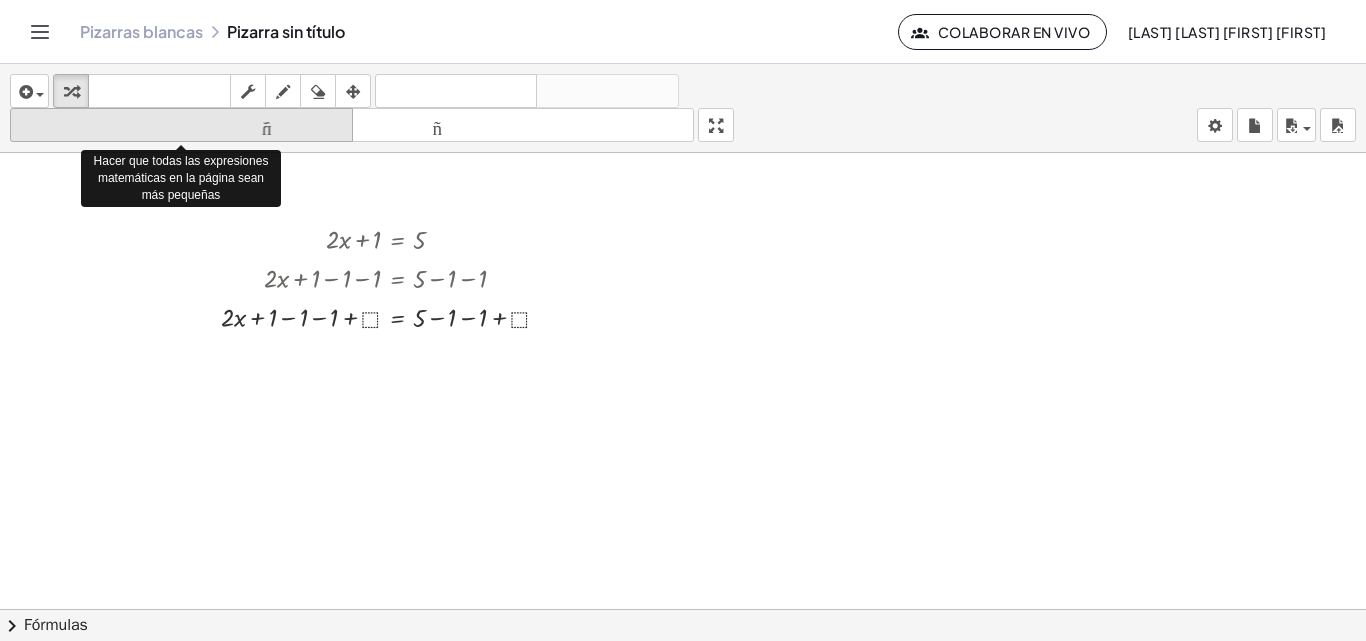 click on "tamaño_del_formato menor" at bounding box center [181, 125] 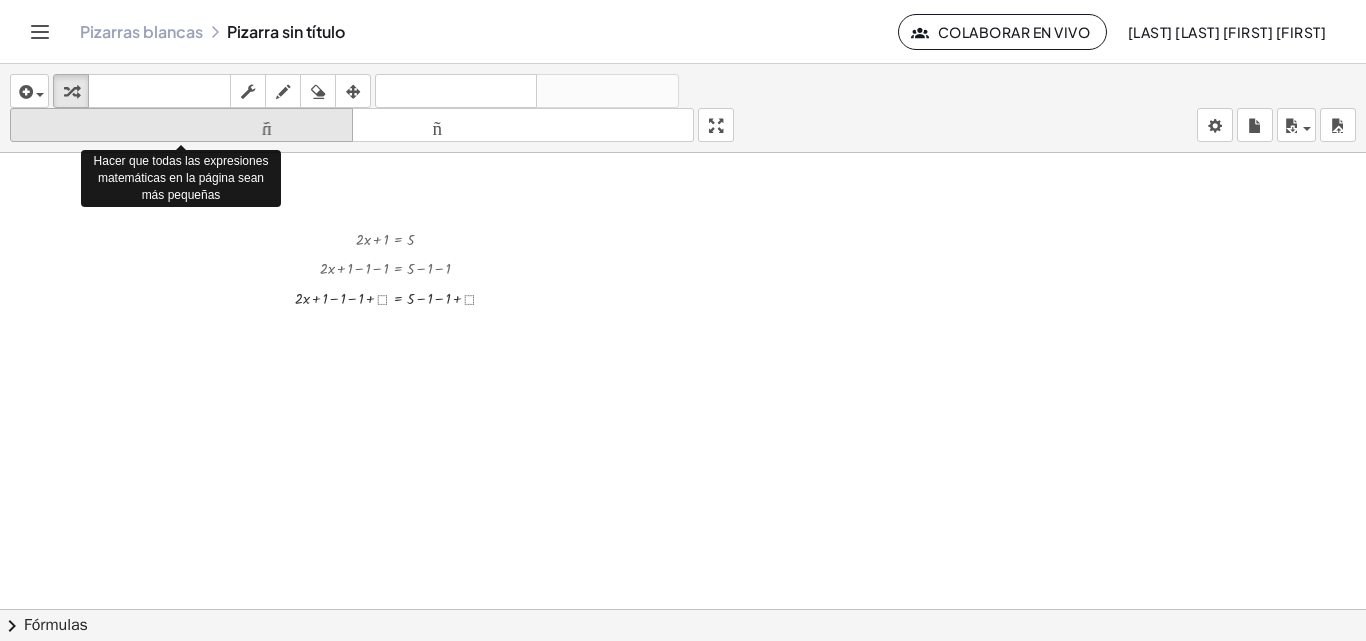 click on "tamaño_del_formato menor" at bounding box center [181, 125] 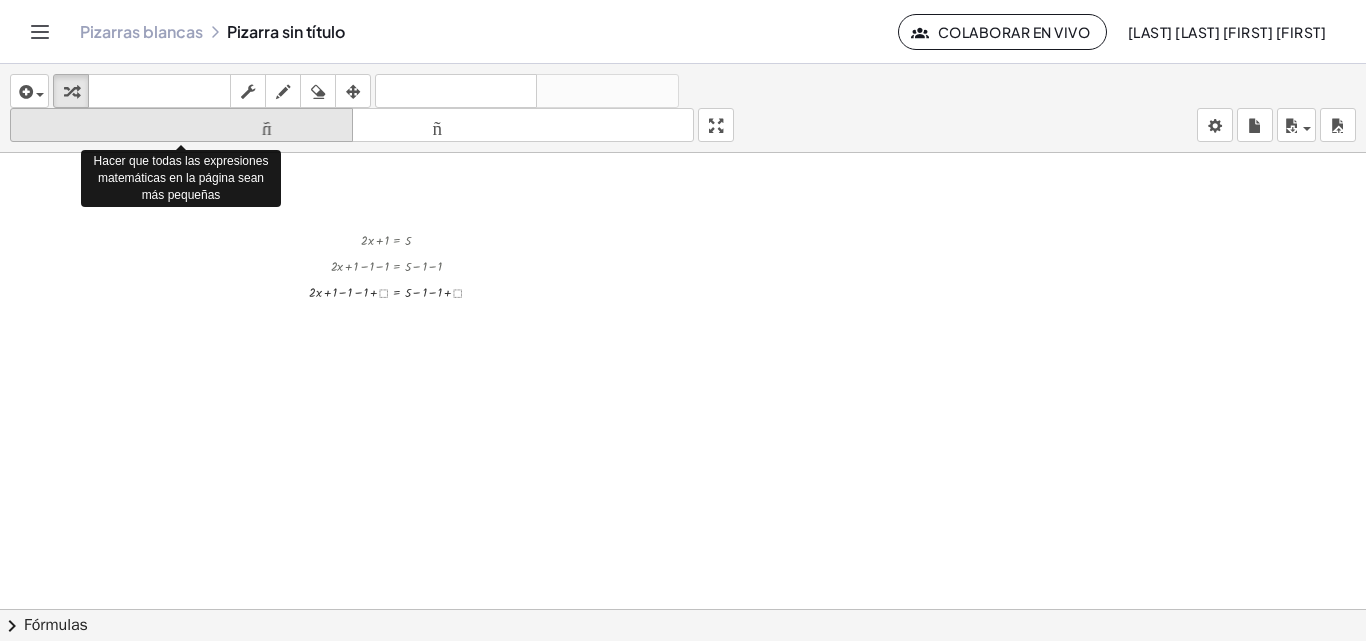 click on "tamaño_del_formato menor" at bounding box center [181, 125] 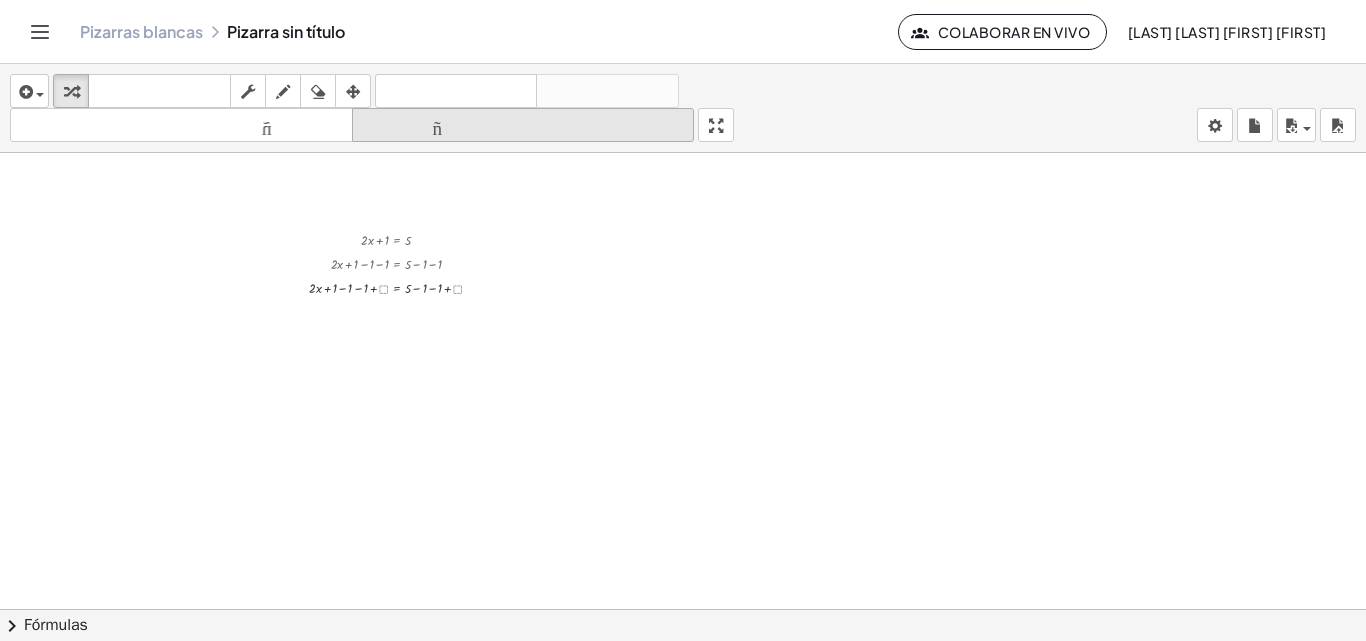 click on "tamaño_del_formato" at bounding box center (523, 125) 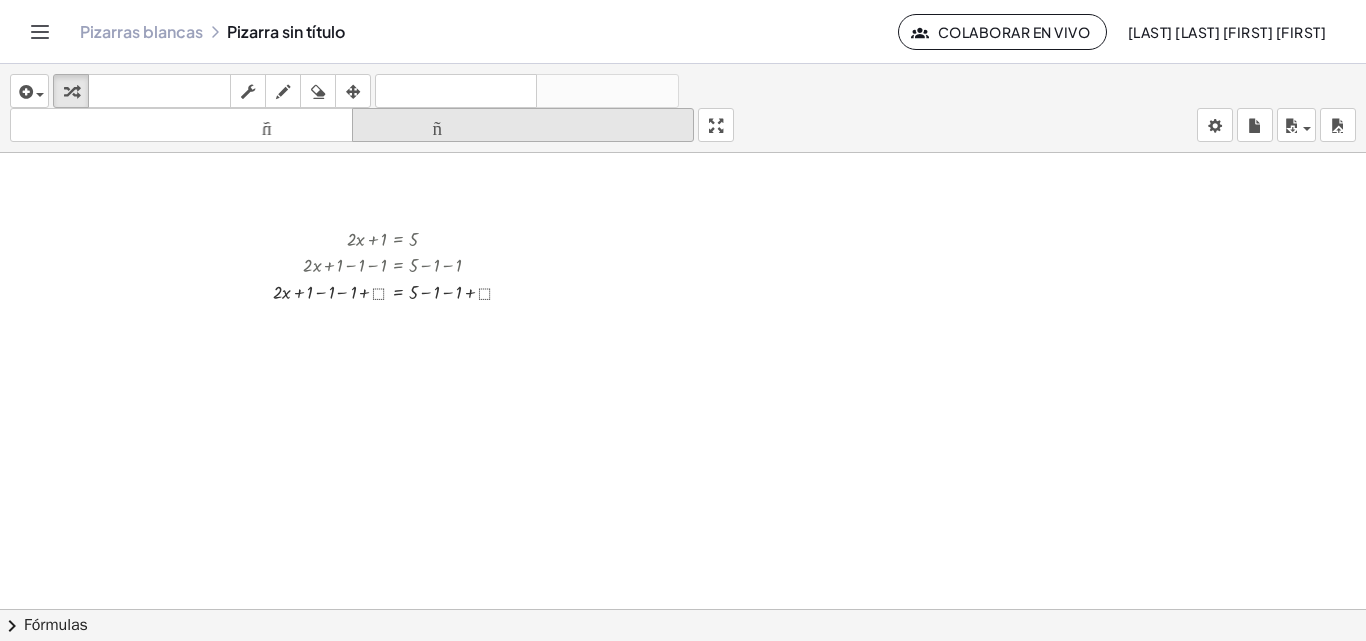 click on "tamaño_del_formato" at bounding box center (523, 125) 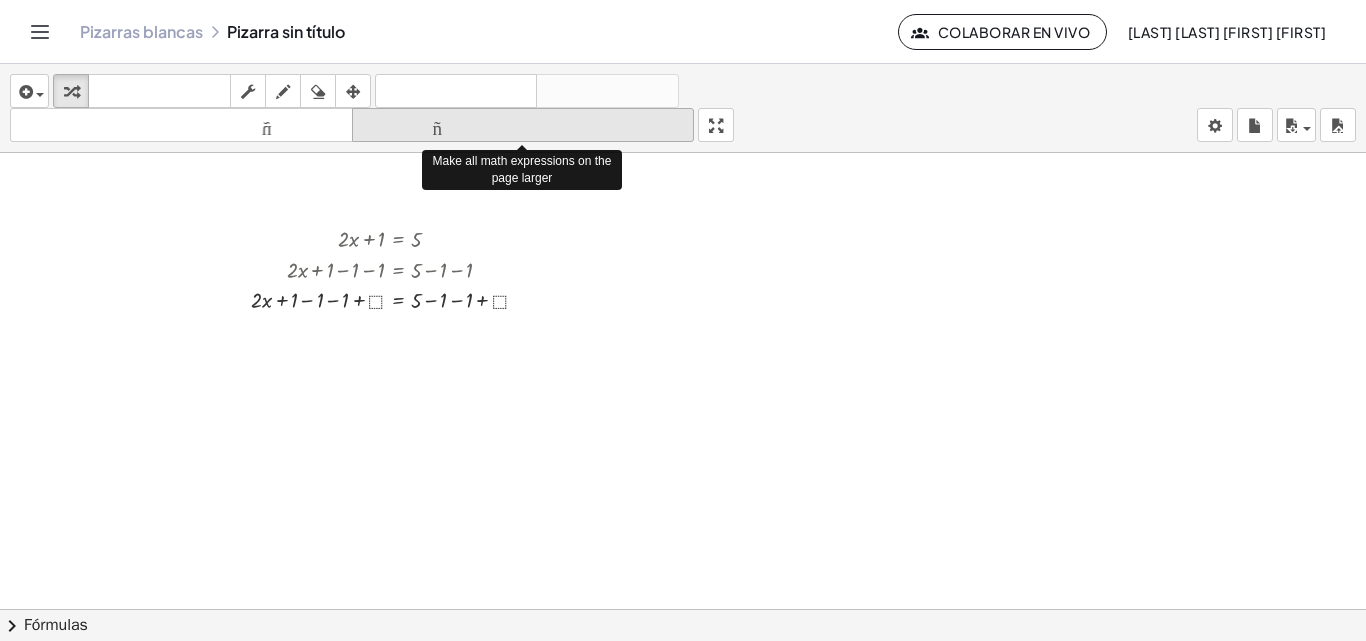 click on "tamaño_del_formato" at bounding box center [523, 125] 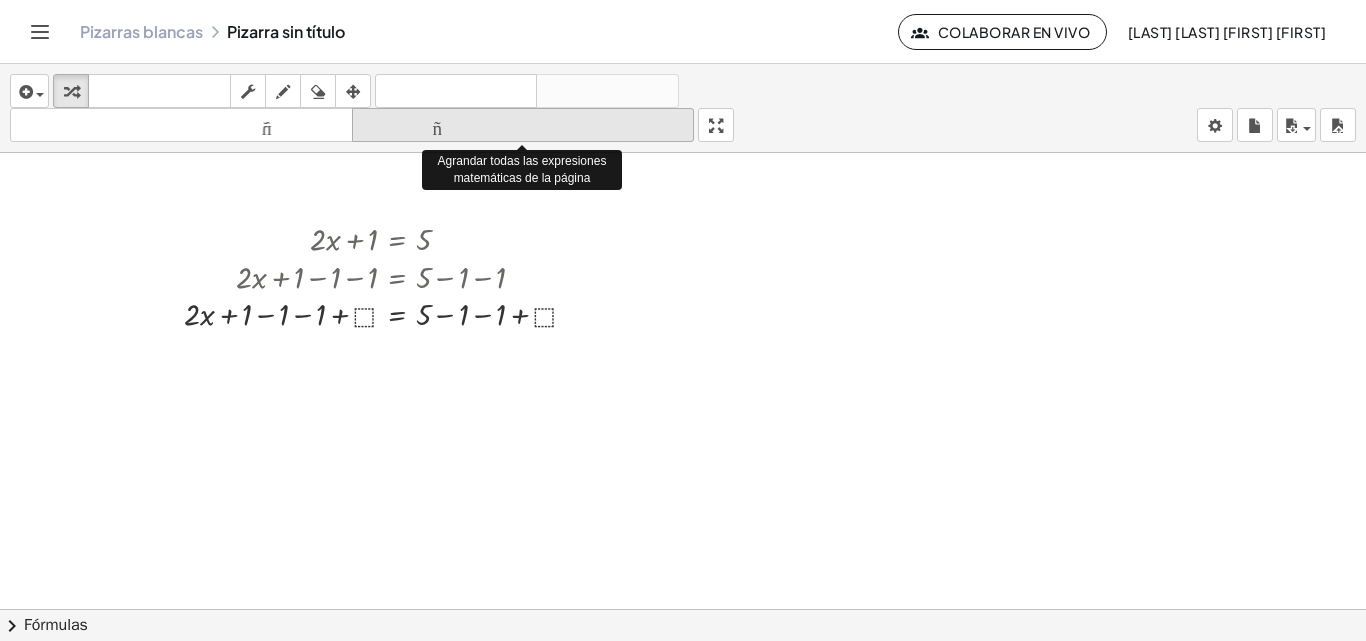 click on "tamaño_del_formato" at bounding box center (523, 125) 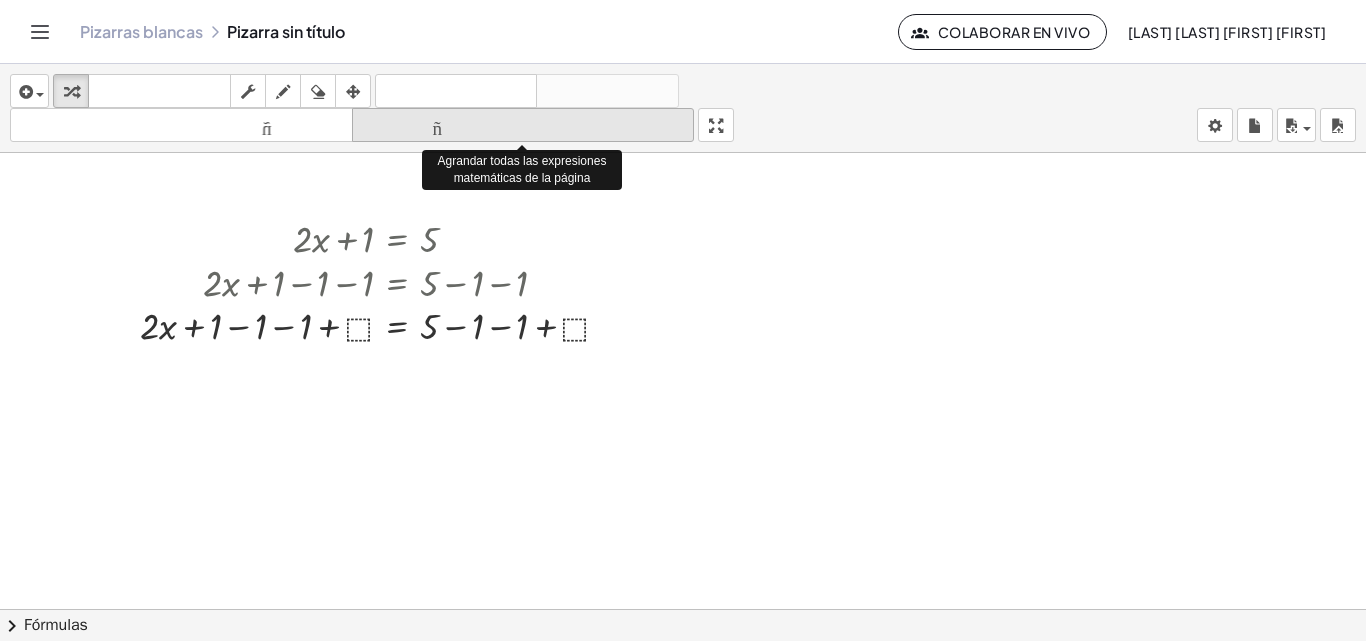 click on "tamaño_del_formato" at bounding box center (523, 125) 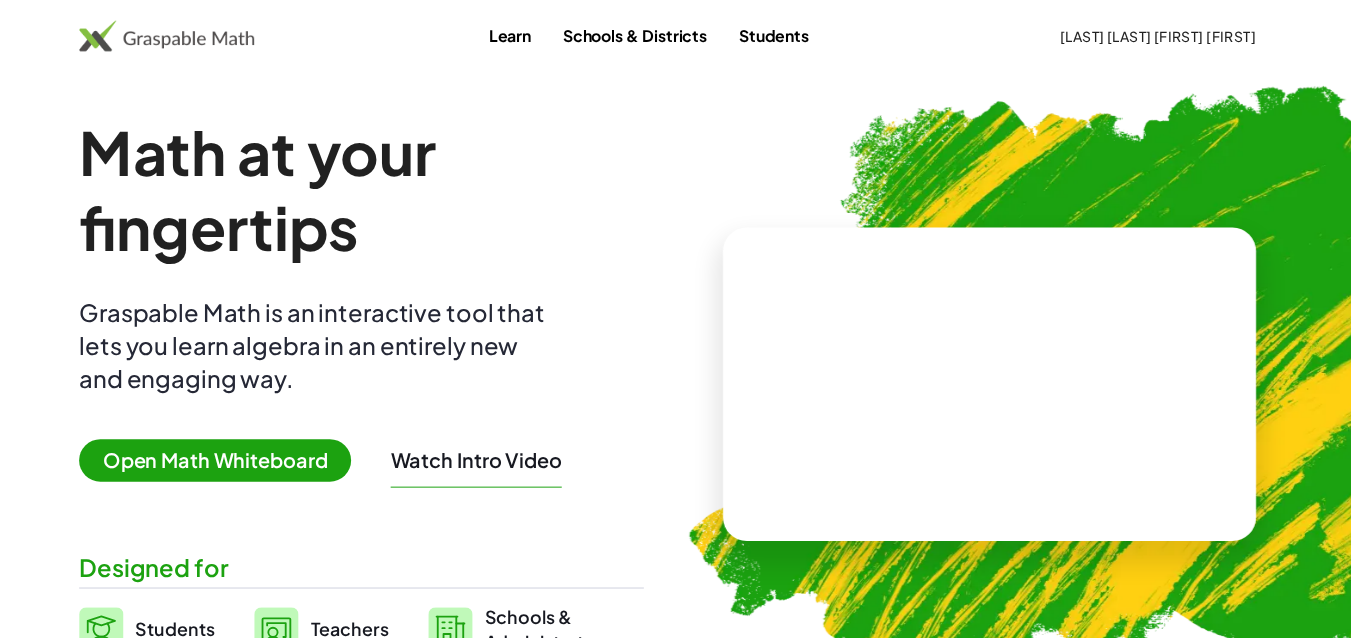 scroll, scrollTop: 200, scrollLeft: 0, axis: vertical 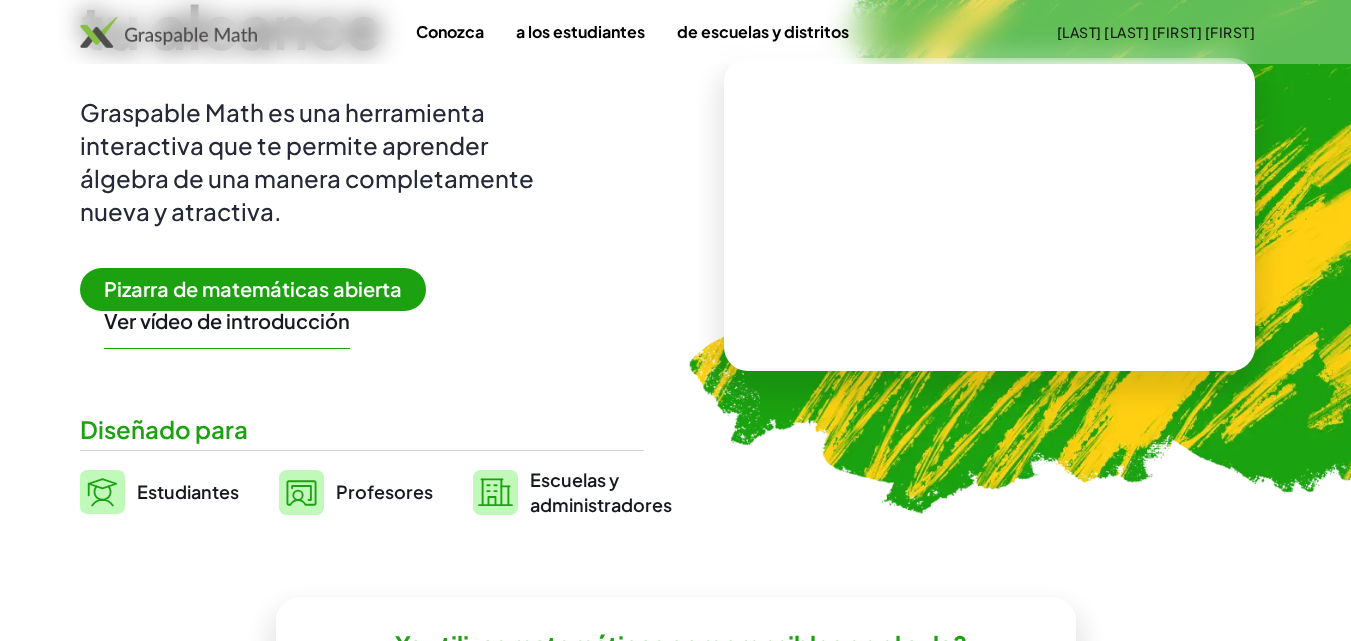 click on "Pizarra de matemáticas abierta" at bounding box center [253, 288] 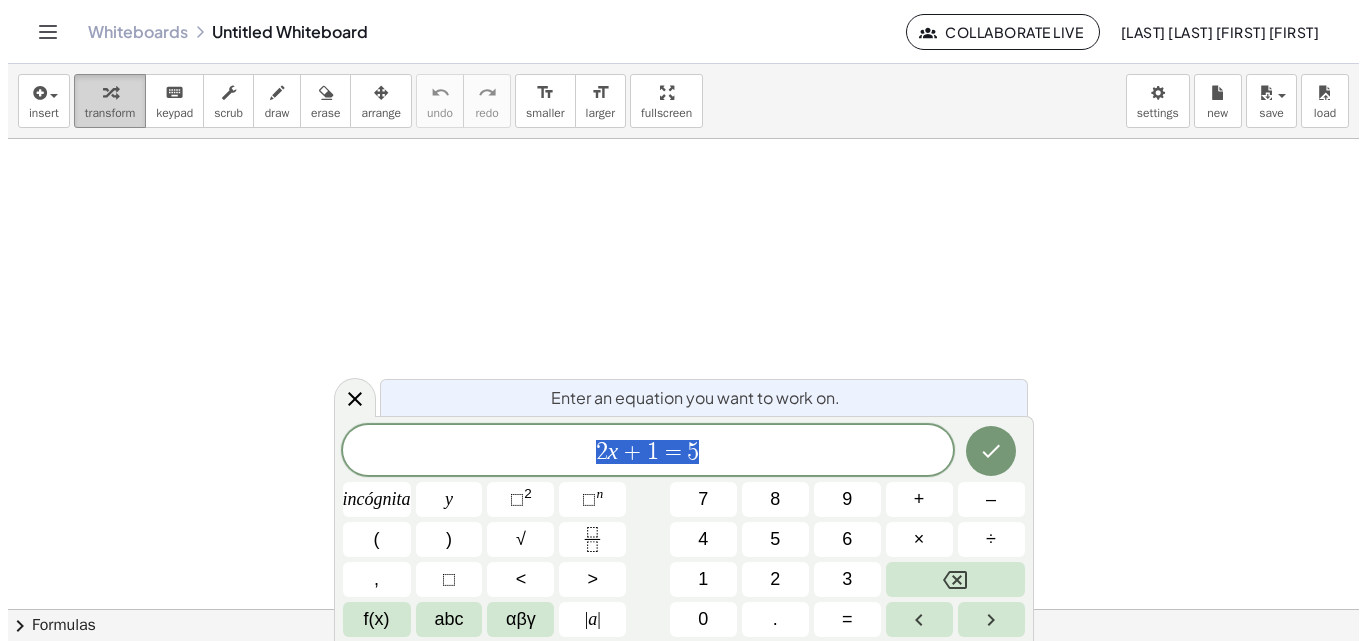 scroll, scrollTop: 0, scrollLeft: 0, axis: both 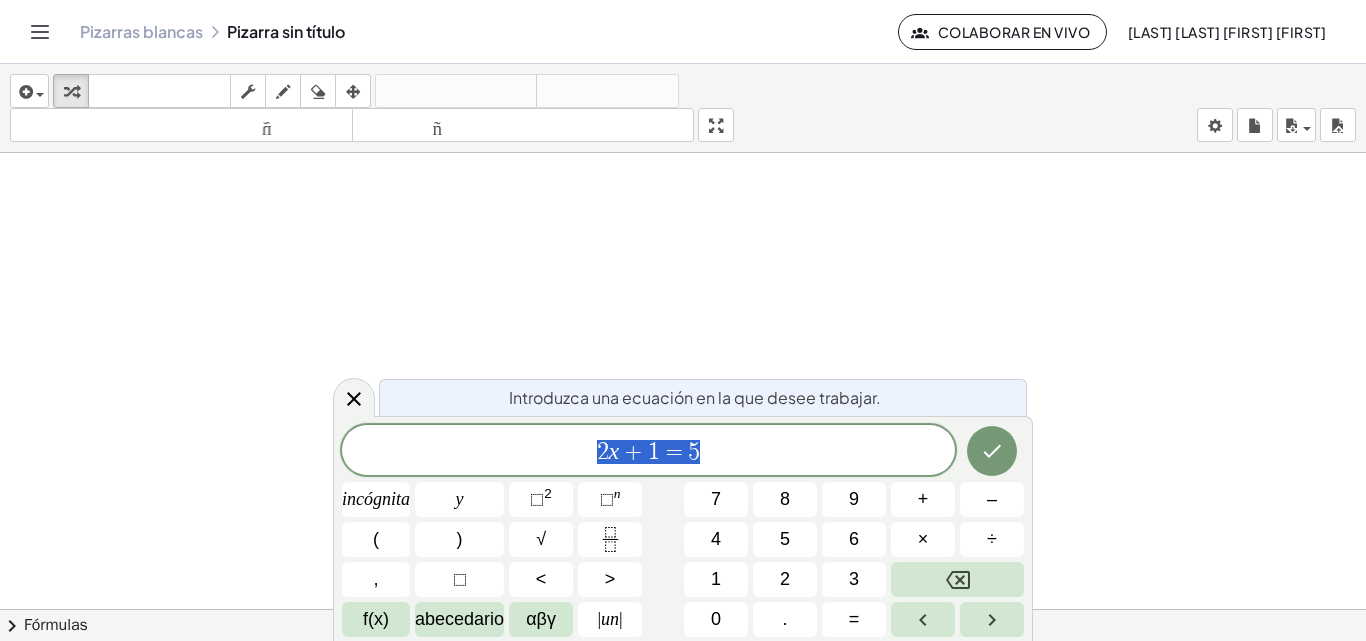 drag, startPoint x: 771, startPoint y: 439, endPoint x: 461, endPoint y: 441, distance: 310.00644 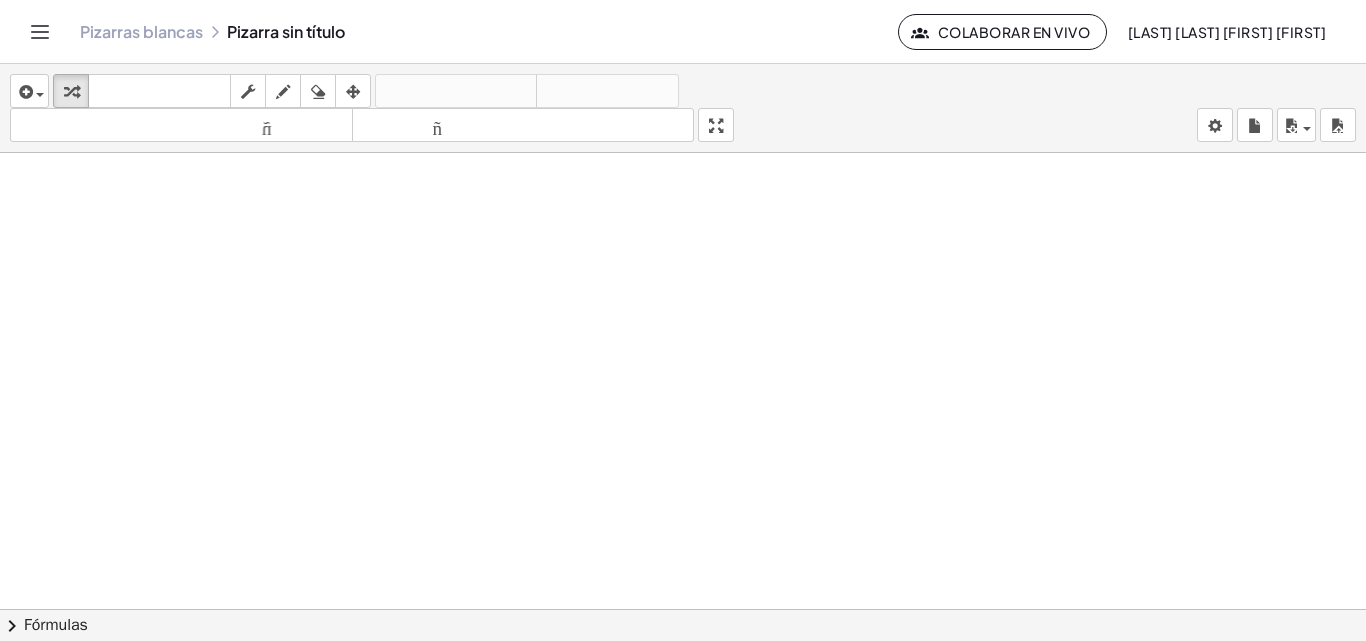 click at bounding box center [683, 623] 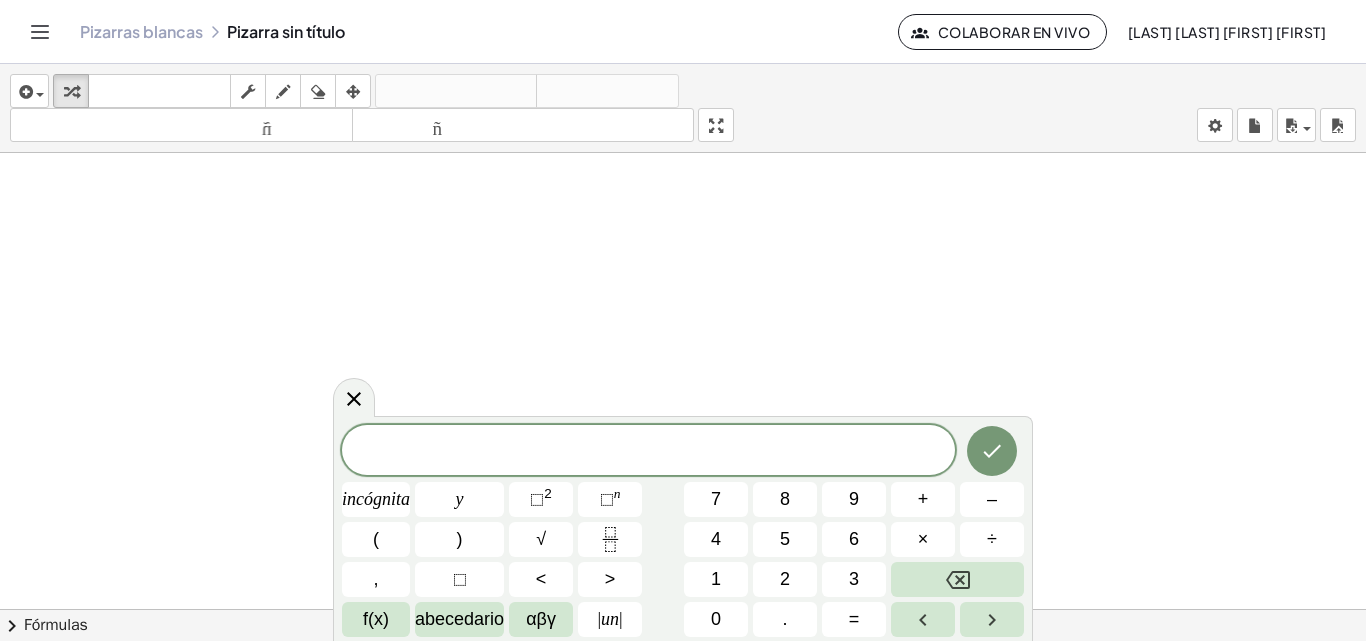 click on "Pizarras blancas Pizarra sin título" at bounding box center [489, 32] 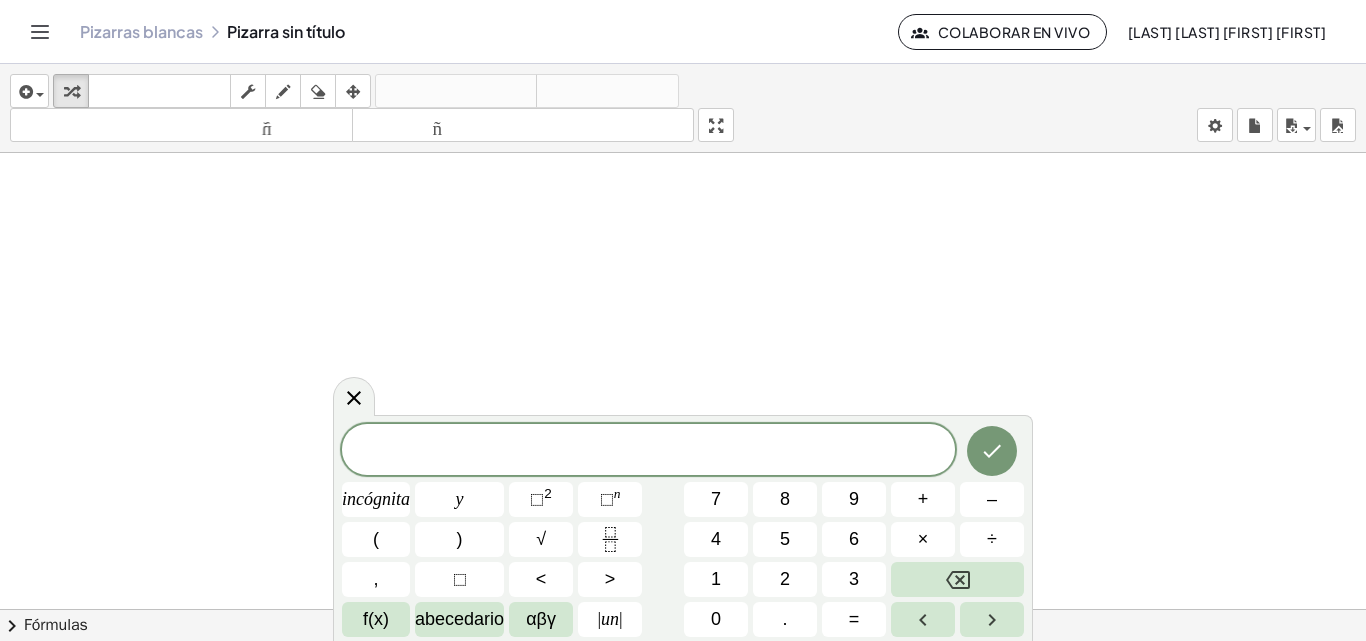 click on "Pizarras blancas" at bounding box center [141, 31] 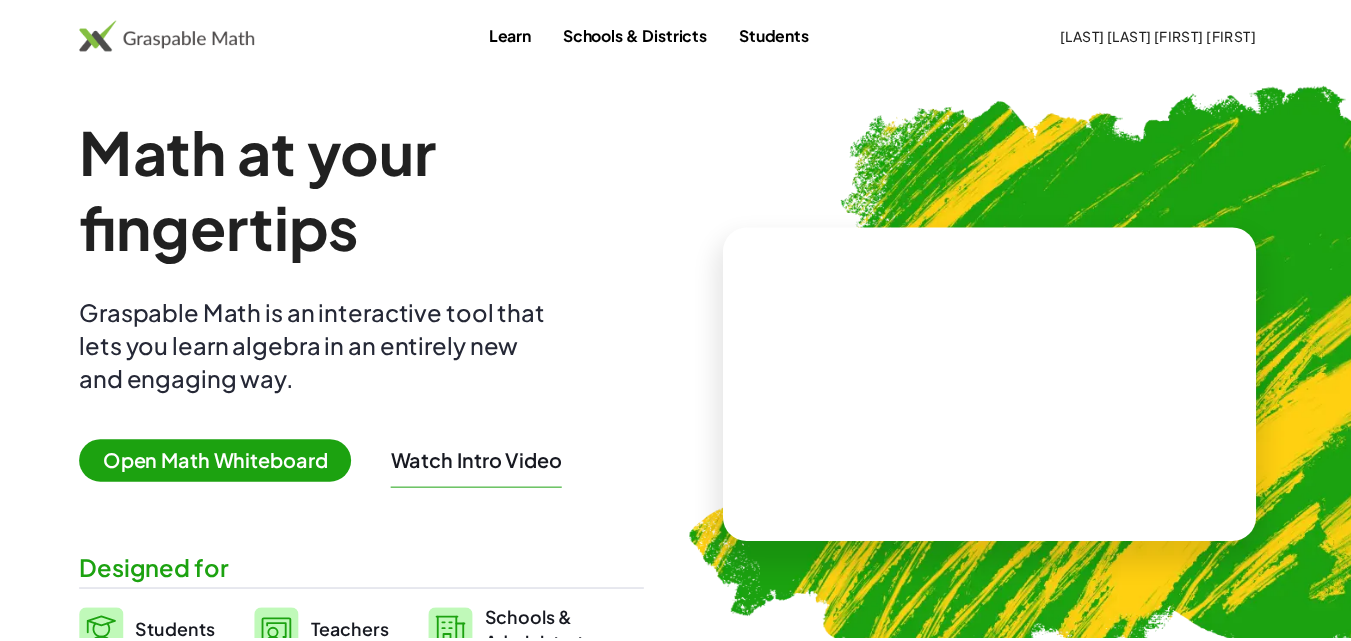 scroll, scrollTop: 200, scrollLeft: 0, axis: vertical 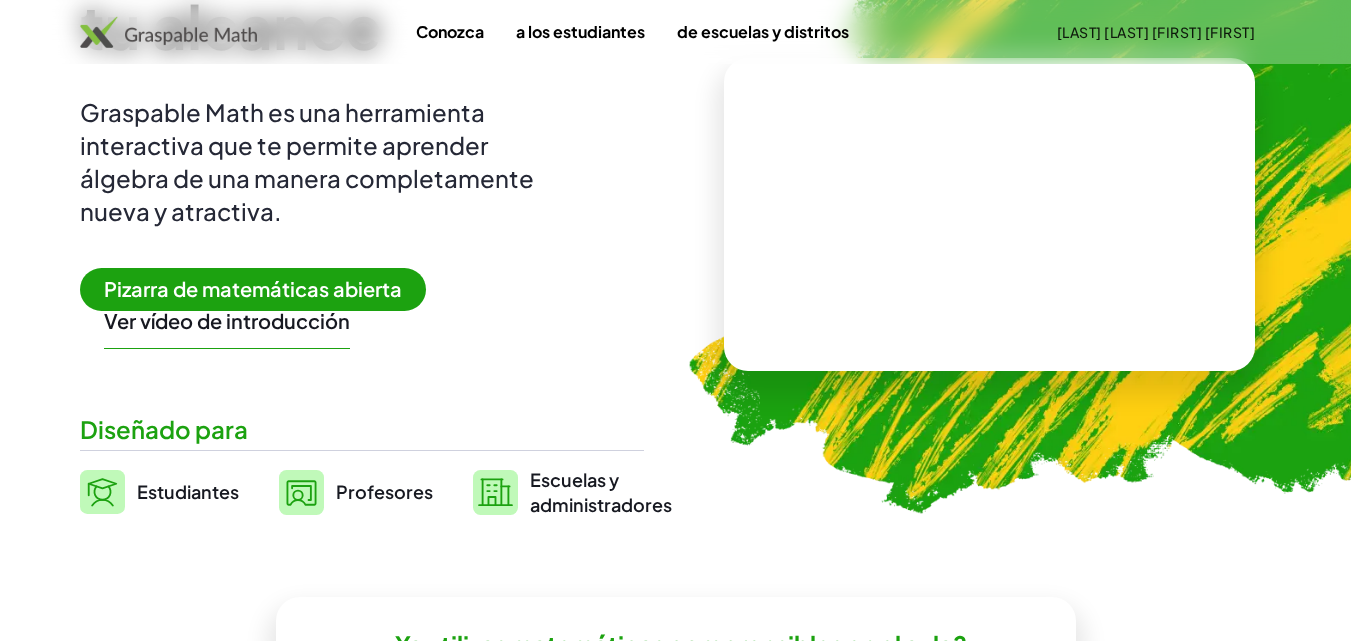 click on "Pizarra de matemáticas abierta" at bounding box center (253, 288) 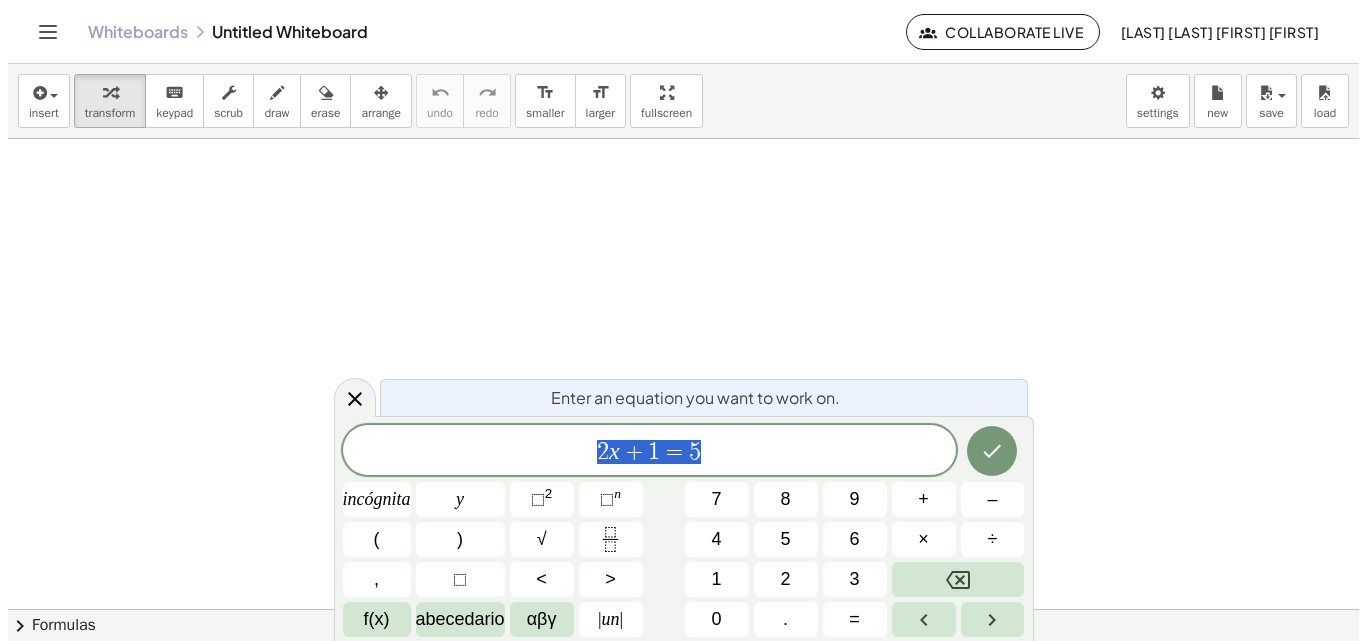 scroll, scrollTop: 0, scrollLeft: 0, axis: both 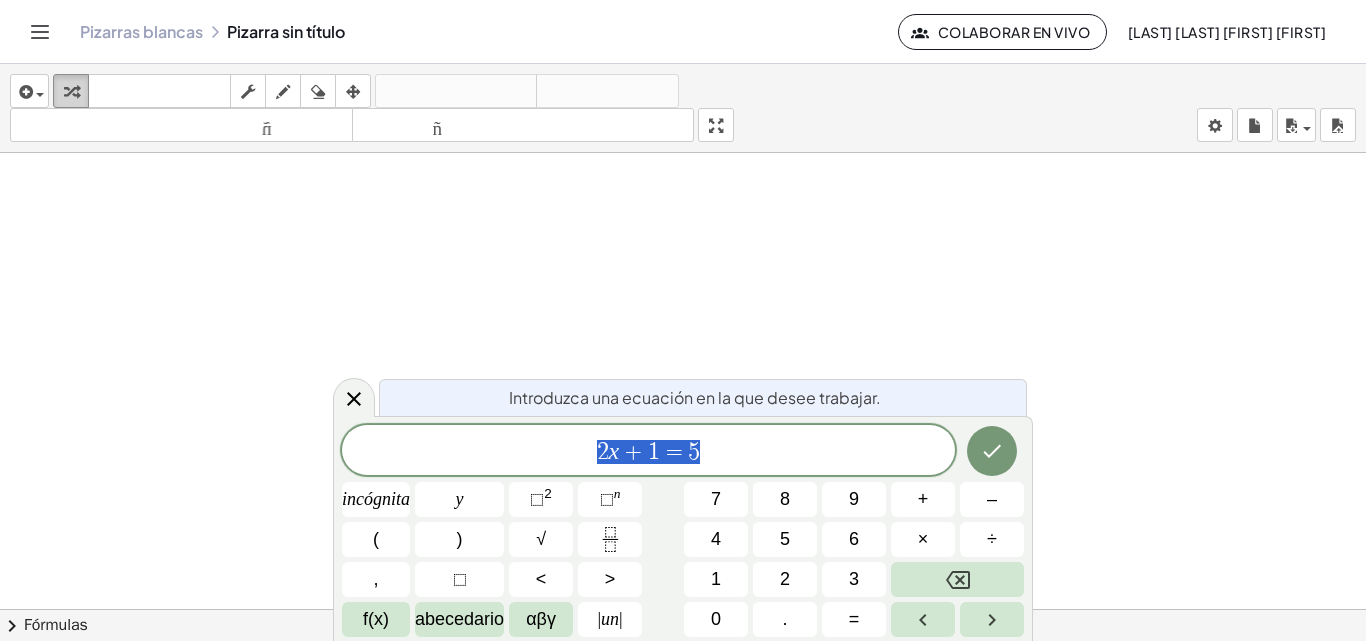 click at bounding box center [71, 91] 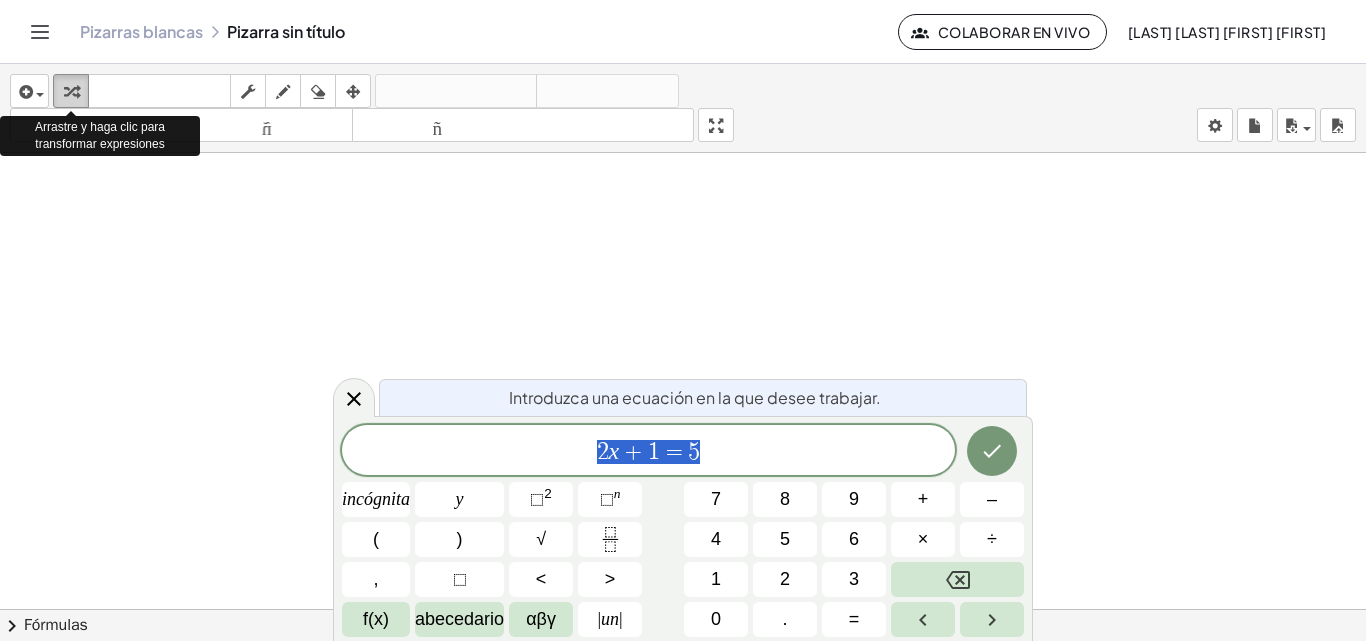 click at bounding box center (71, 91) 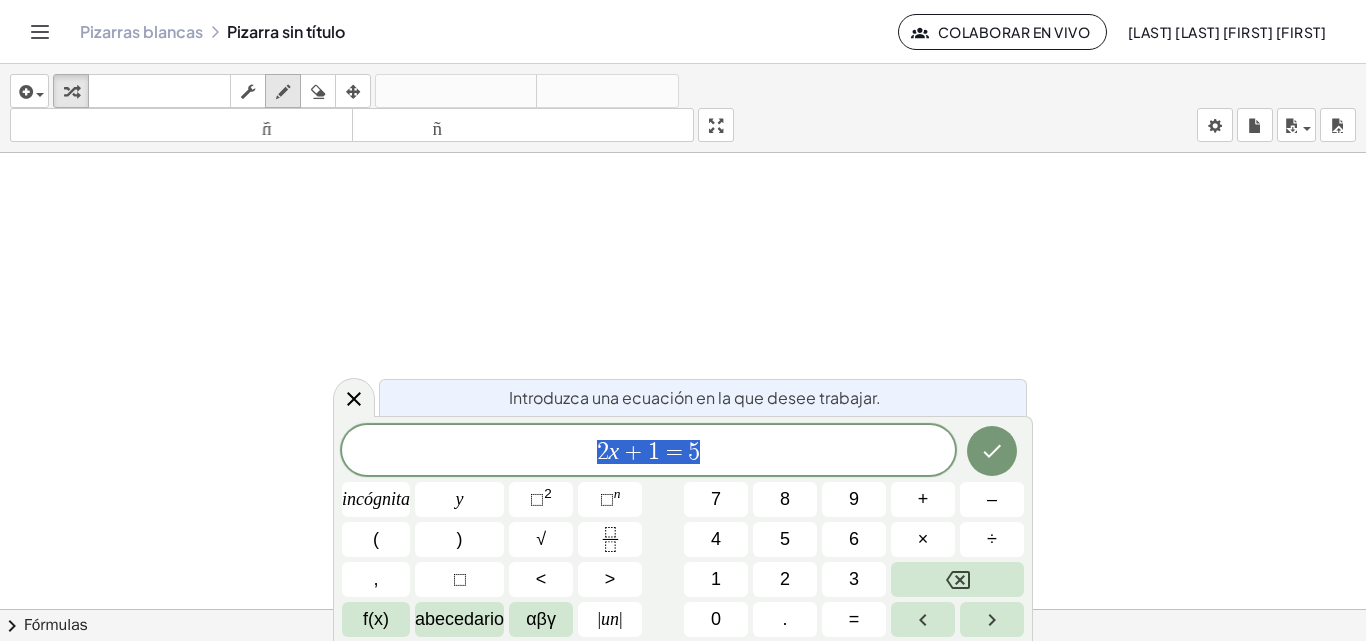 click at bounding box center [283, 91] 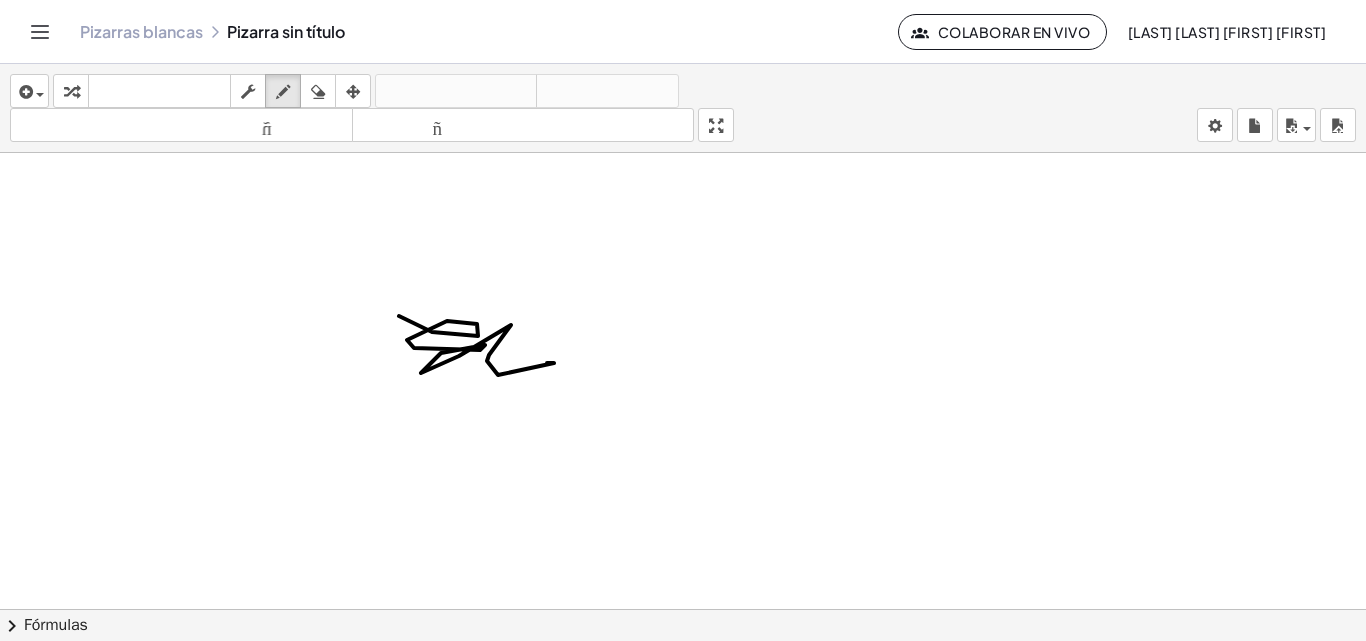 drag, startPoint x: 432, startPoint y: 332, endPoint x: 529, endPoint y: 375, distance: 106.10372 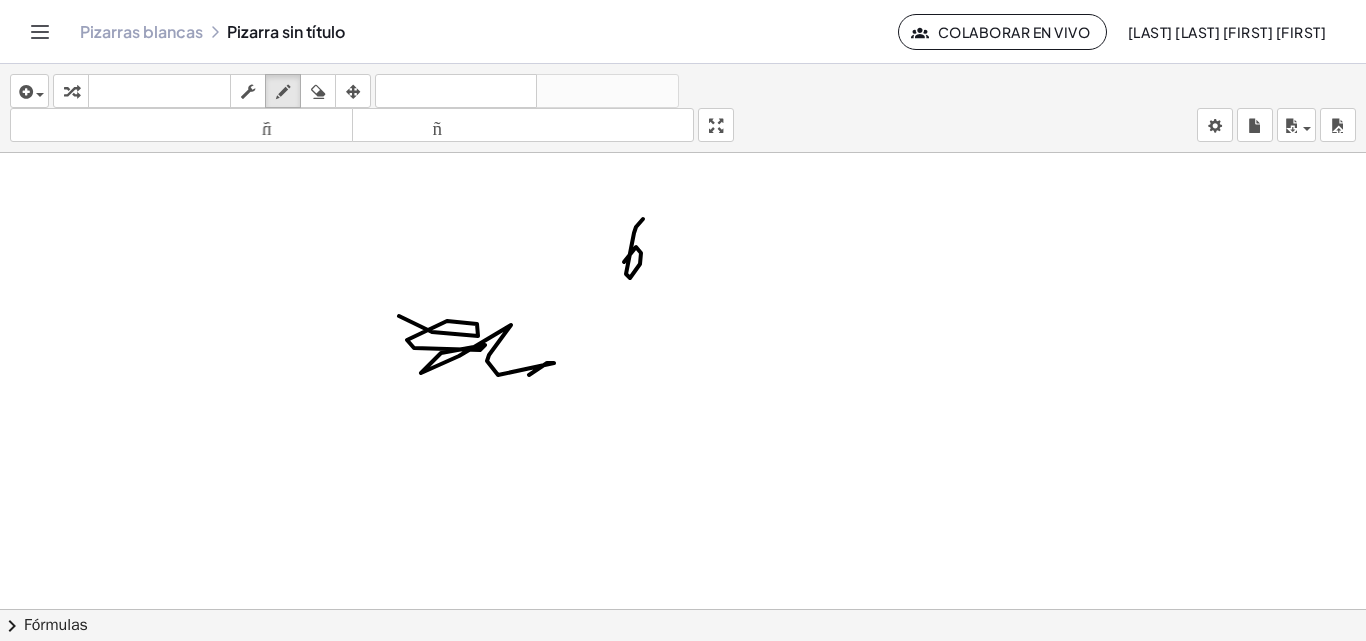 drag, startPoint x: 643, startPoint y: 219, endPoint x: 652, endPoint y: 281, distance: 62.649822 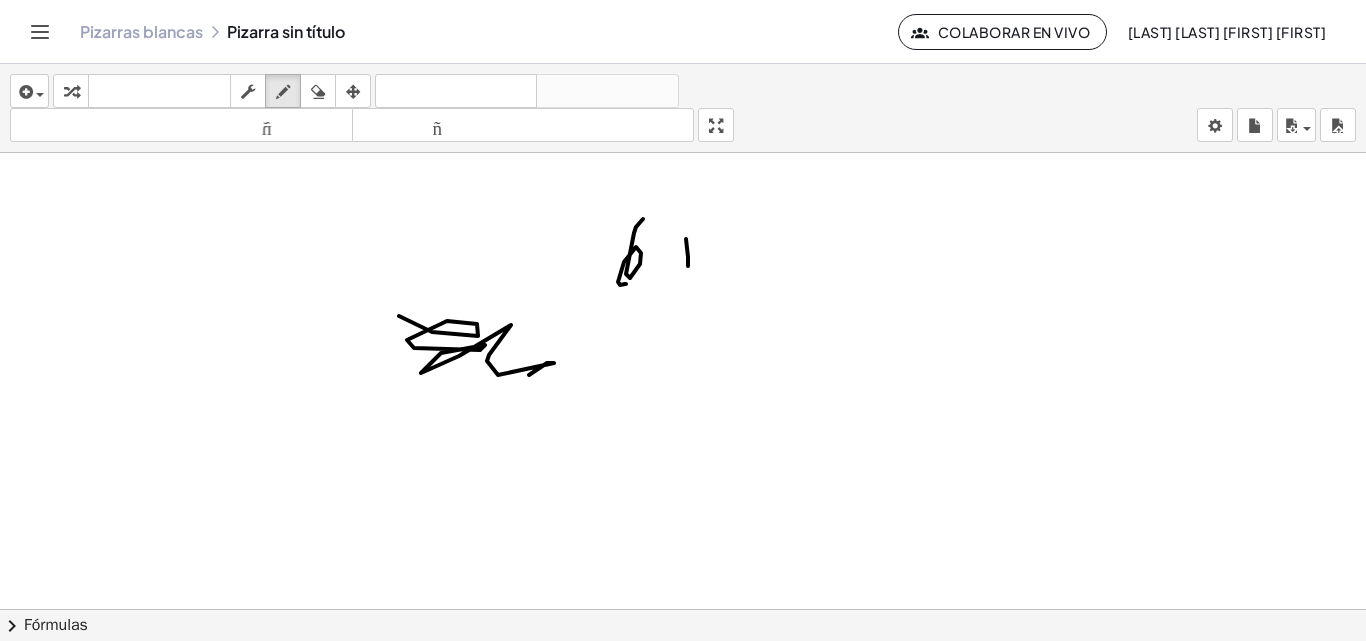 click at bounding box center (683, 623) 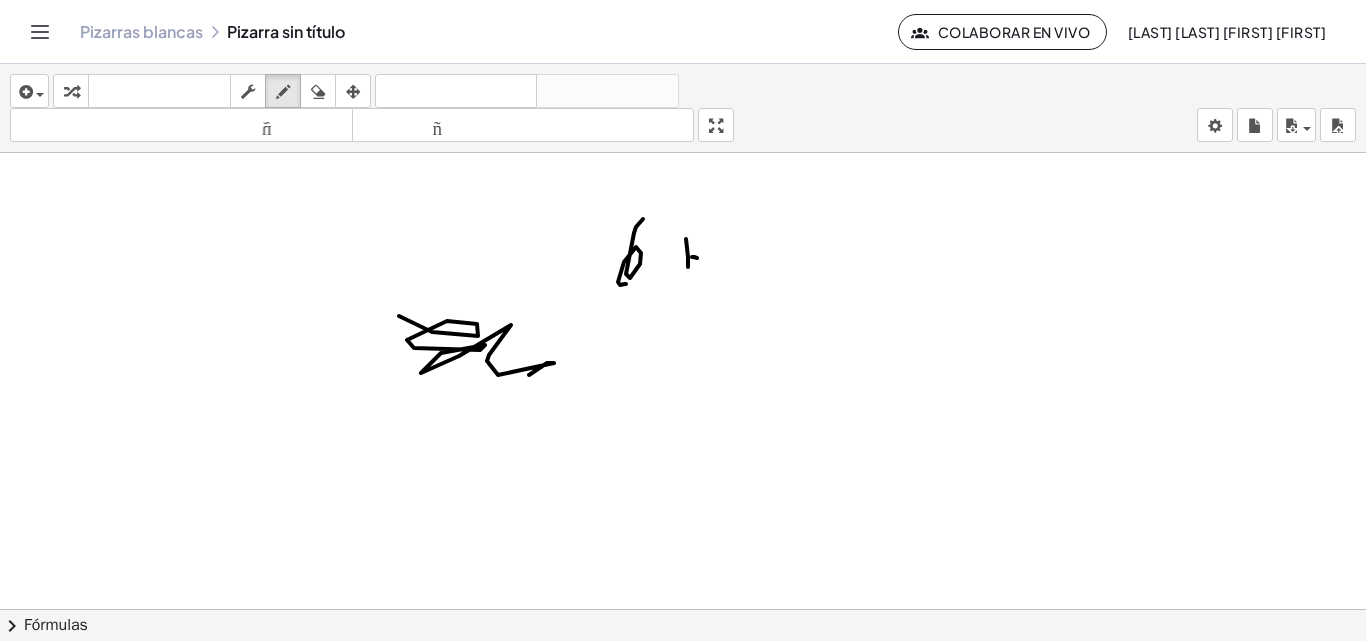 click at bounding box center (683, 623) 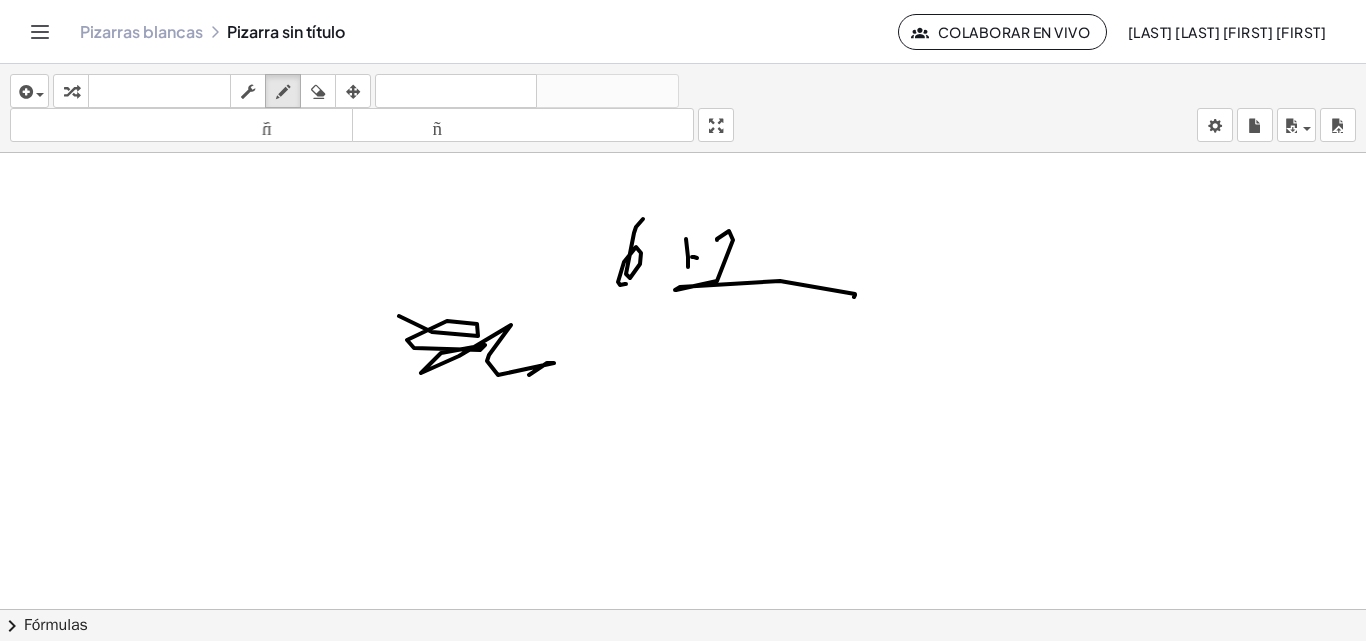 drag, startPoint x: 729, startPoint y: 231, endPoint x: 853, endPoint y: 297, distance: 140.47064 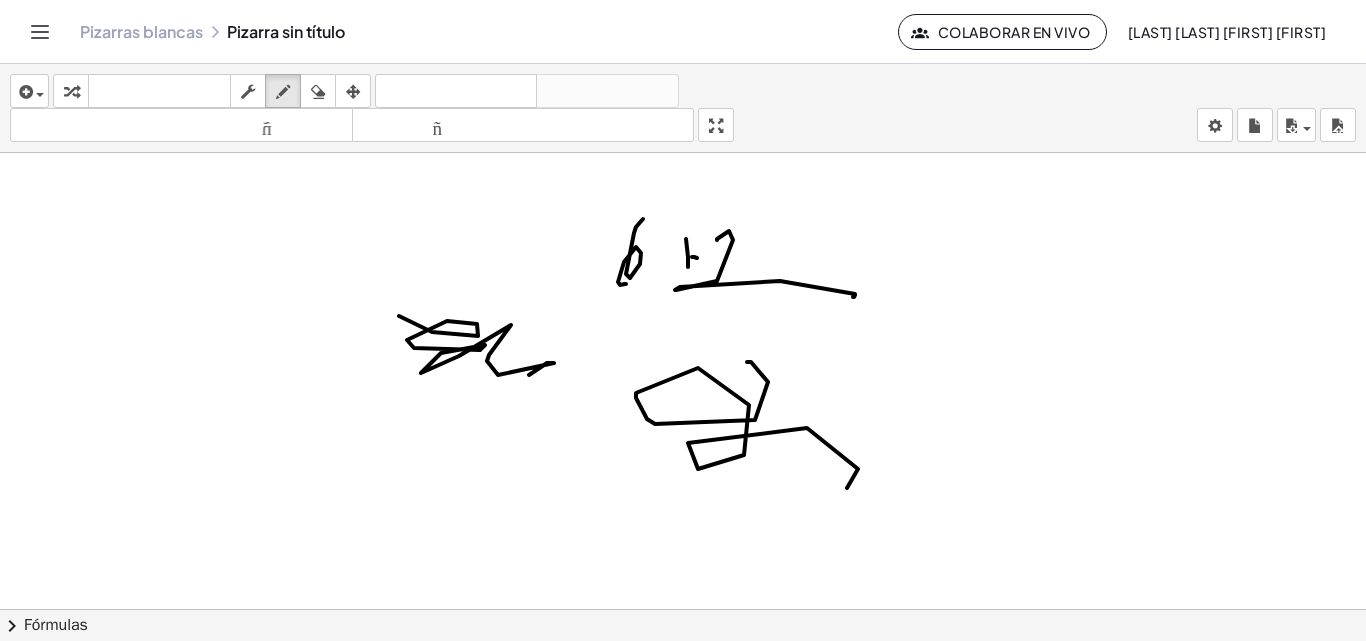 drag, startPoint x: 768, startPoint y: 382, endPoint x: 847, endPoint y: 488, distance: 132.2006 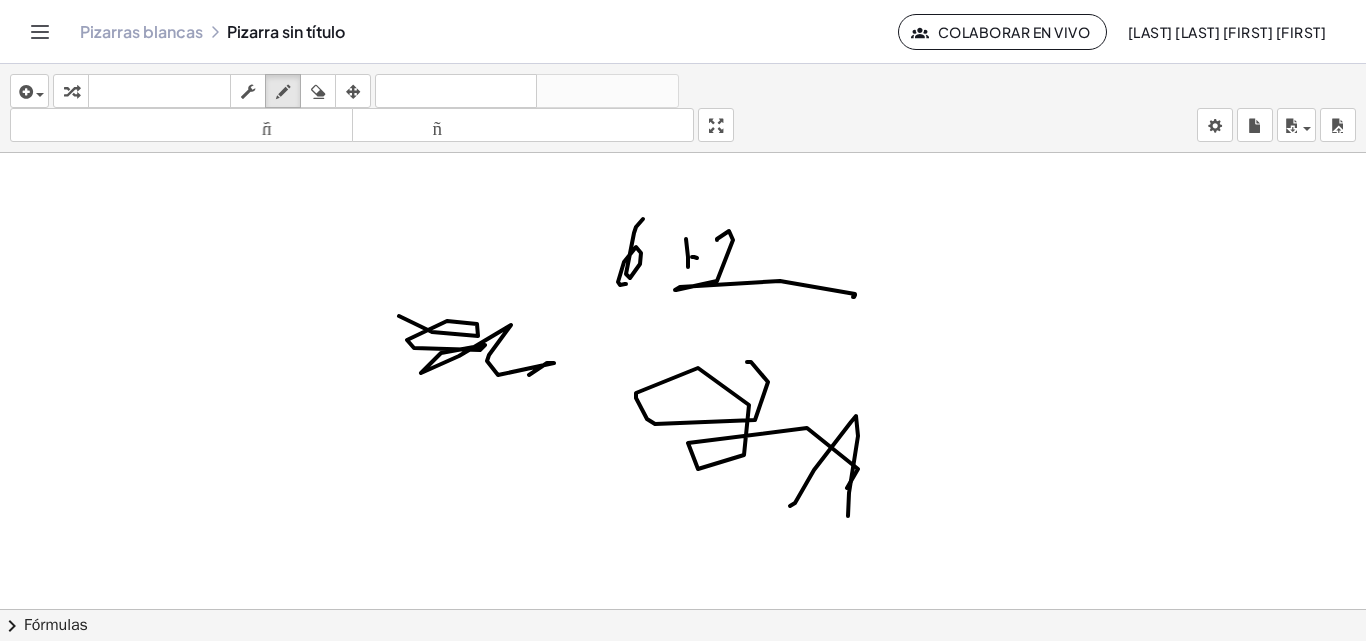 drag, startPoint x: 790, startPoint y: 506, endPoint x: 719, endPoint y: 444, distance: 94.26028 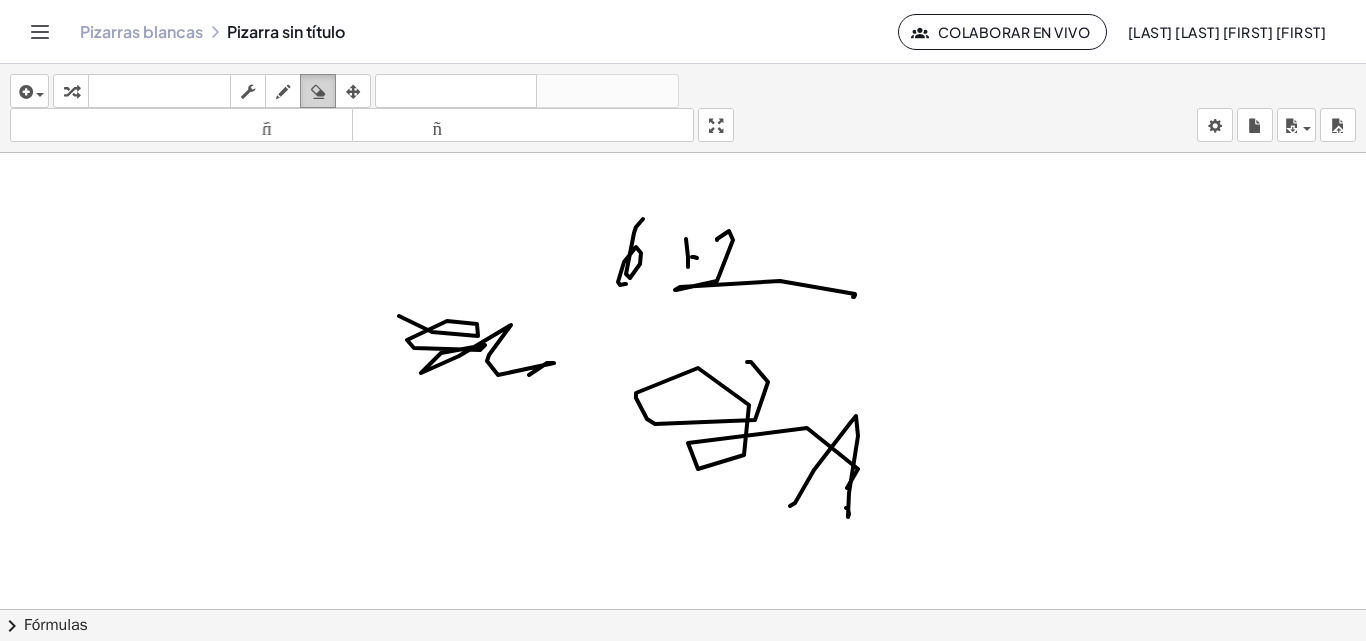 click at bounding box center (318, 92) 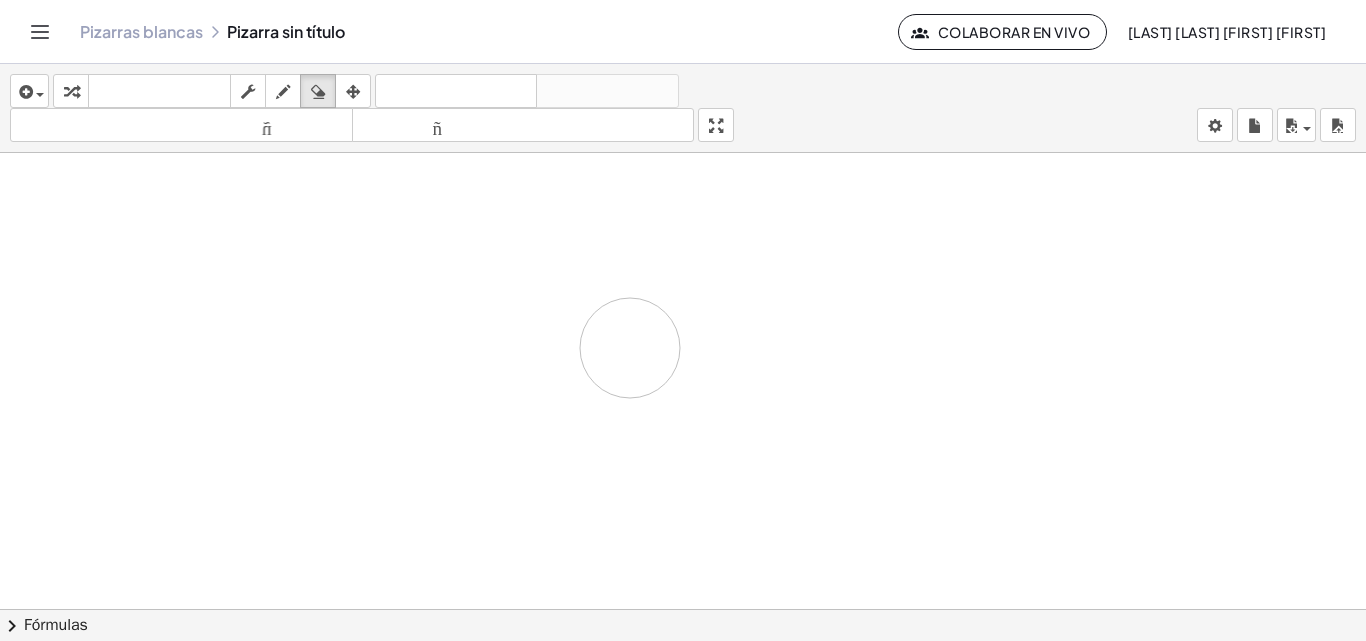 drag, startPoint x: 677, startPoint y: 267, endPoint x: 741, endPoint y: 356, distance: 109.62208 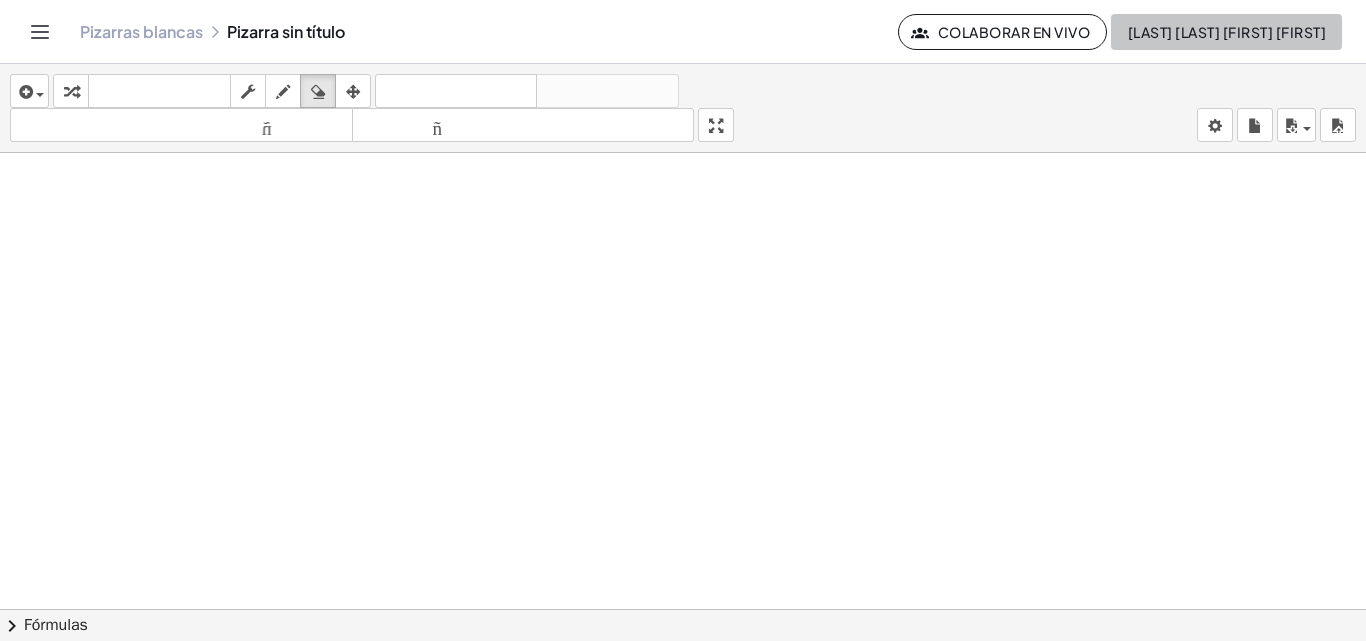drag, startPoint x: 741, startPoint y: 356, endPoint x: 1166, endPoint y: 32, distance: 534.4165 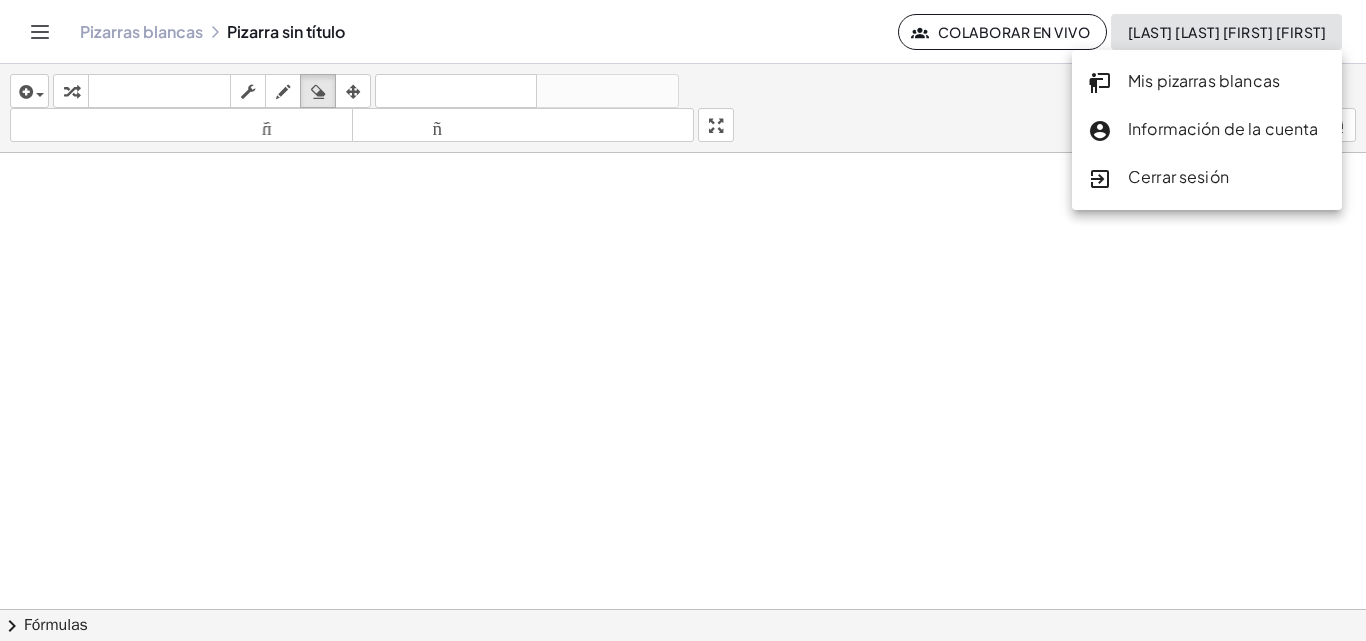 click on "Cerrar sesión" at bounding box center (1178, 176) 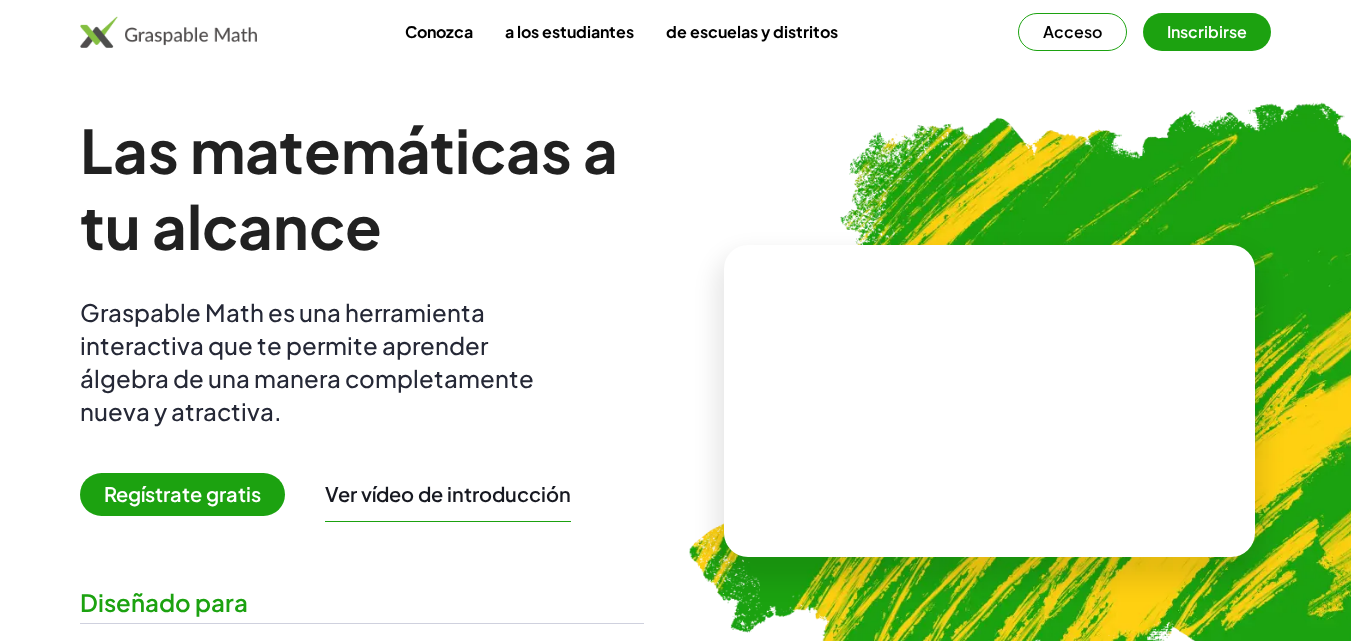 click on "Regístrate gratis" at bounding box center [182, 493] 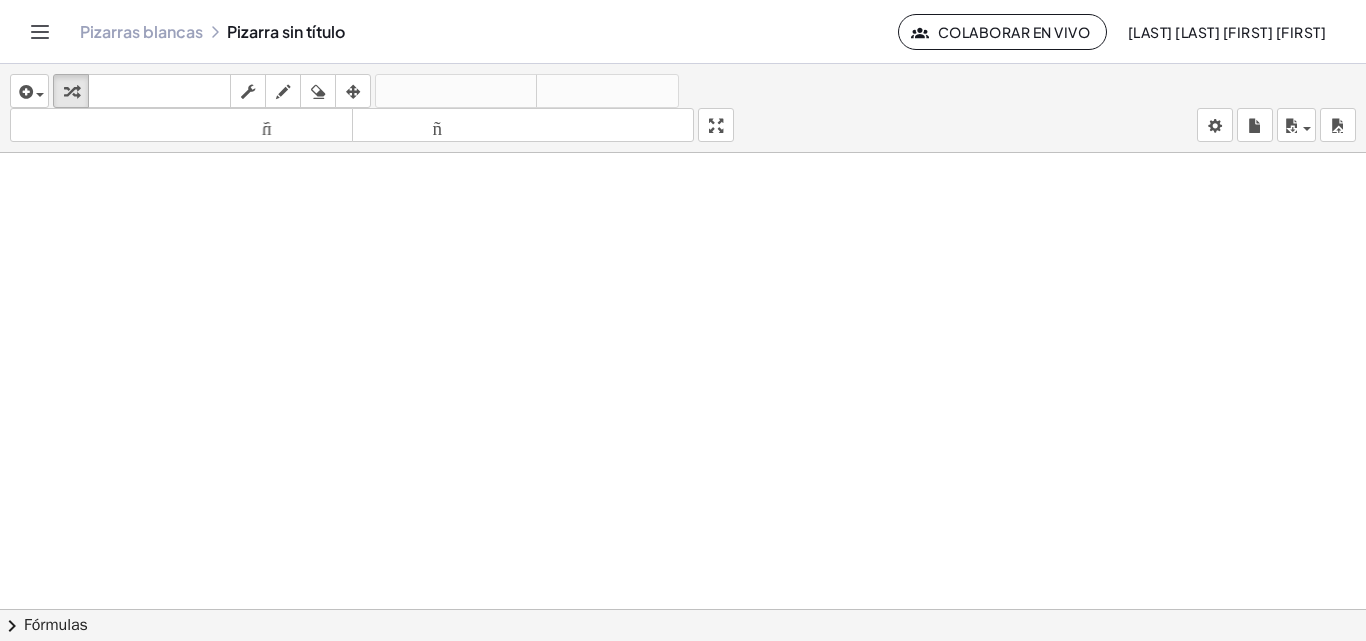 scroll, scrollTop: 0, scrollLeft: 0, axis: both 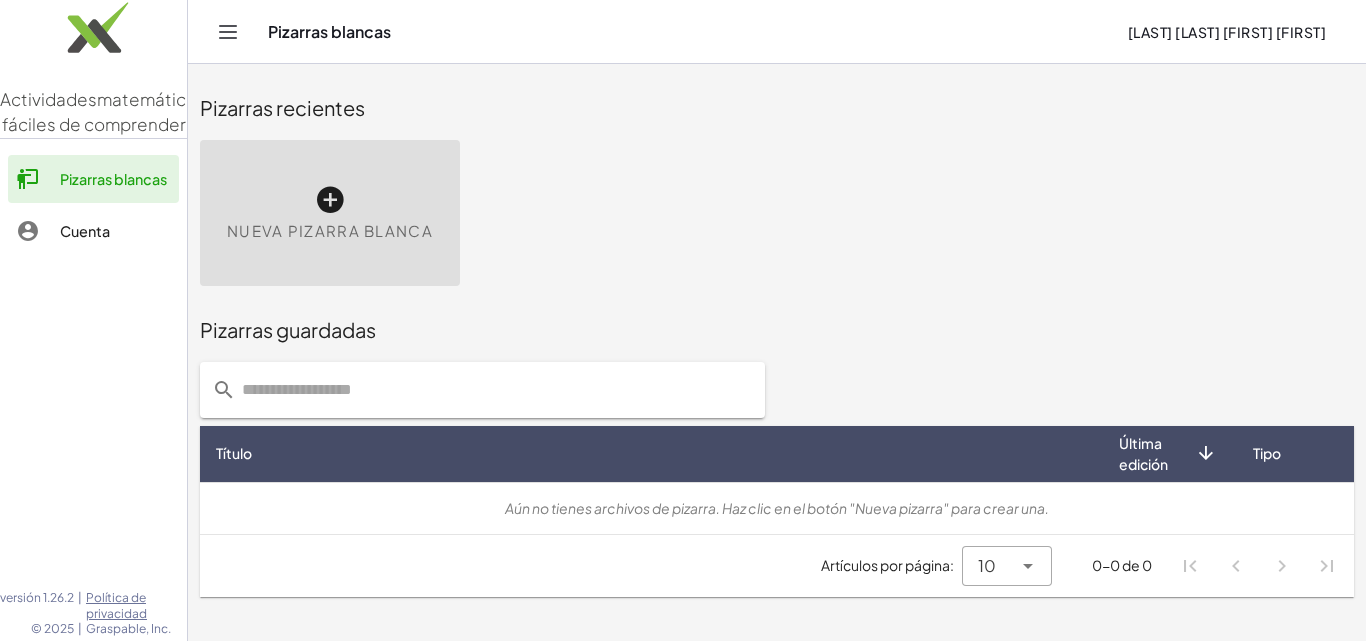 click on "Nueva pizarra blanca" at bounding box center (330, 213) 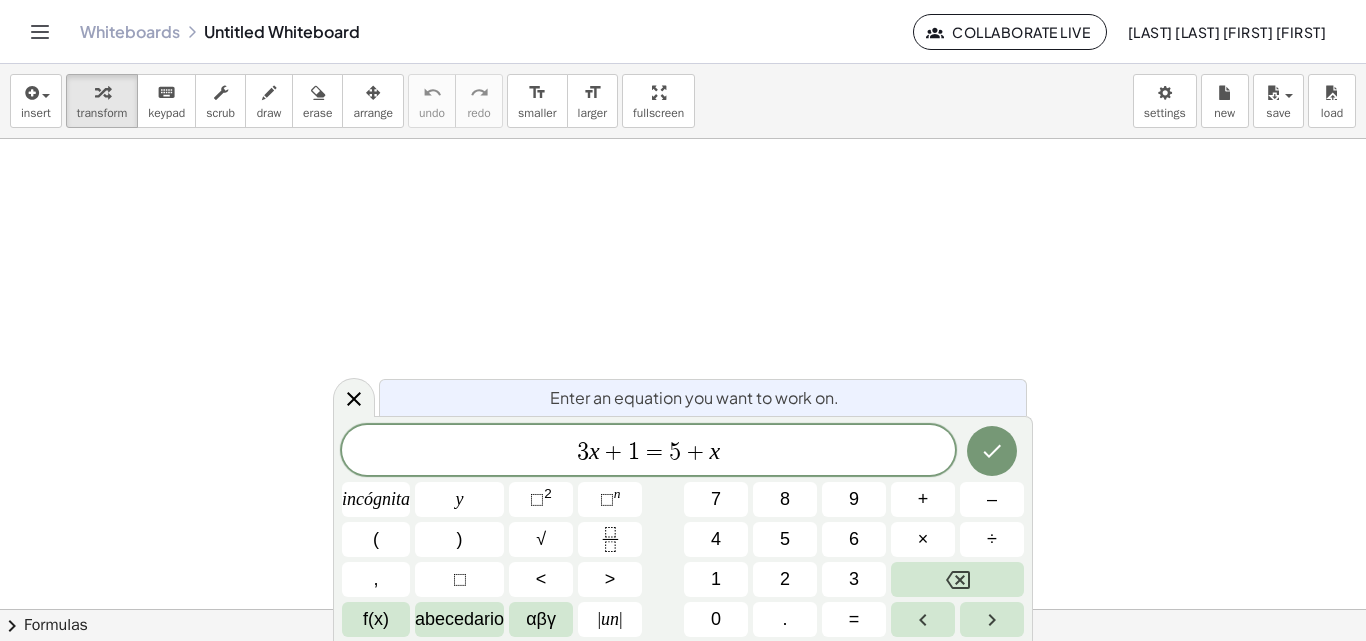 click at bounding box center [683, 609] 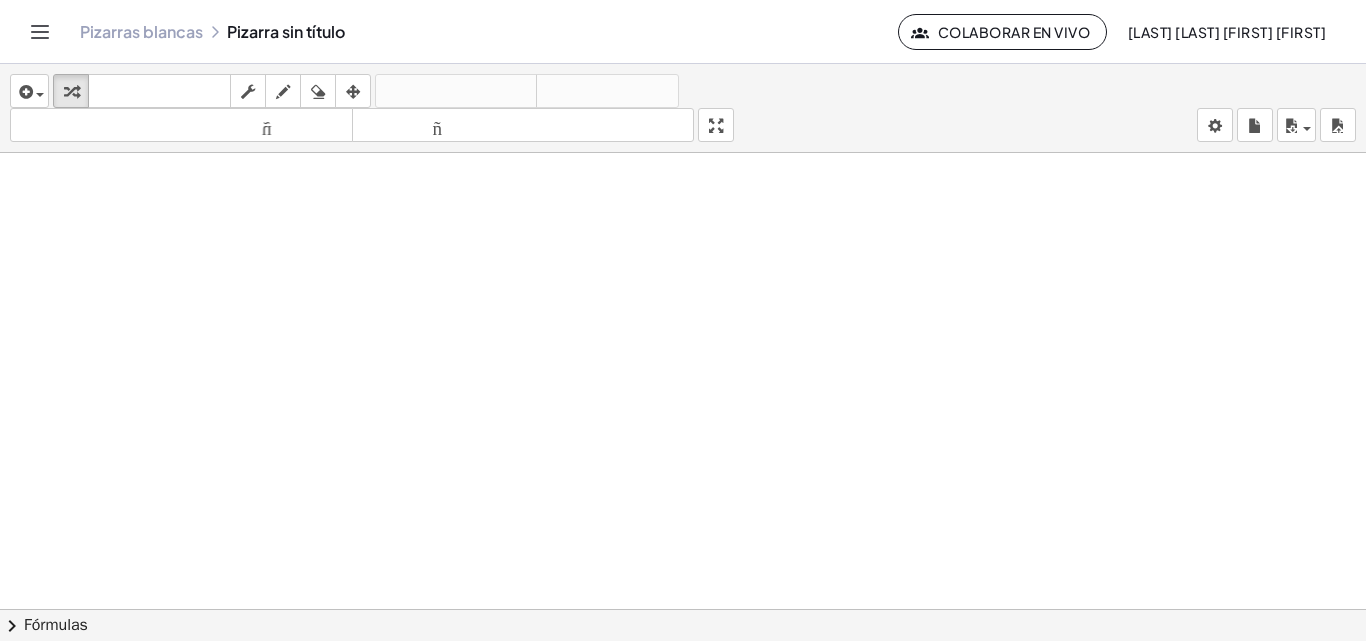 click at bounding box center (683, 623) 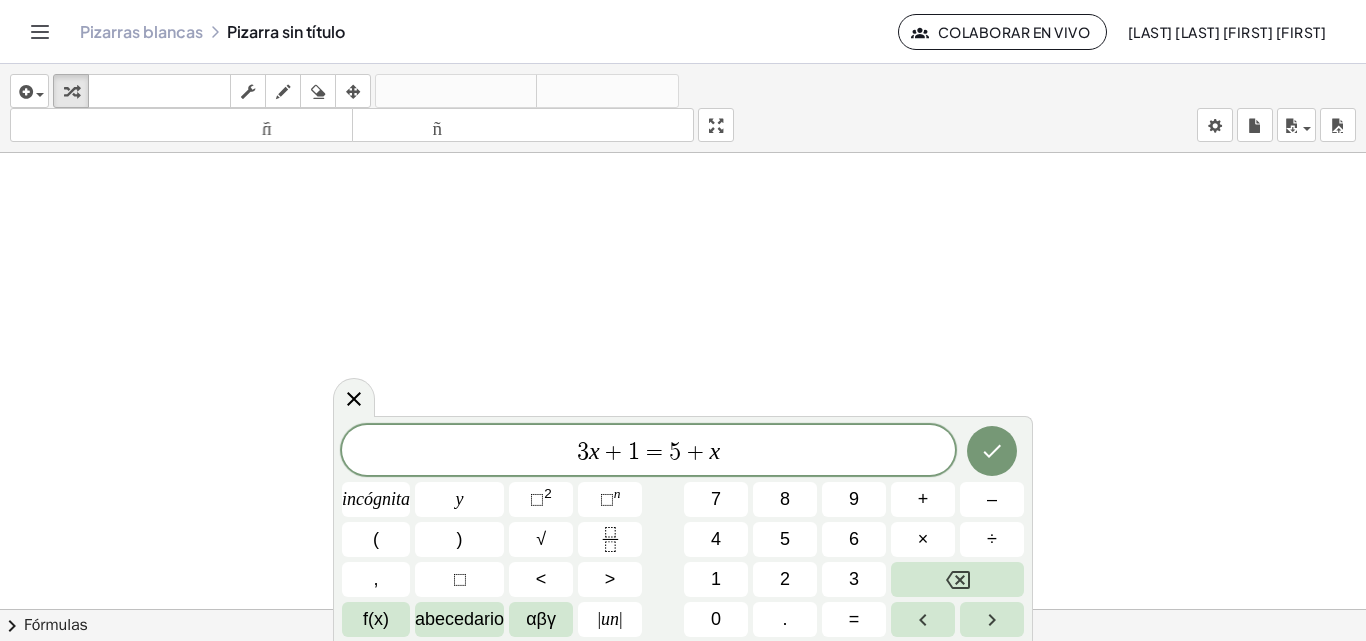 click at bounding box center (683, 623) 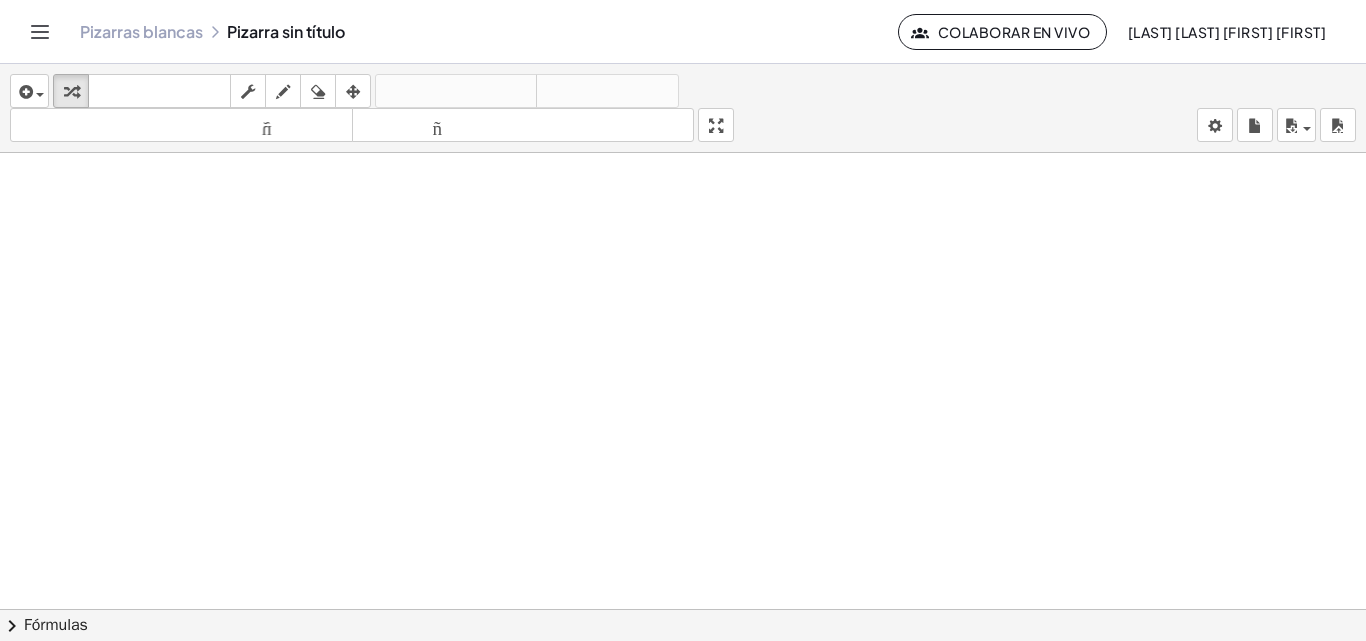 drag, startPoint x: 331, startPoint y: 366, endPoint x: 333, endPoint y: 347, distance: 19.104973 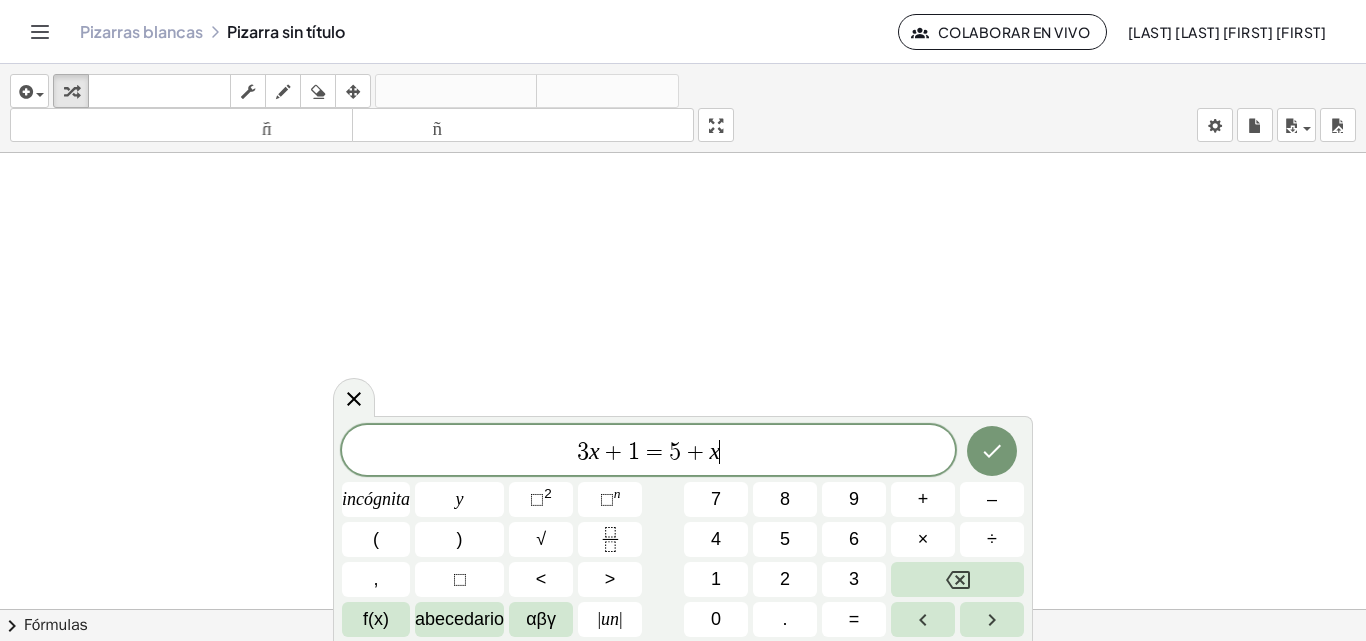 drag, startPoint x: 333, startPoint y: 347, endPoint x: 381, endPoint y: 316, distance: 57.14018 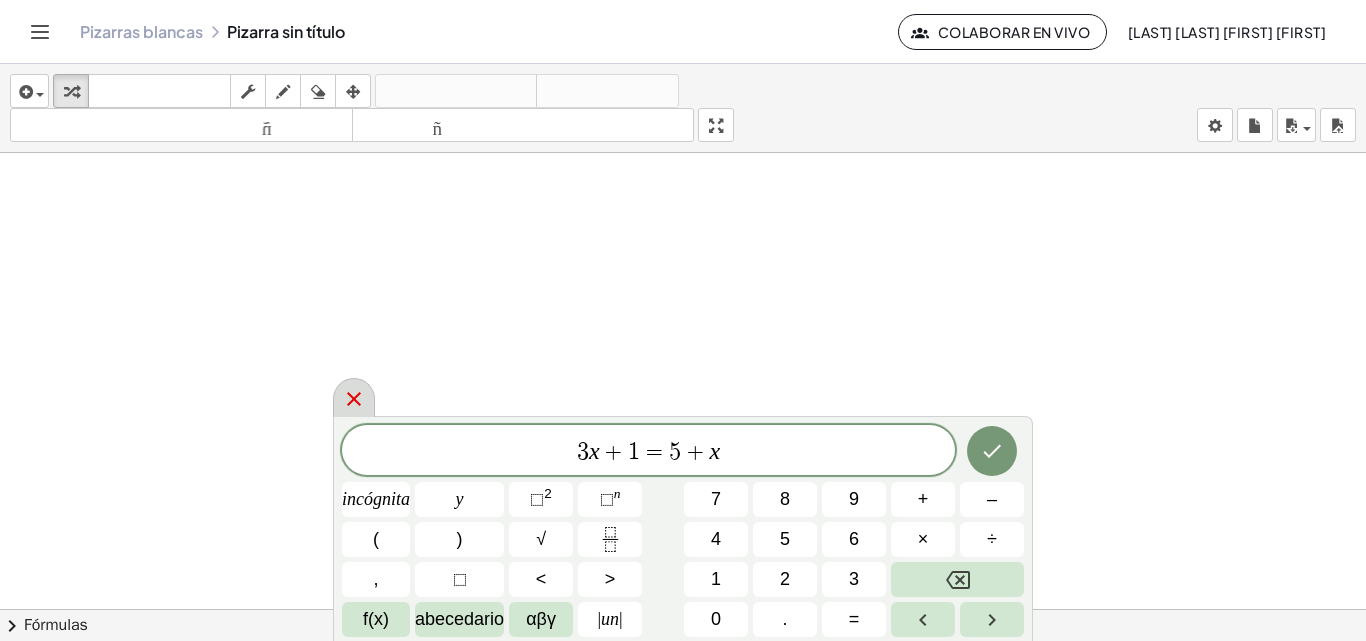 click at bounding box center [354, 397] 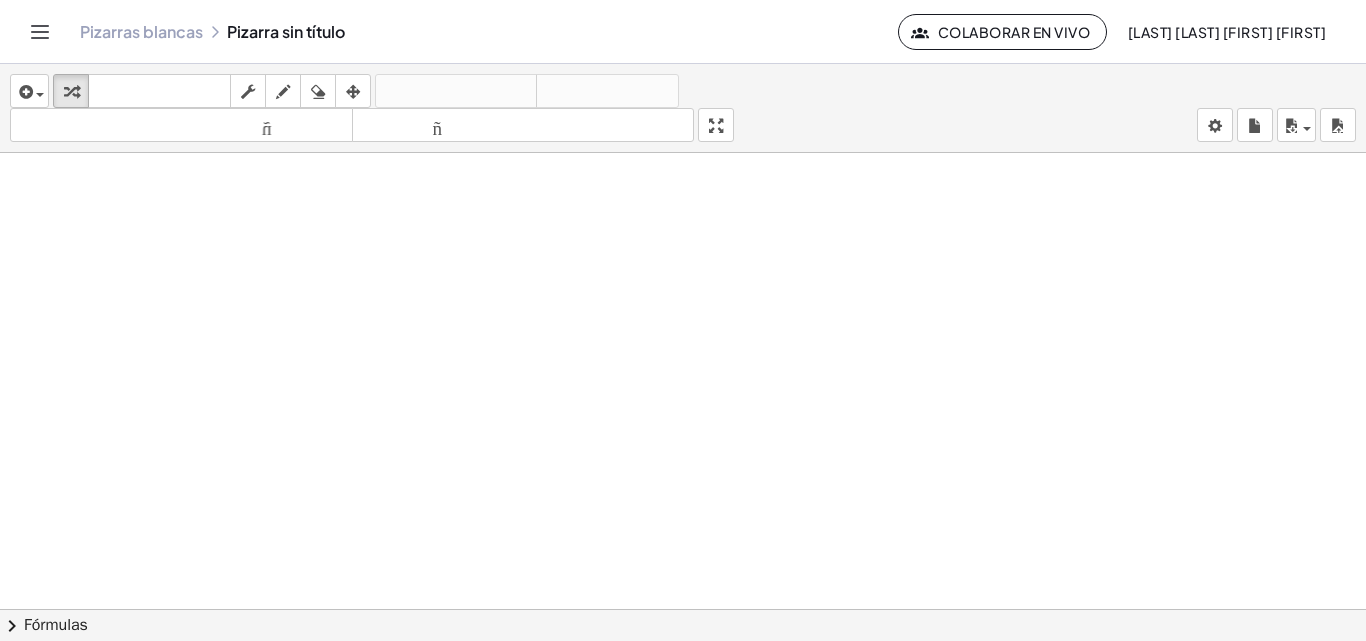 click at bounding box center (683, 623) 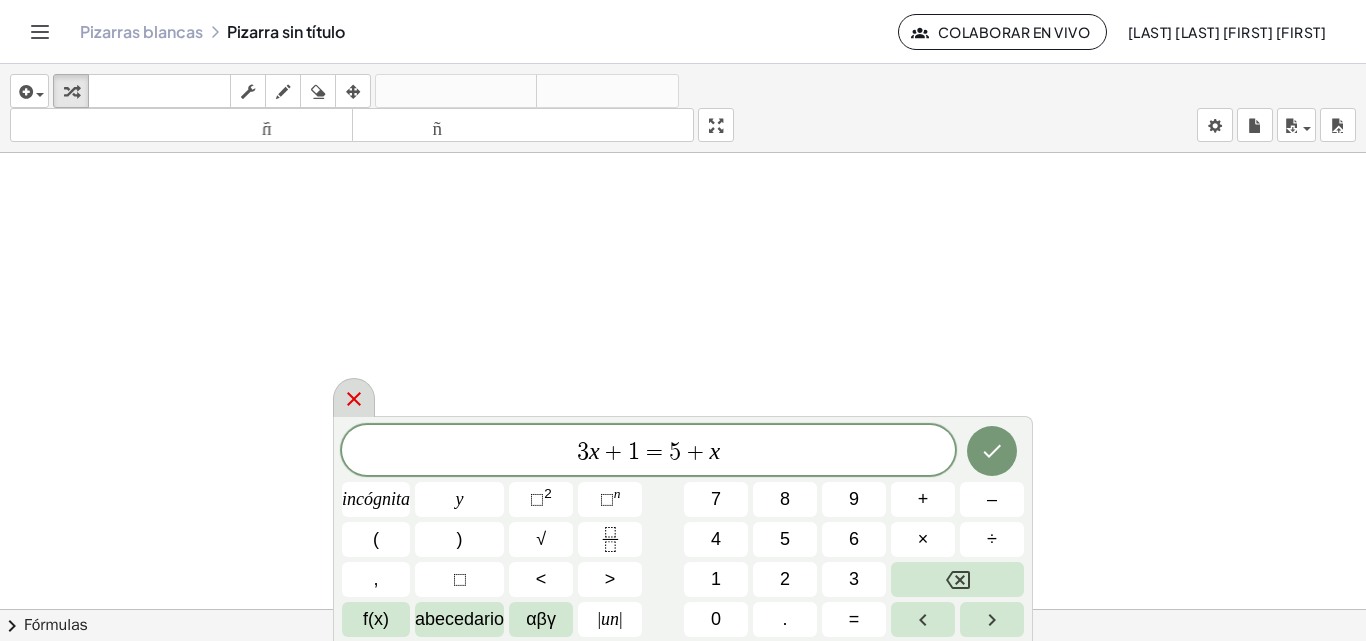 click at bounding box center [354, 397] 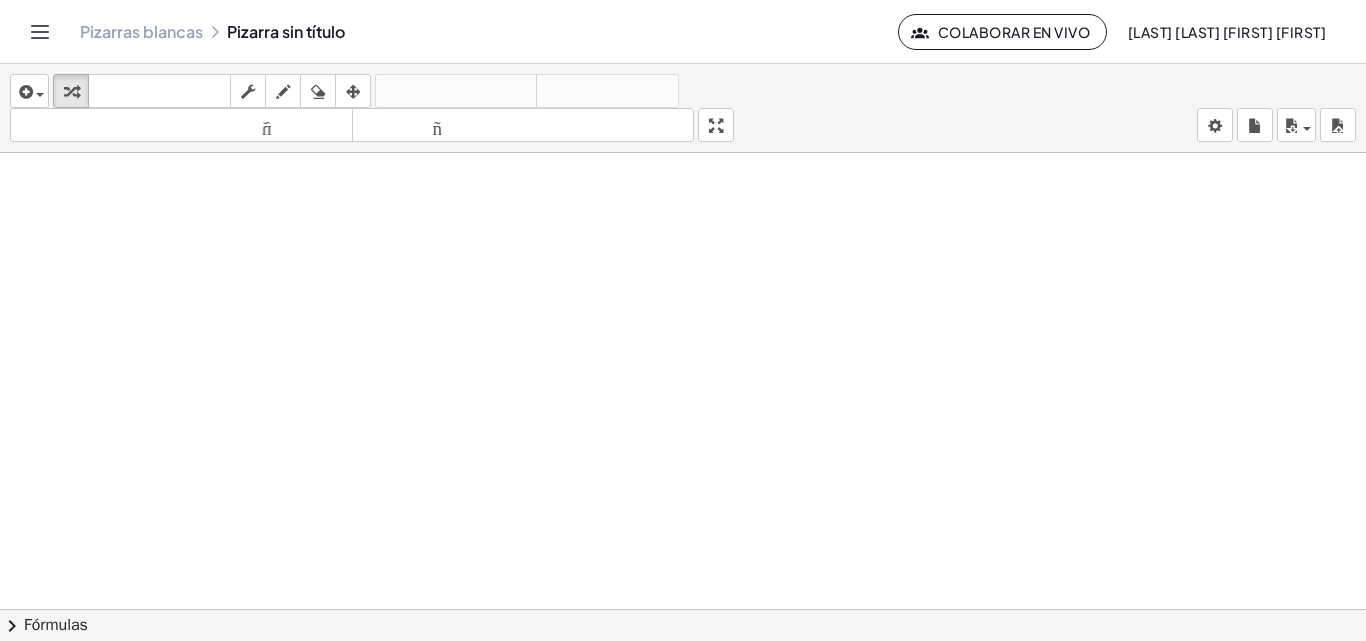 click at bounding box center (683, 623) 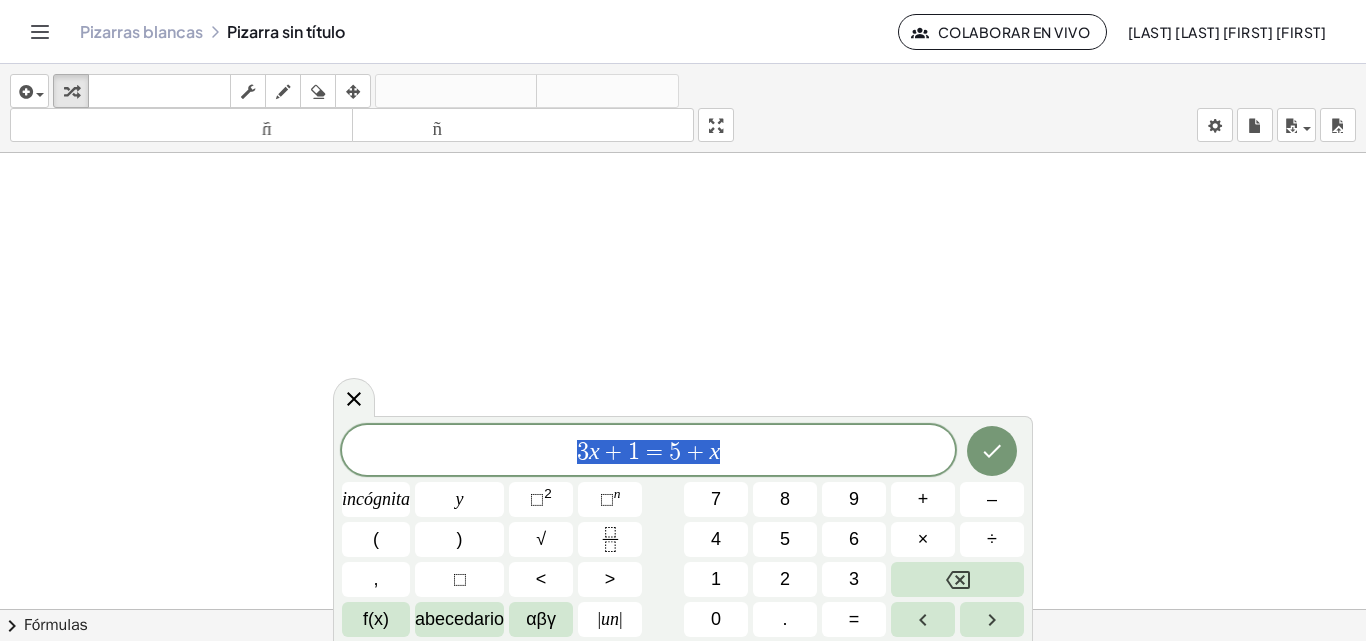 drag, startPoint x: 728, startPoint y: 453, endPoint x: 516, endPoint y: 443, distance: 212.23572 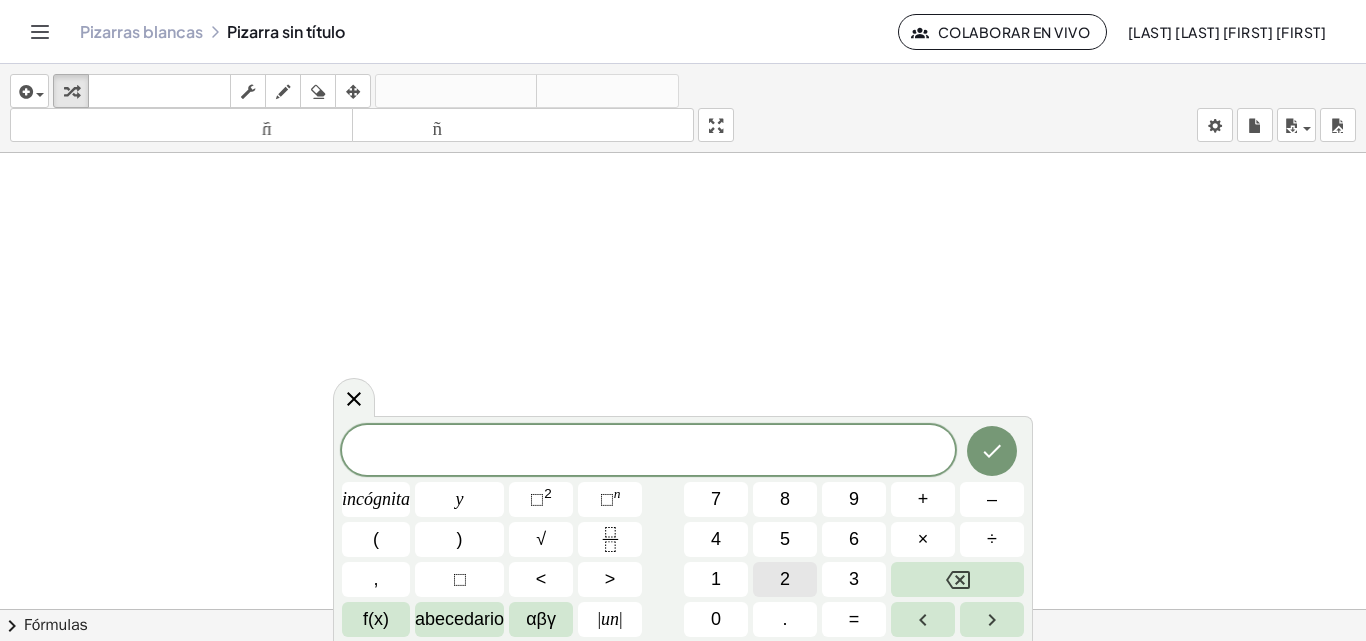 click on "2" at bounding box center (785, 579) 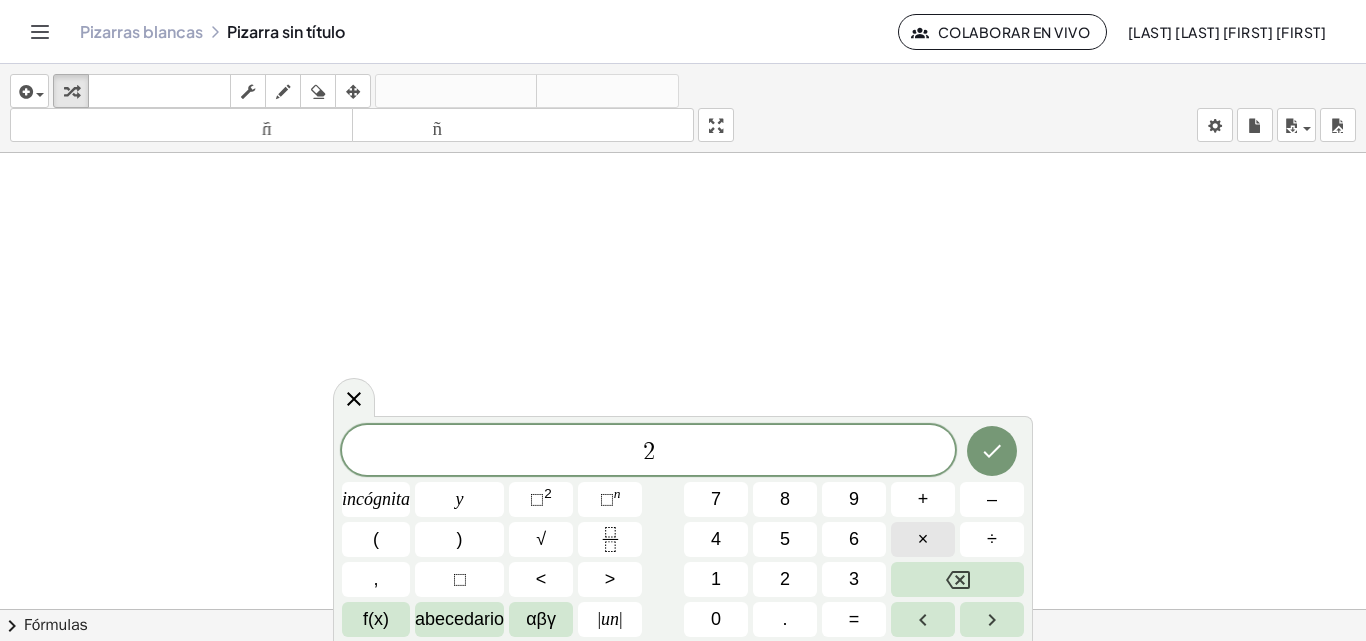 click on "×" at bounding box center (923, 539) 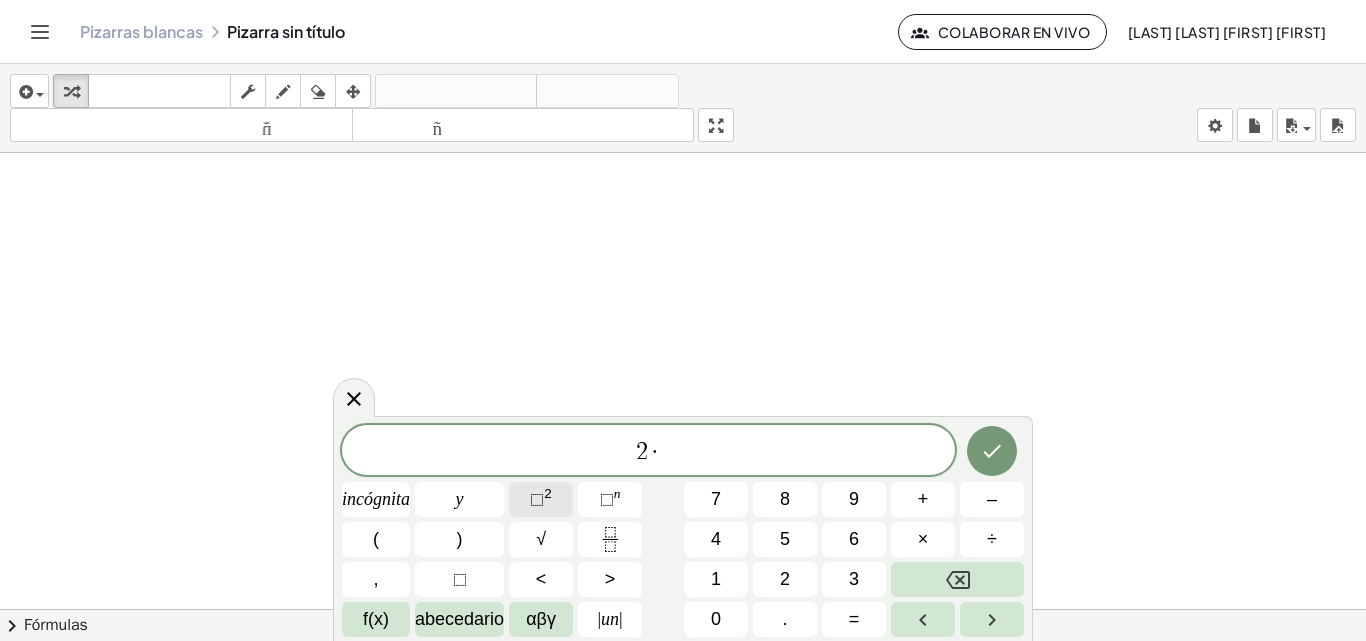 click on "⬚" at bounding box center [537, 499] 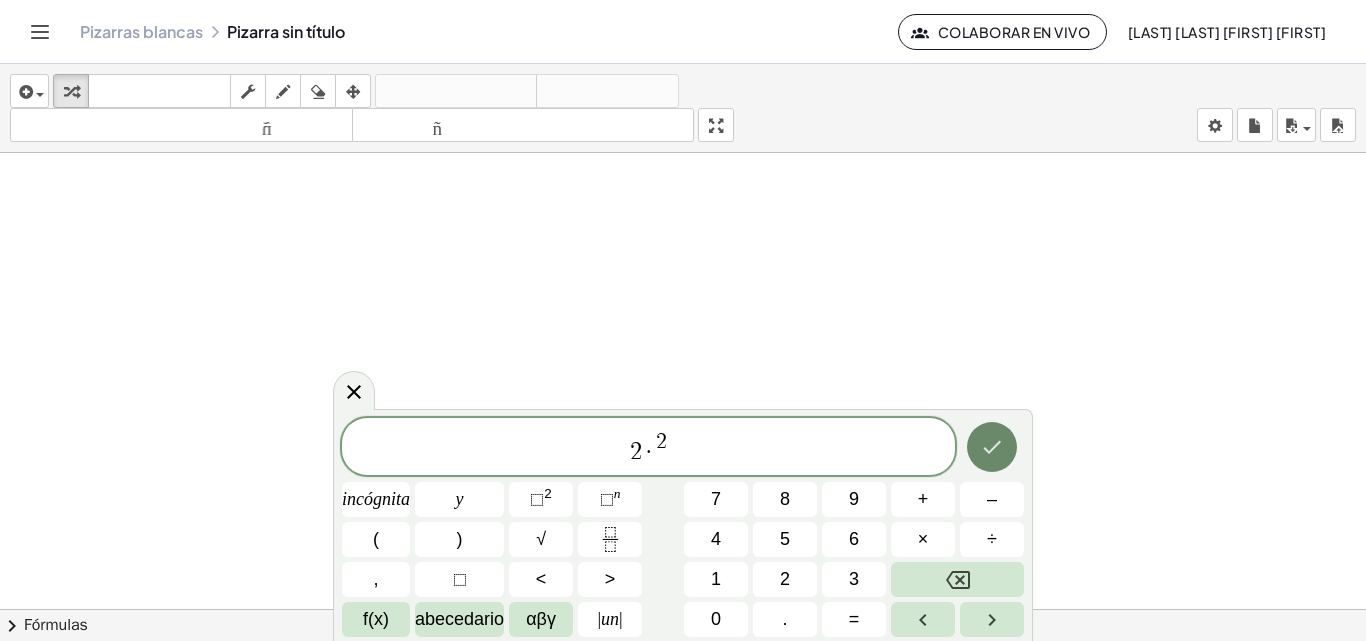 click 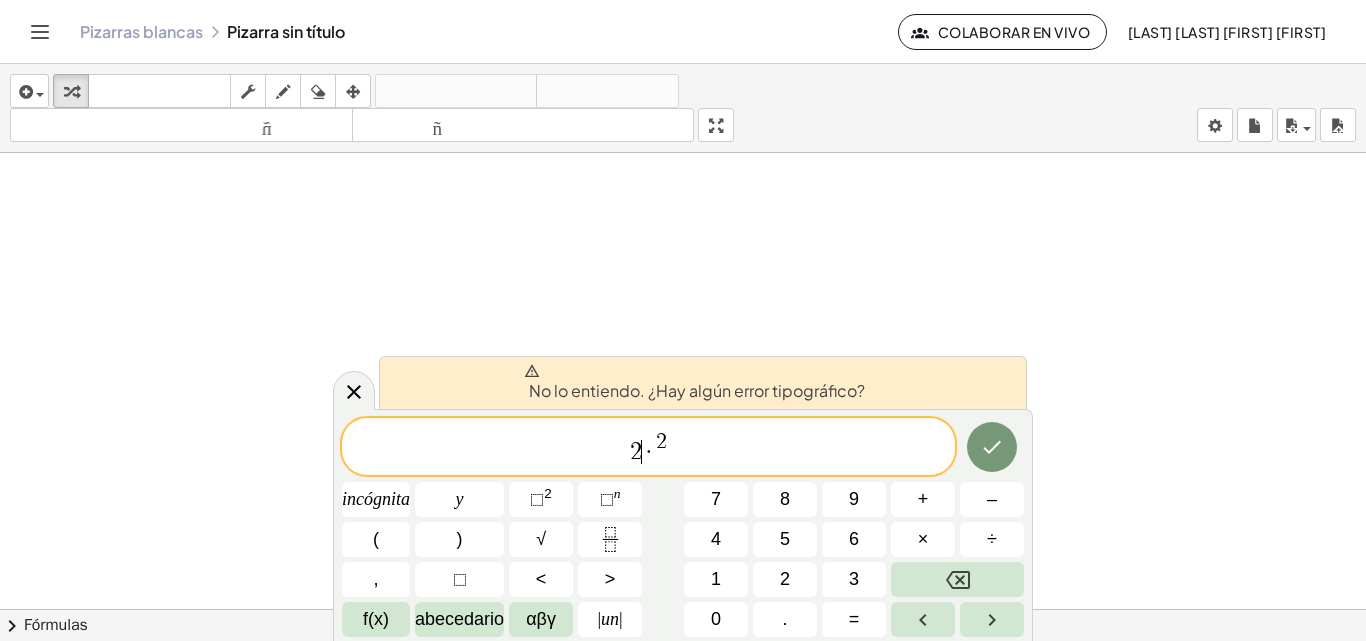 click on "·" at bounding box center (649, 452) 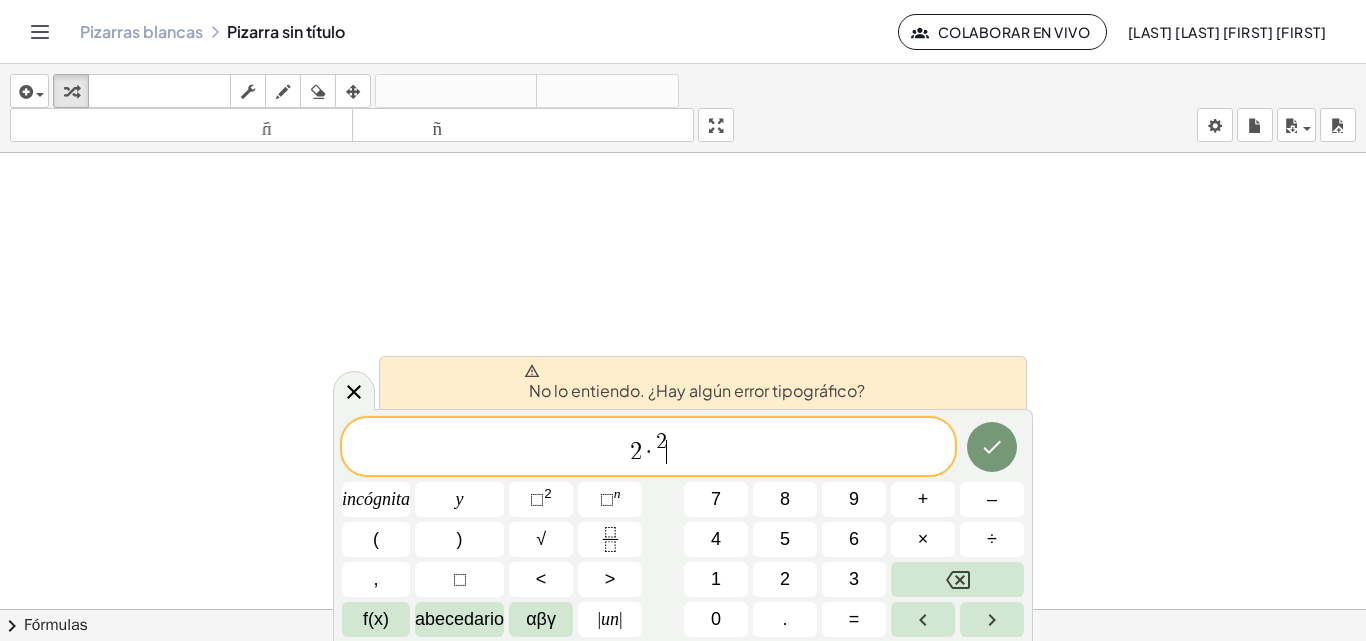 click on "2 · 2 ​" at bounding box center (648, 448) 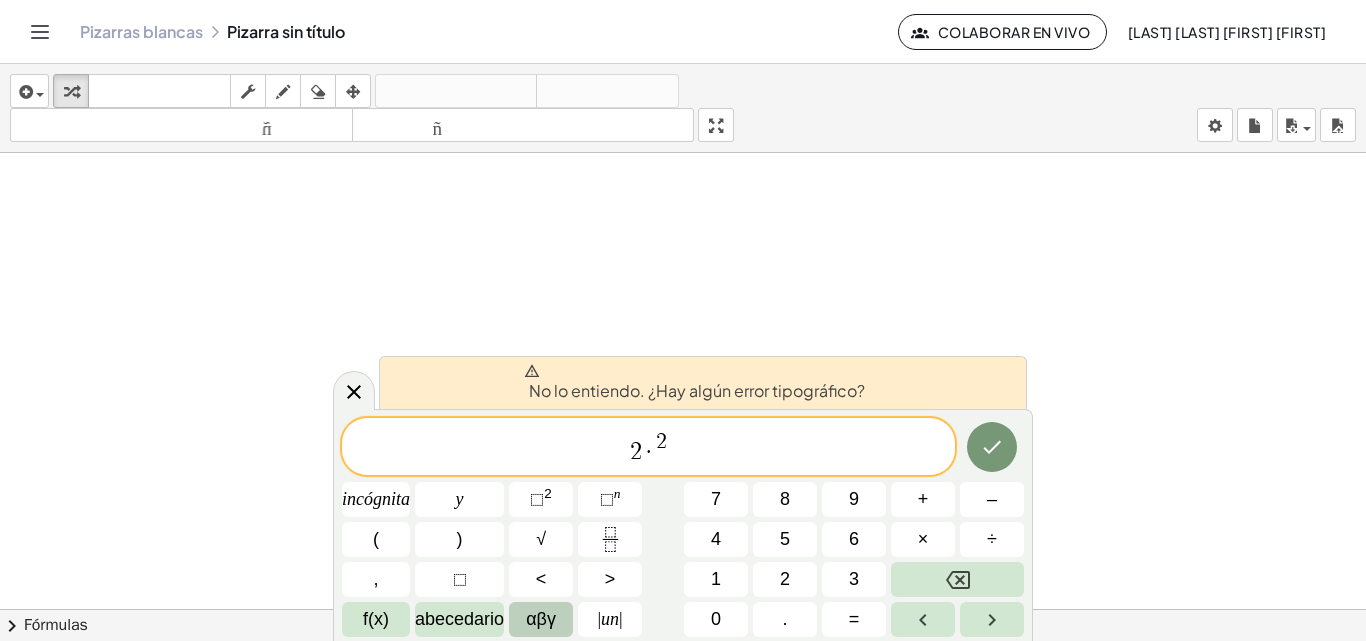 click on "αβγ" at bounding box center (541, 619) 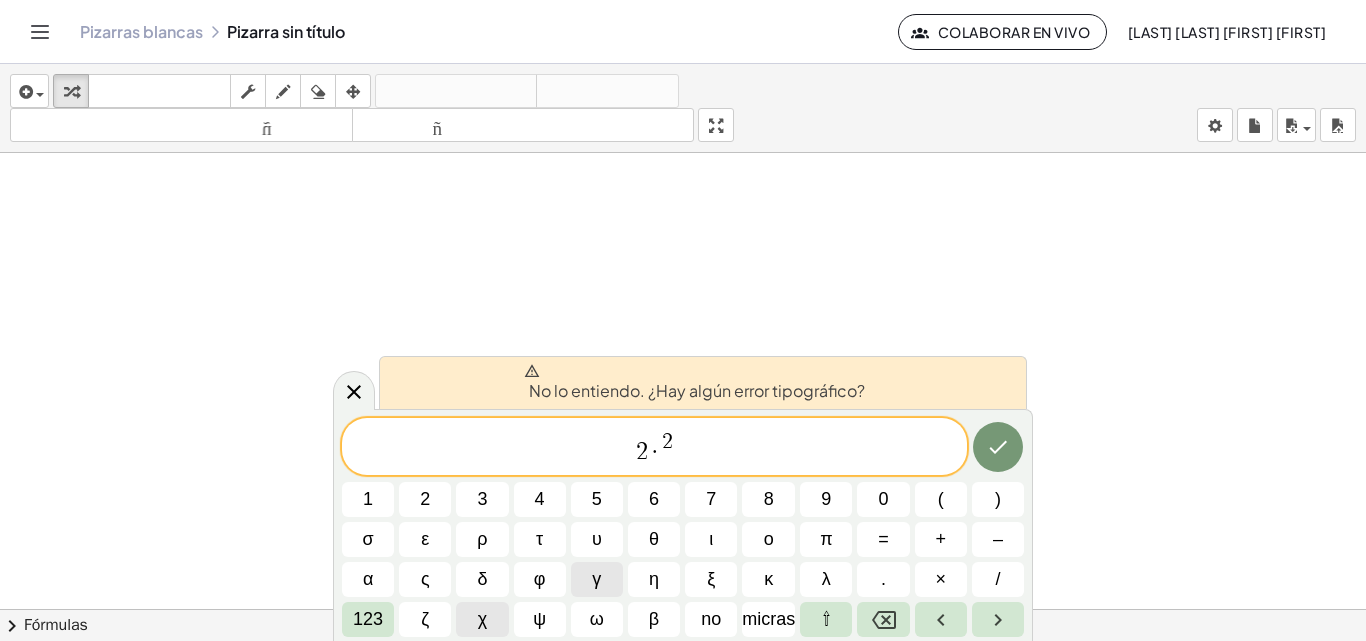 click on "χ" at bounding box center [482, 619] 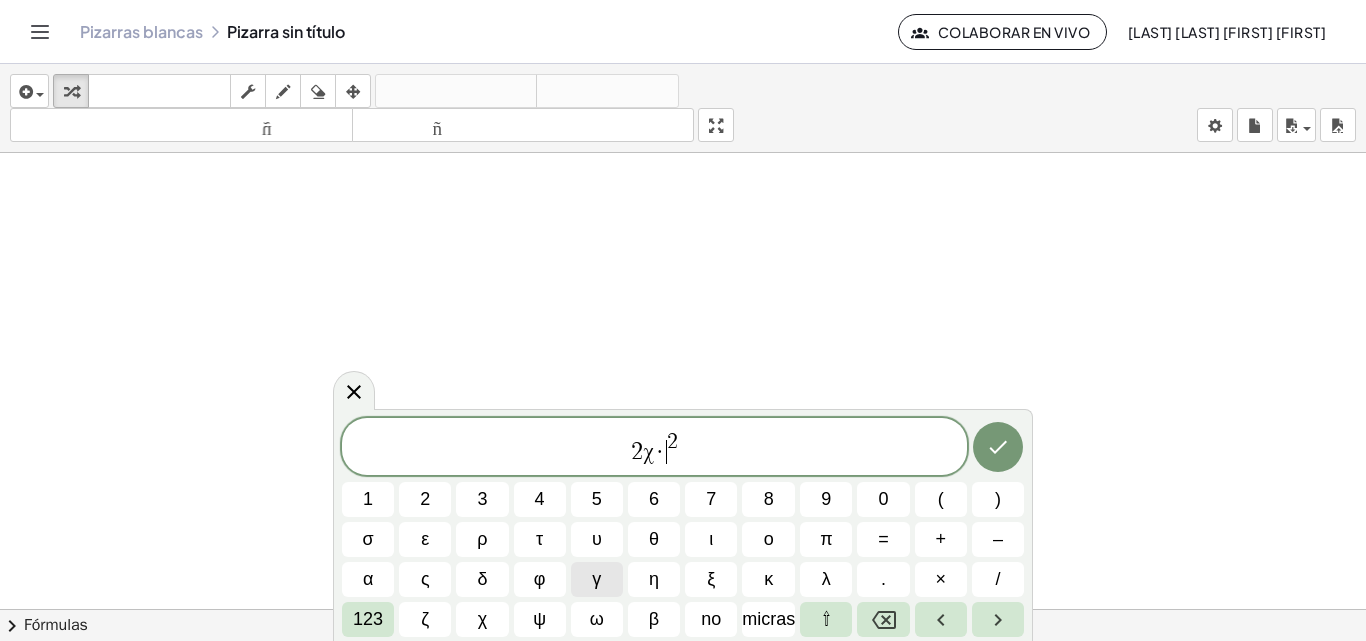 click on "·" at bounding box center (661, 452) 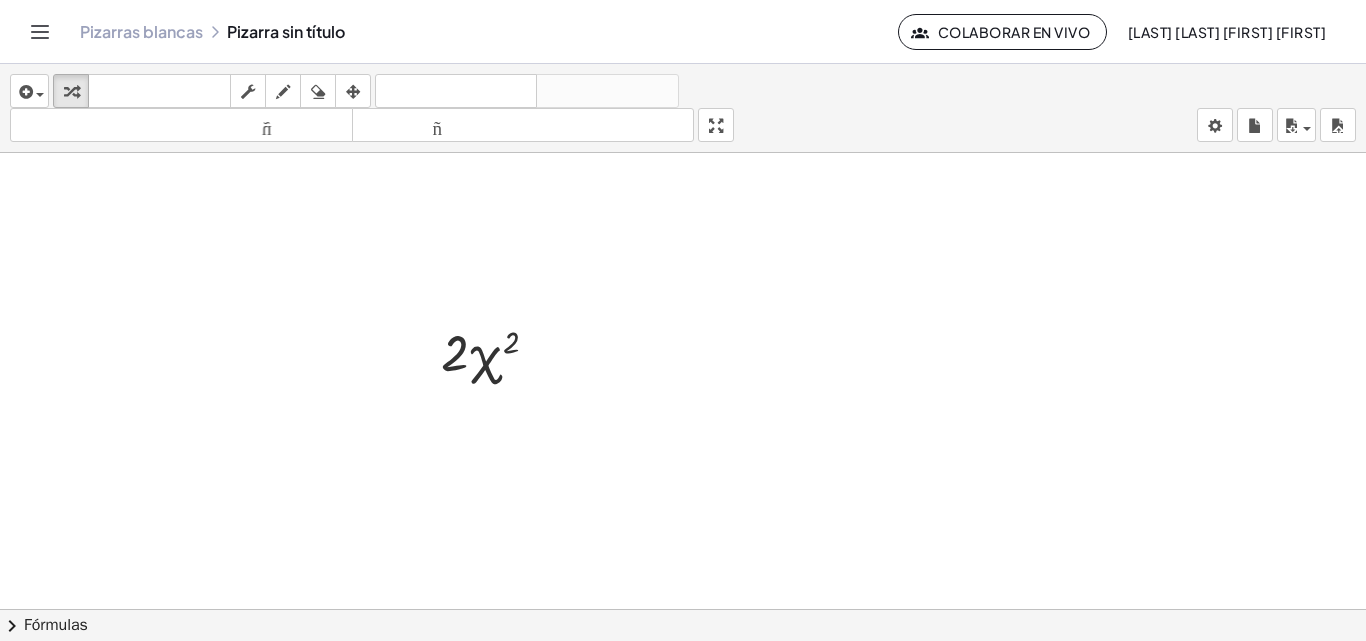 drag, startPoint x: 460, startPoint y: 396, endPoint x: 468, endPoint y: 403, distance: 10.630146 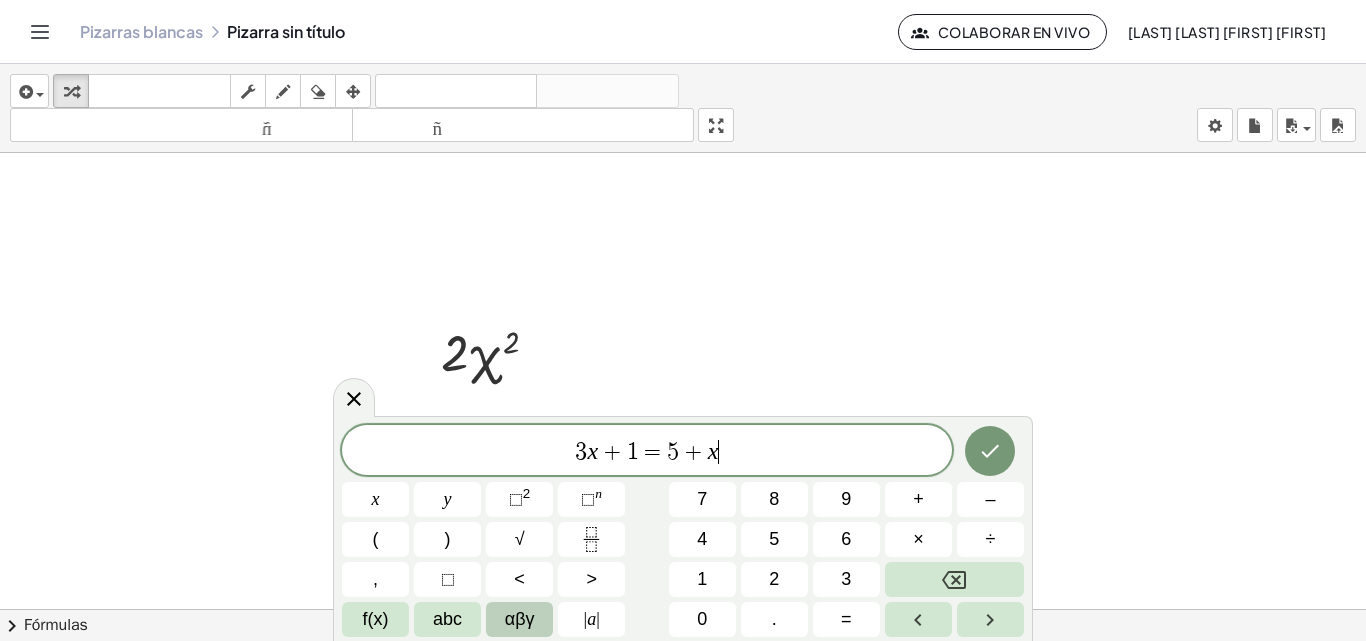 drag, startPoint x: 791, startPoint y: 347, endPoint x: 584, endPoint y: 349, distance: 207.00966 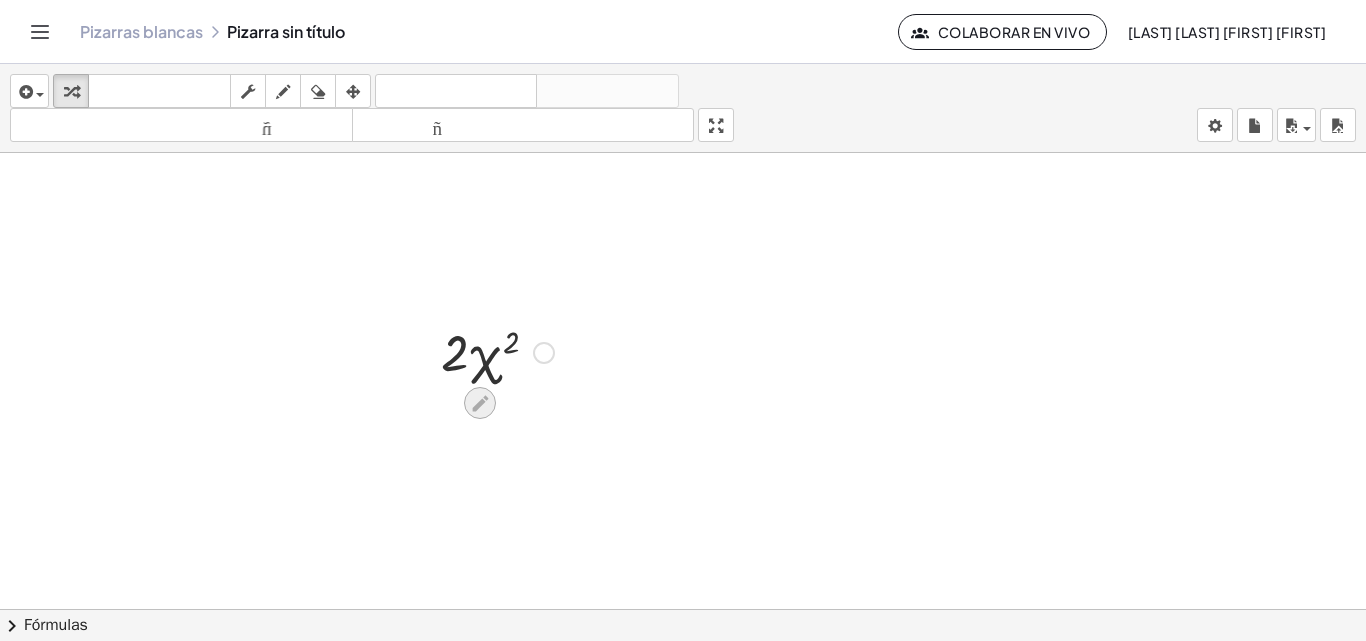 click 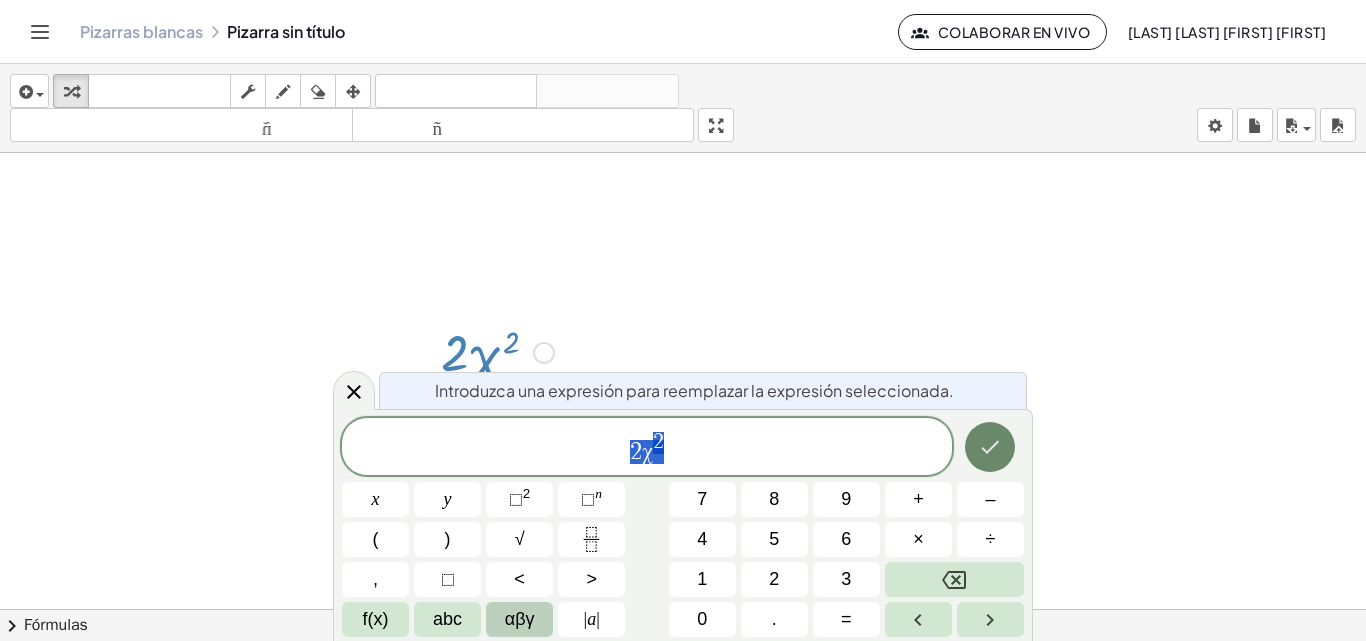 click 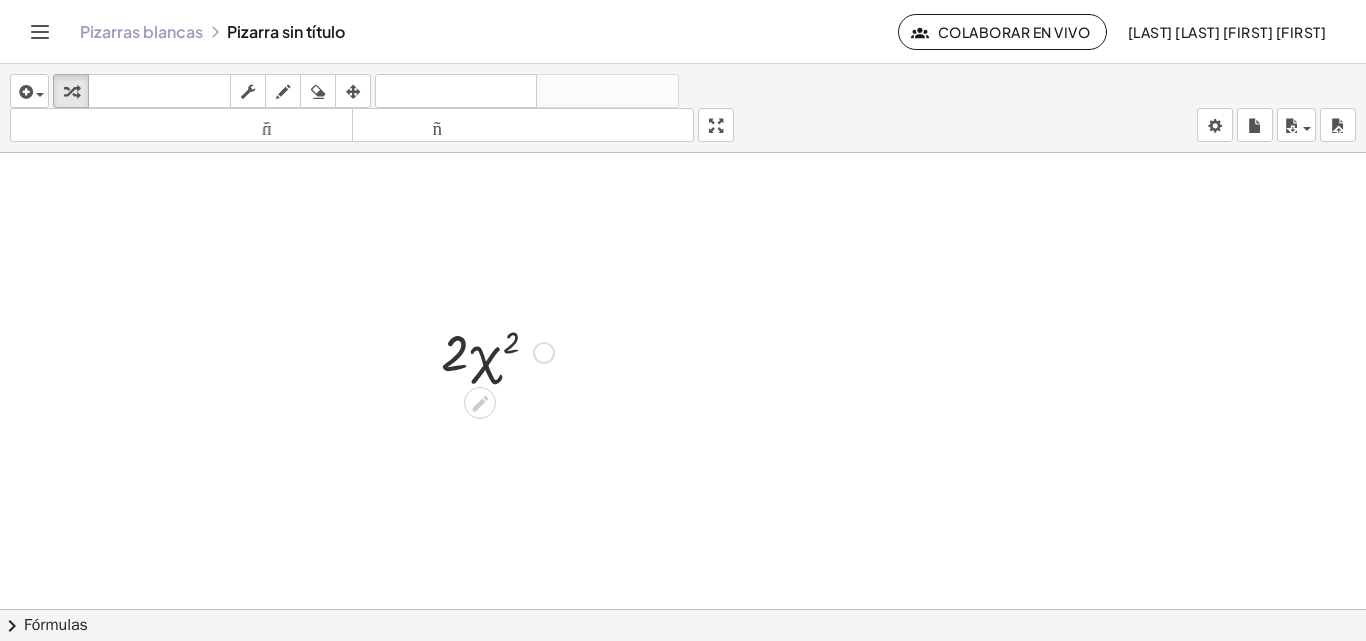 click at bounding box center [497, 351] 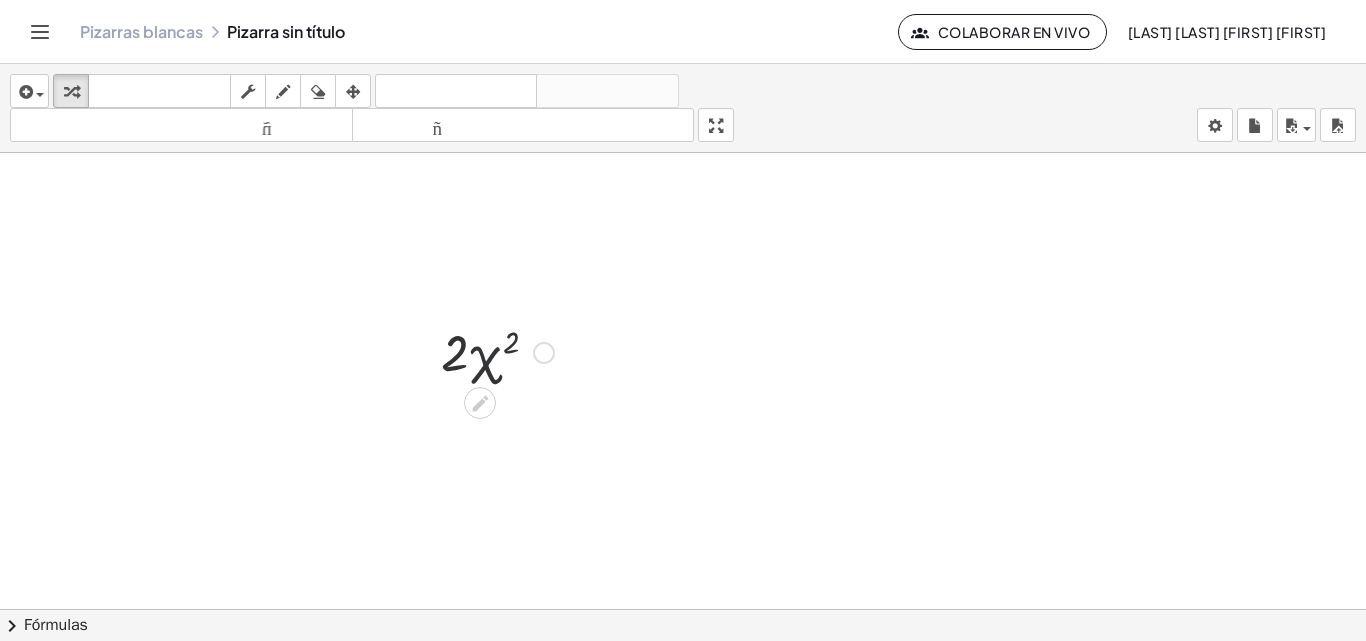 click at bounding box center (497, 351) 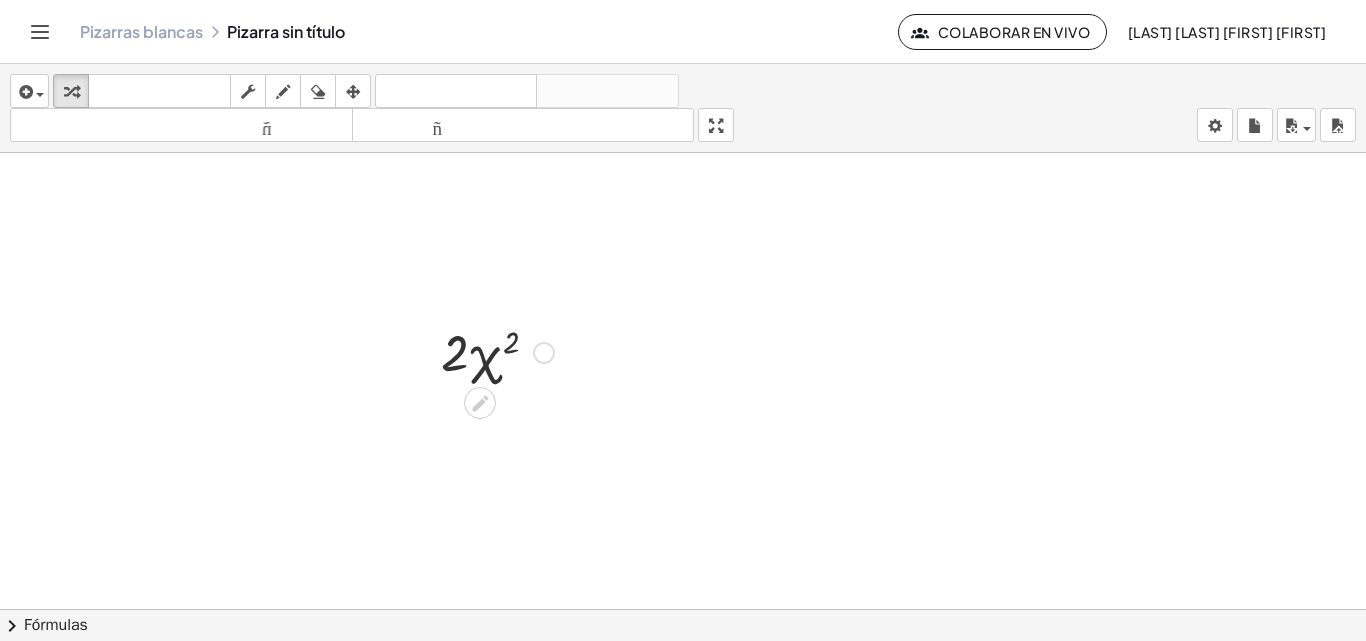 click at bounding box center (544, 353) 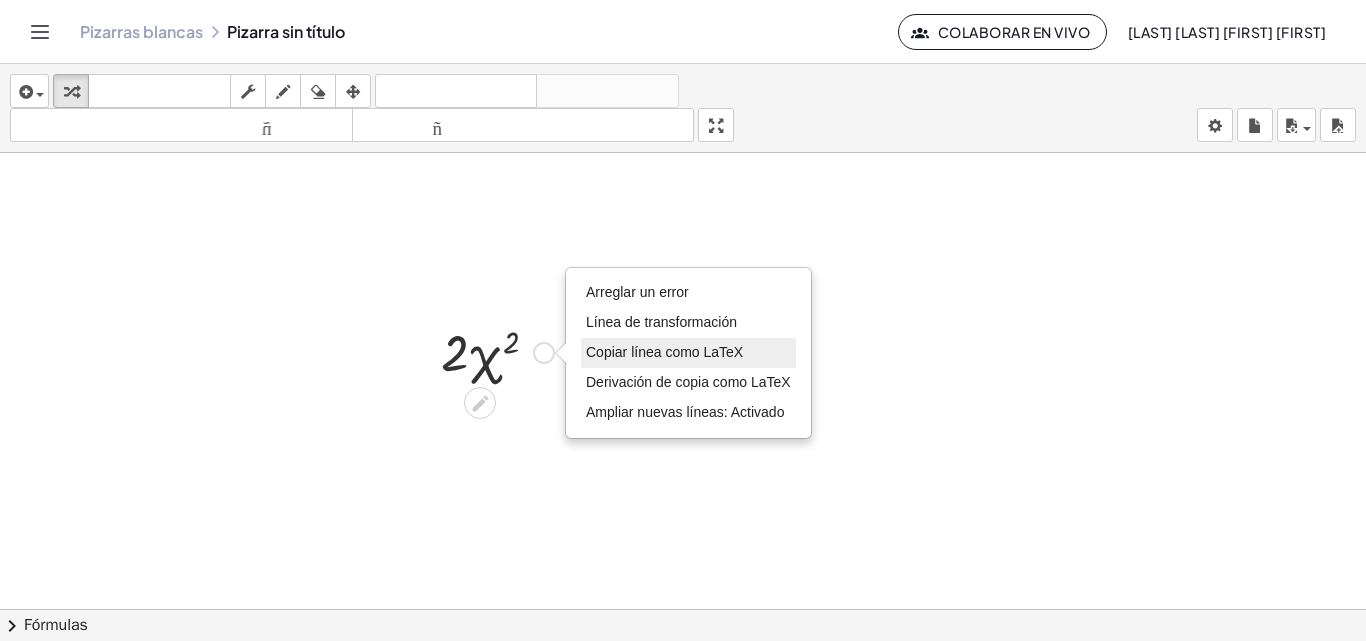 click on "Copiar línea como LaTeX" at bounding box center [664, 352] 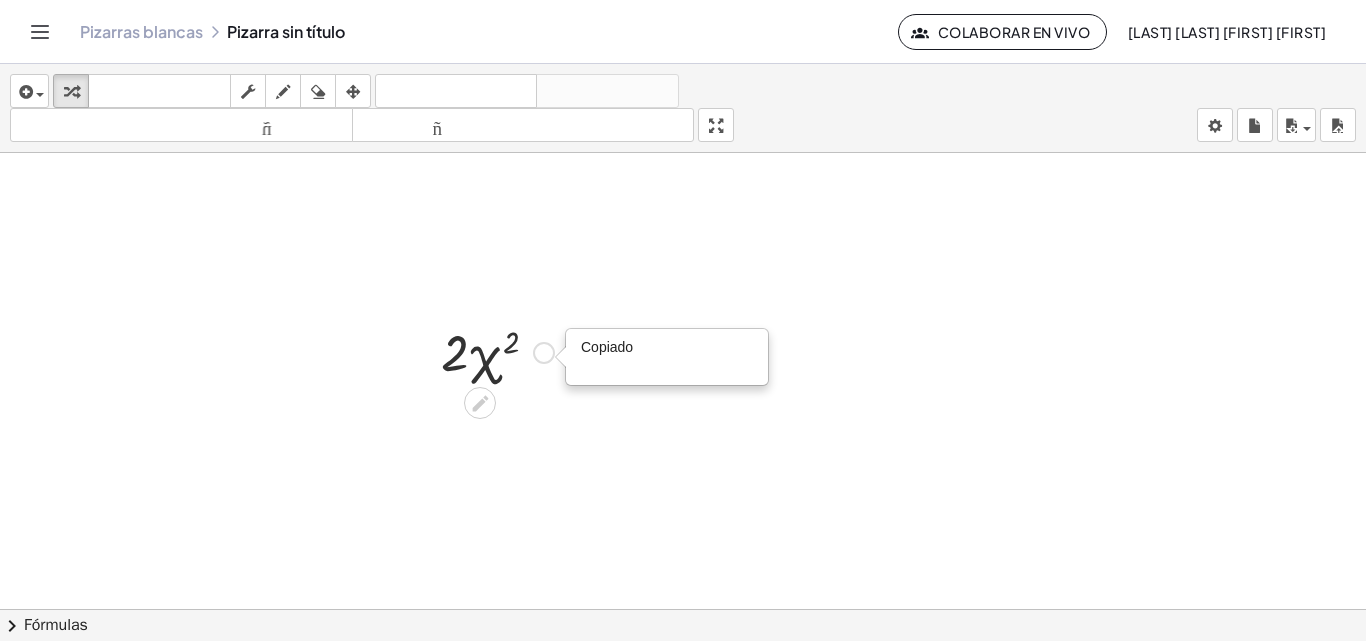 click on "Copiado done" at bounding box center (544, 353) 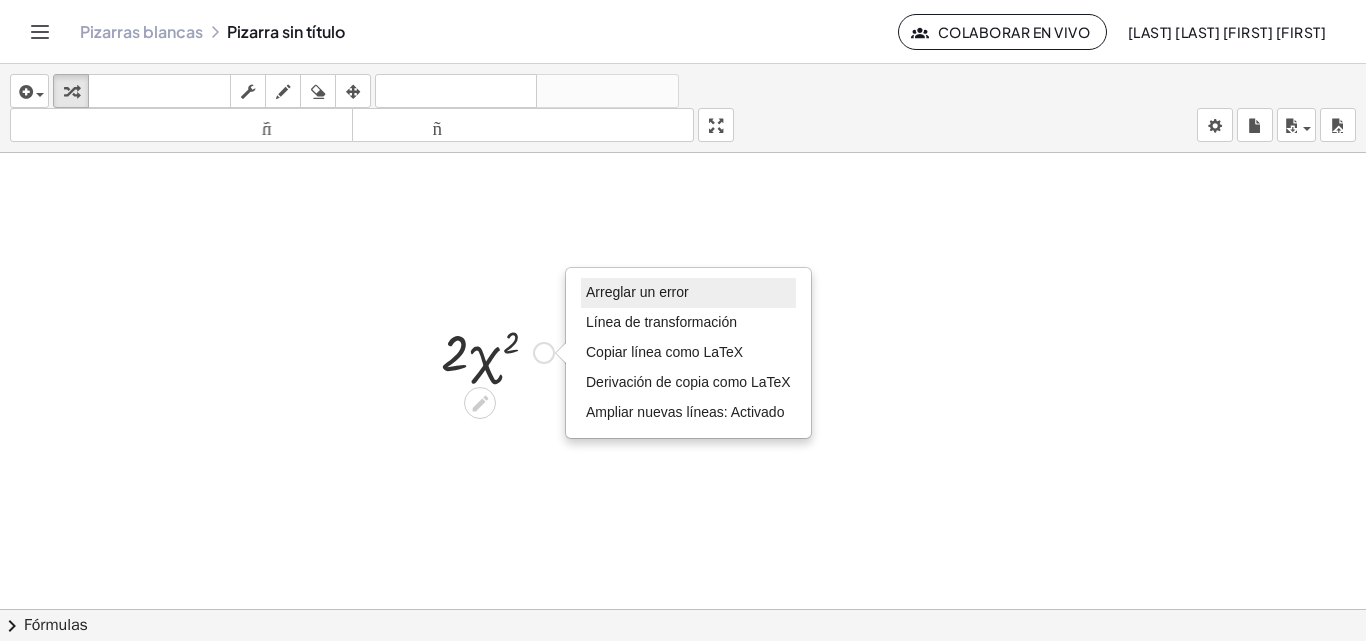 click on "Arreglar un error" at bounding box center (637, 292) 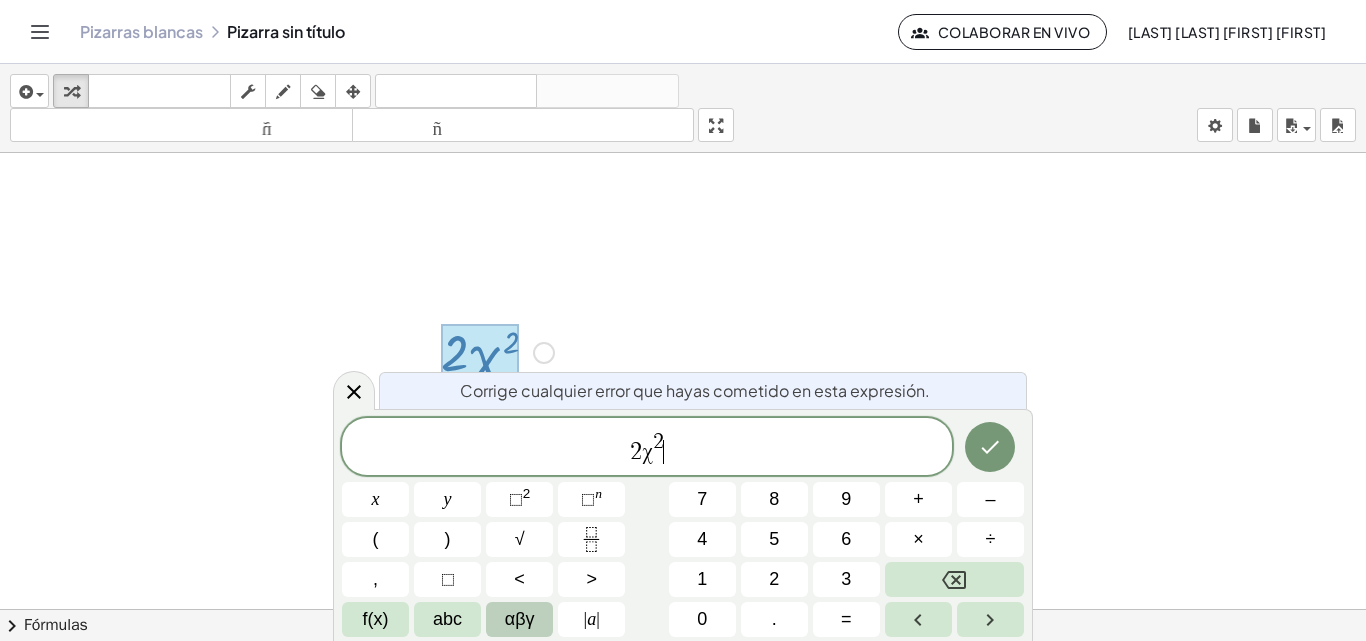 click on "[NUMBER] χ [NUMBER]" at bounding box center (647, 448) 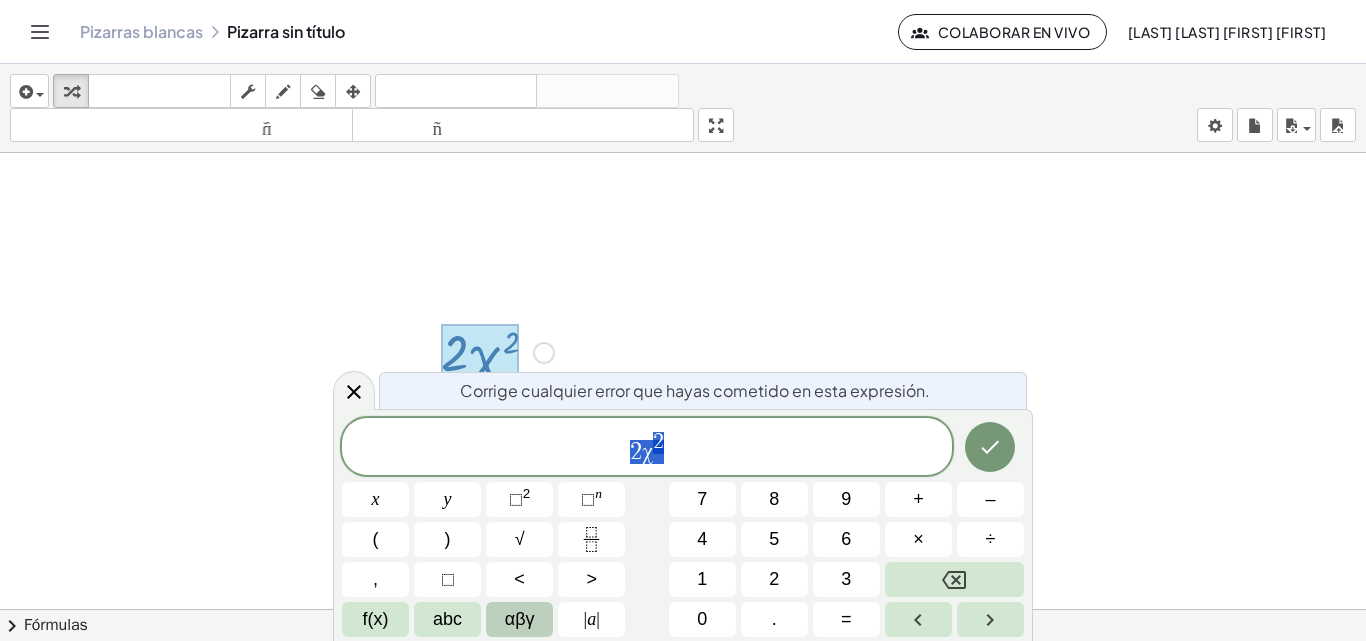 drag, startPoint x: 667, startPoint y: 435, endPoint x: 546, endPoint y: 410, distance: 123.55566 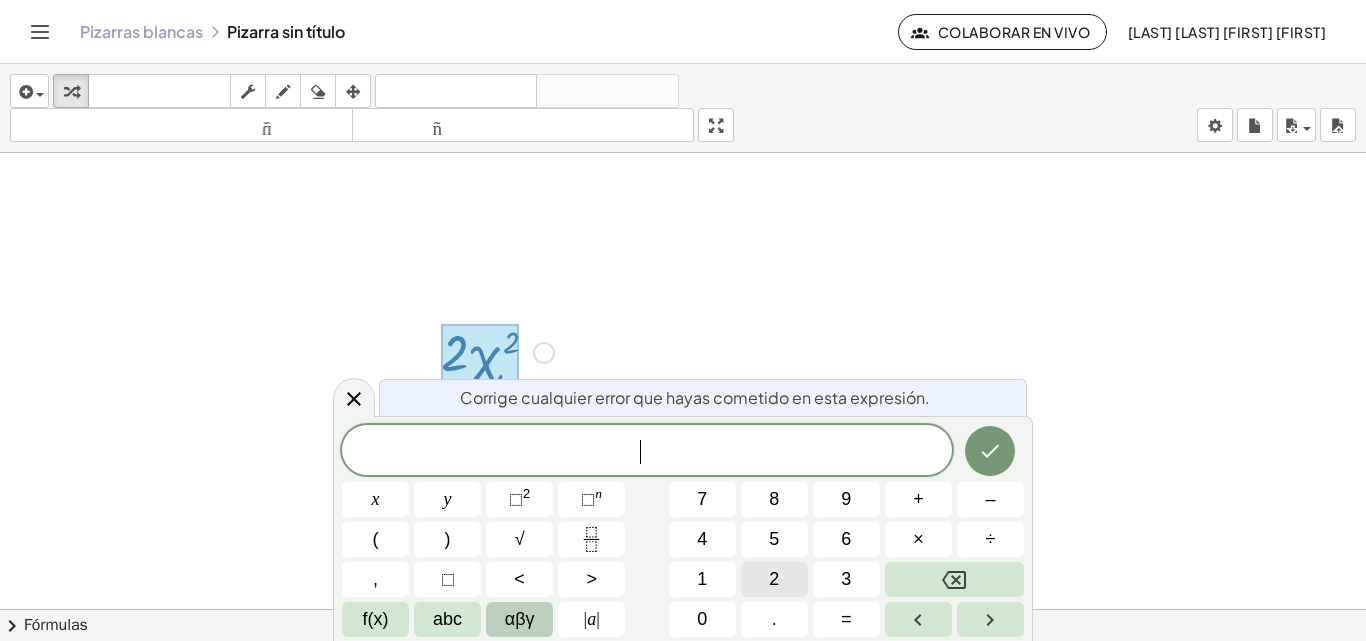 click on "2" at bounding box center [774, 579] 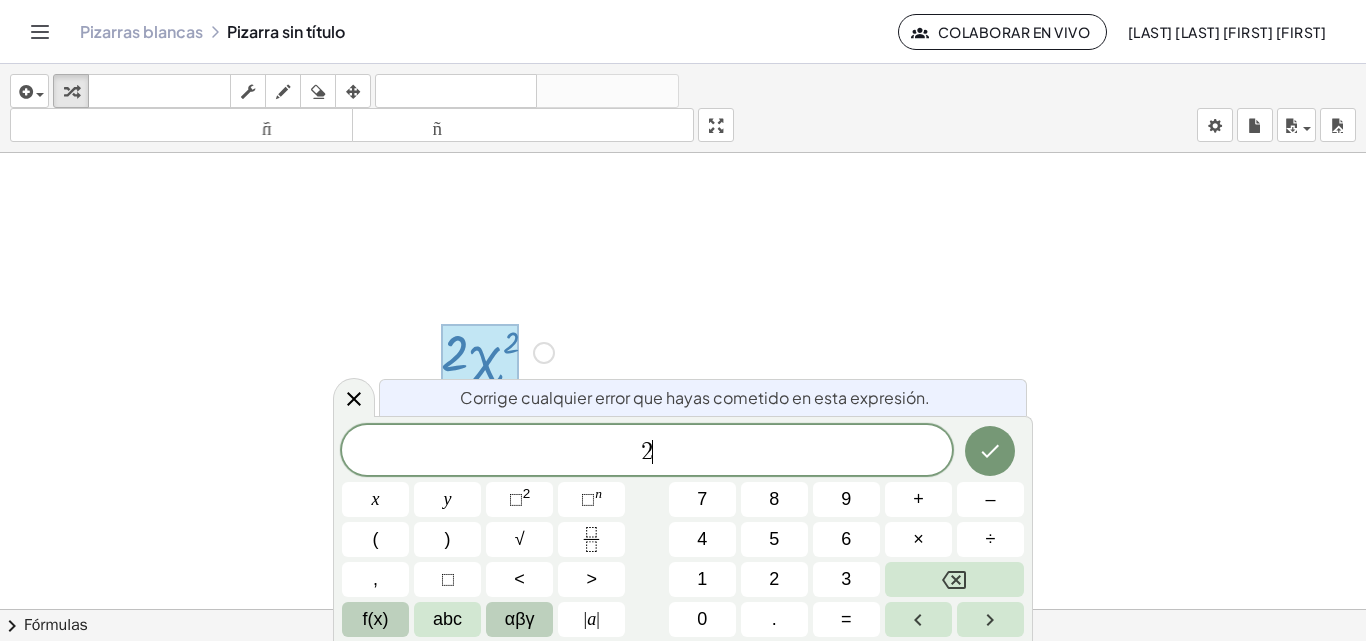 click on "f(x)" at bounding box center (376, 619) 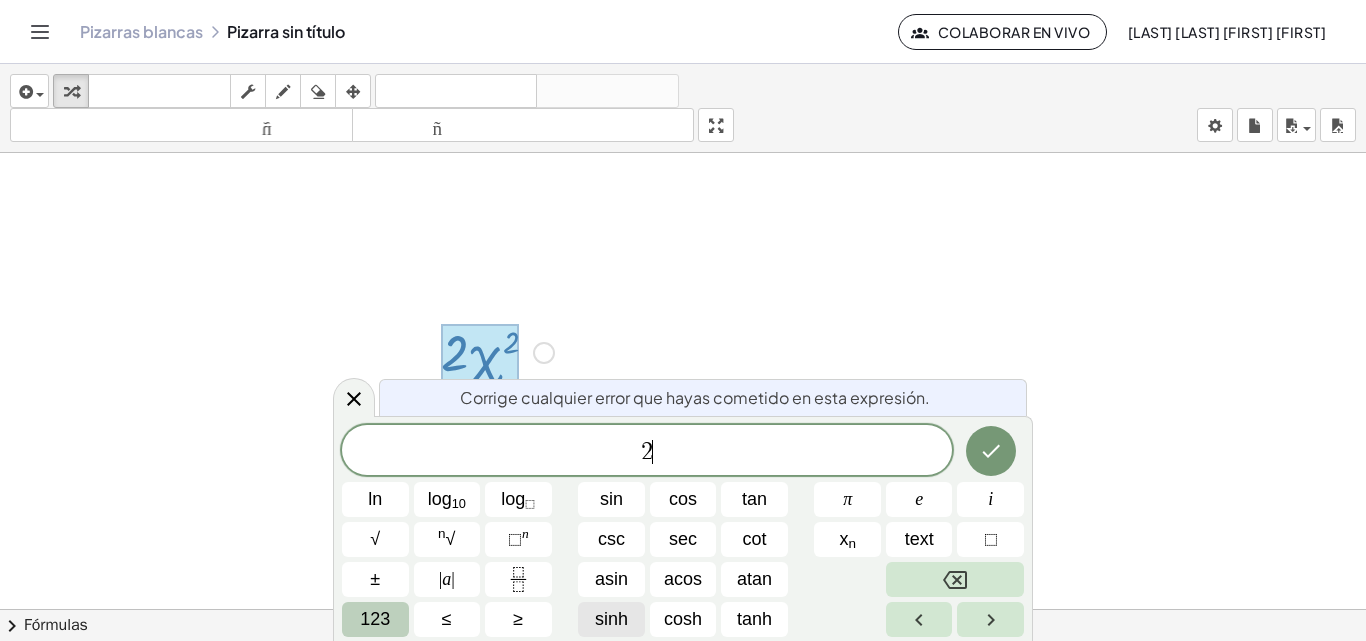 click on "123" at bounding box center [375, 619] 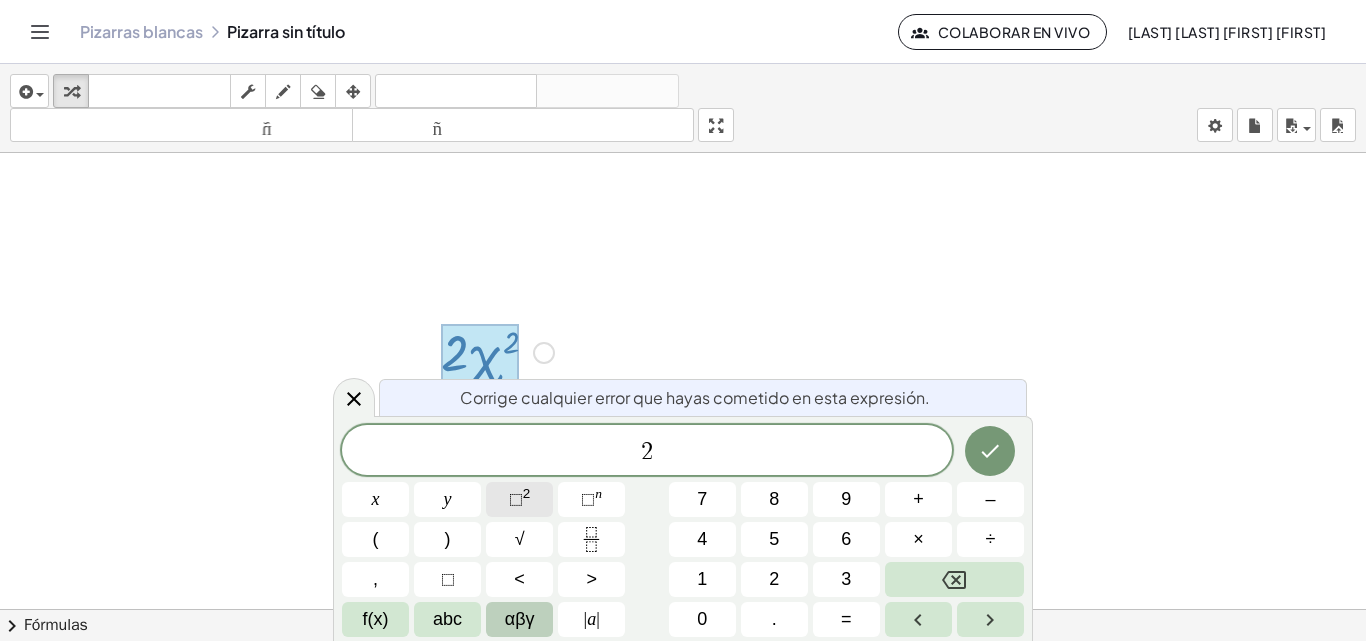 click on "⬚ 2" at bounding box center (519, 499) 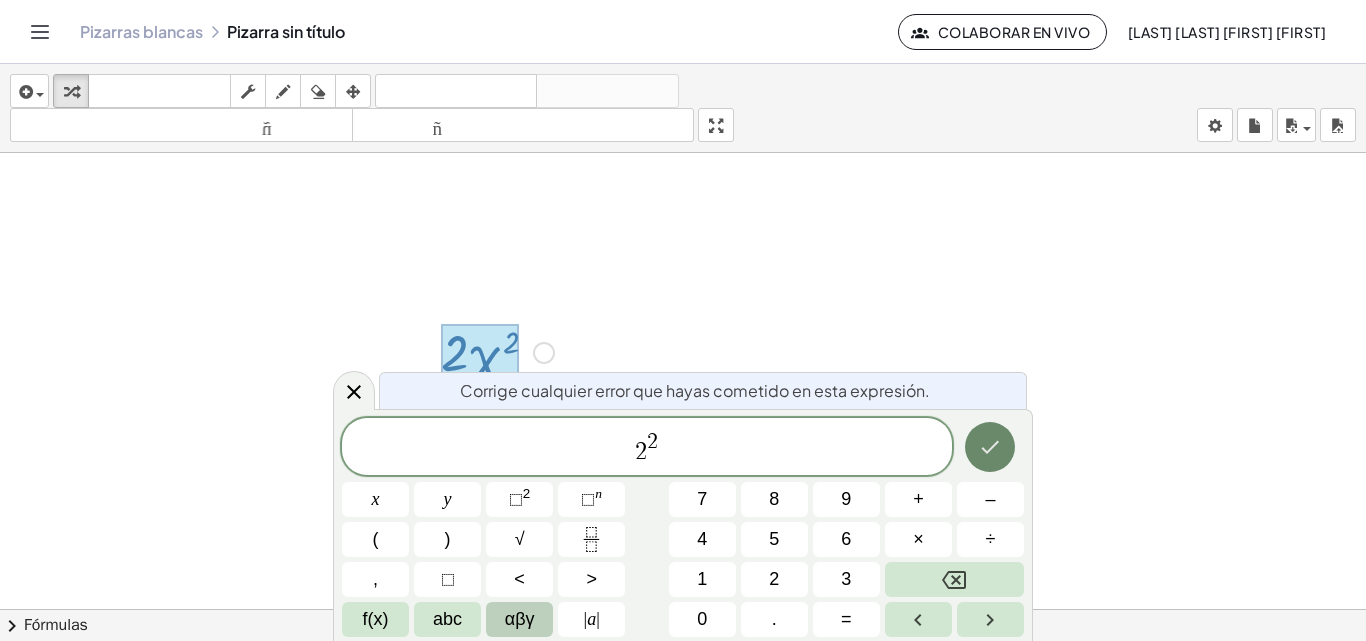 click at bounding box center [990, 447] 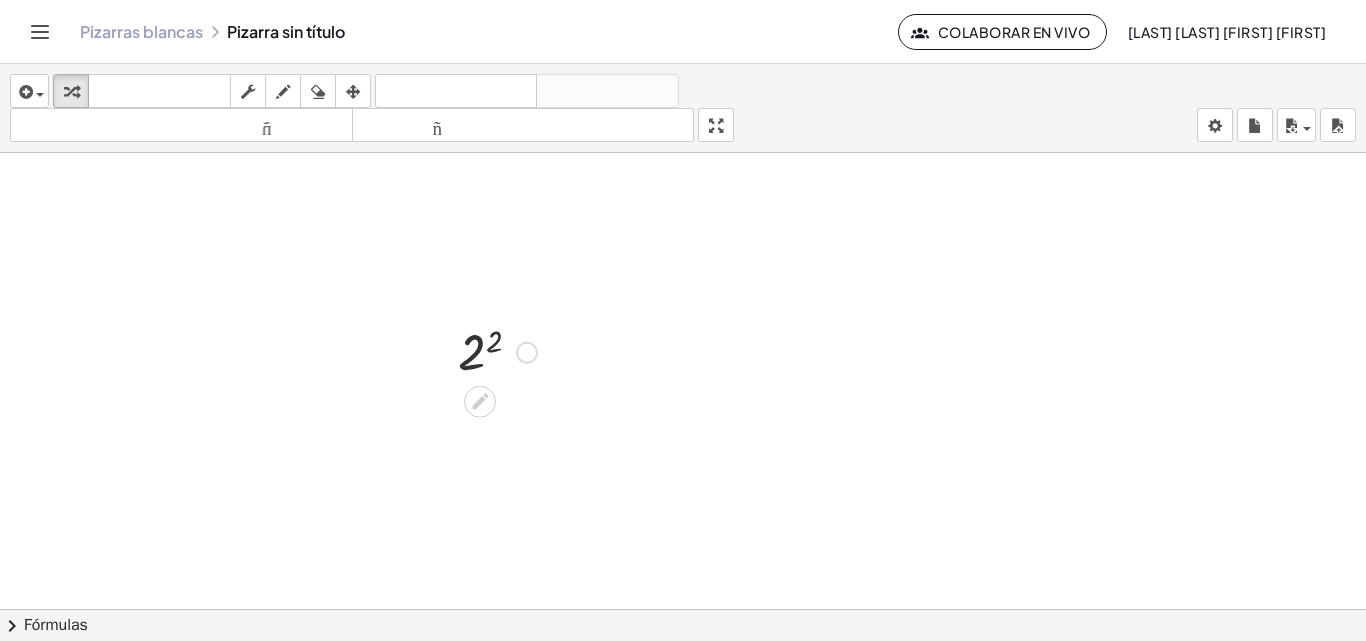 click on "Arreglar un error Línea de transformación Copiar línea como LaTeX Derivación de copia como LaTeX Ampliar nuevas líneas: Activado" at bounding box center (527, 353) 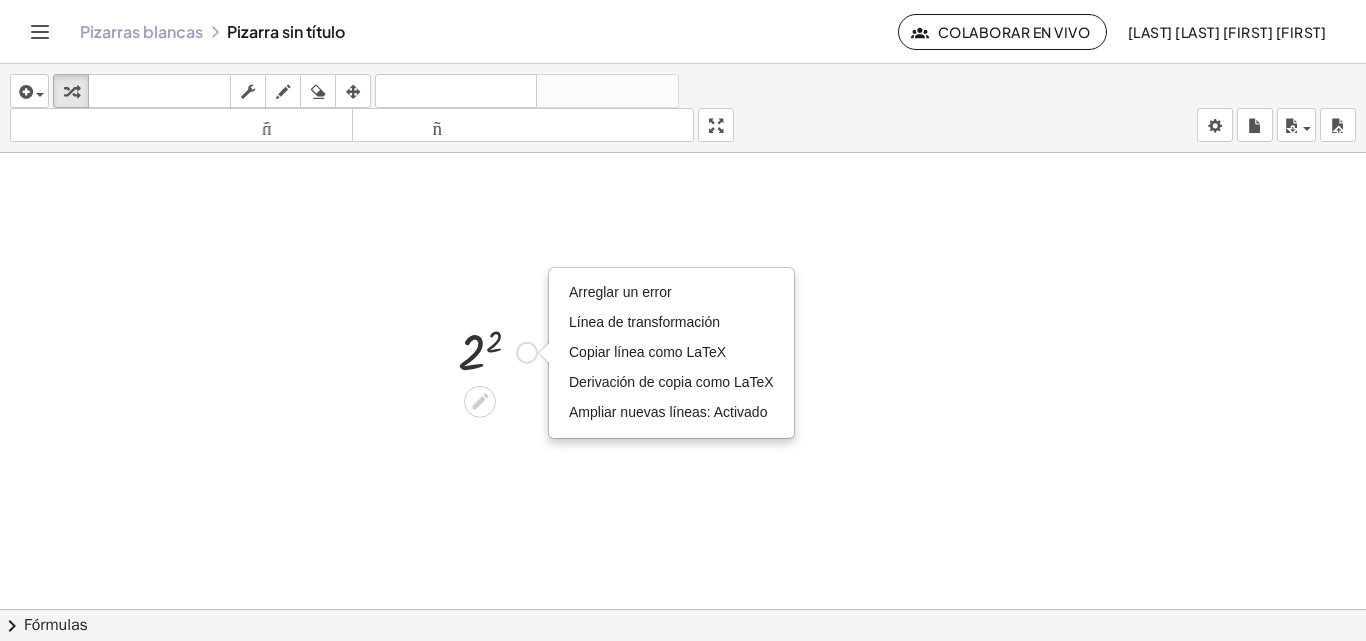 click at bounding box center (497, 351) 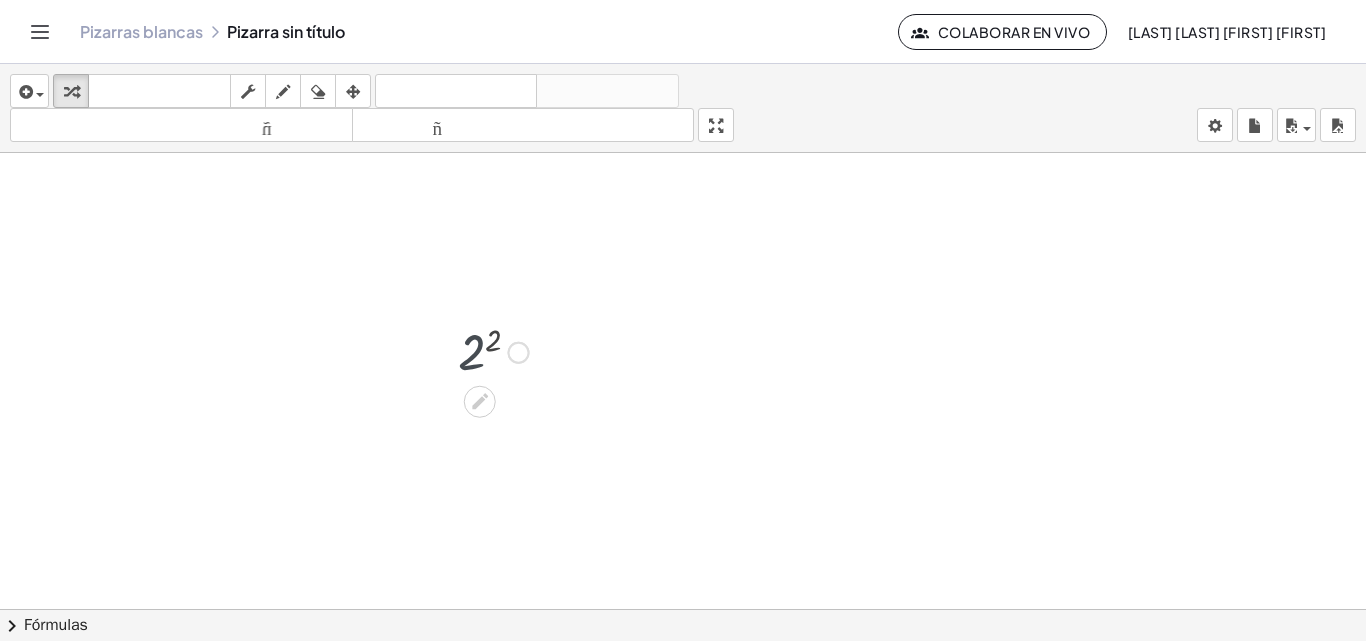 click at bounding box center (497, 351) 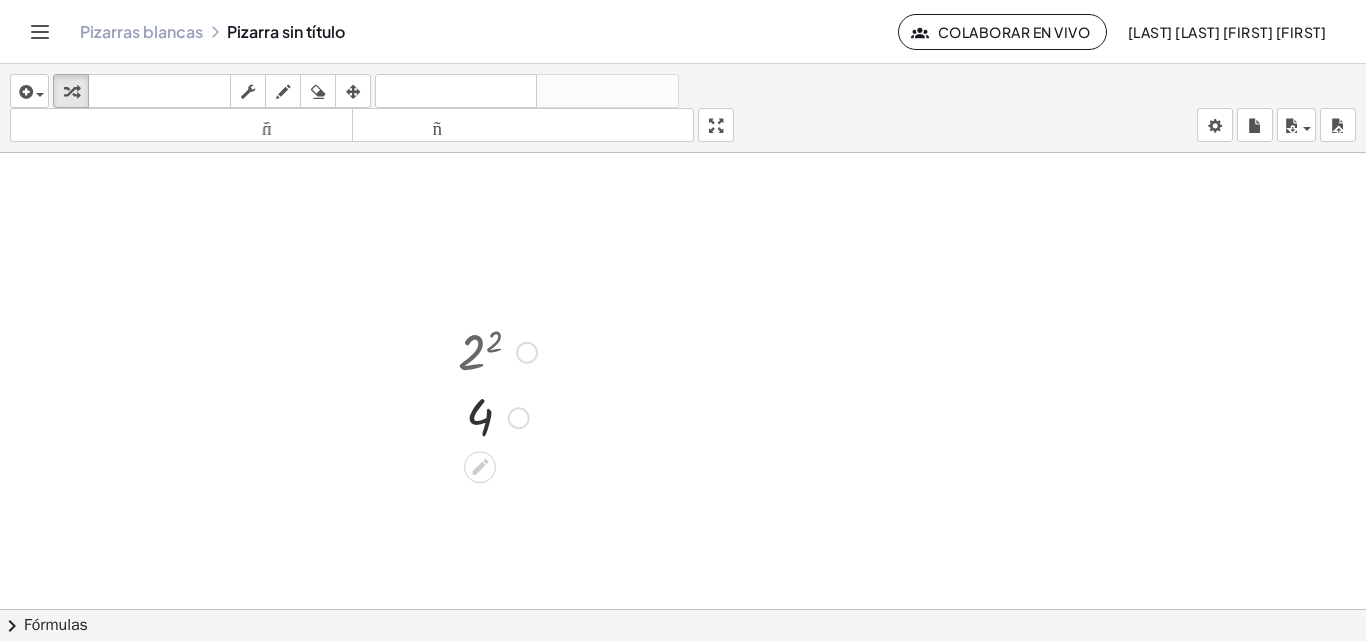 click at bounding box center (497, 351) 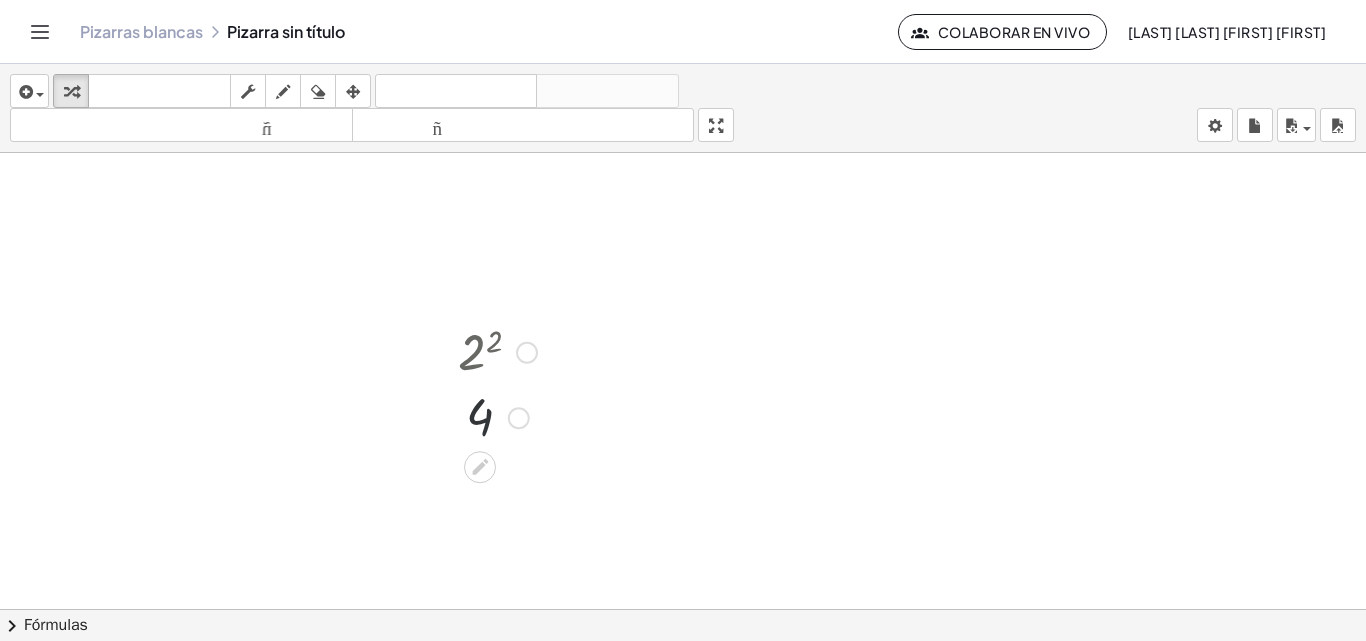 click at bounding box center [497, 417] 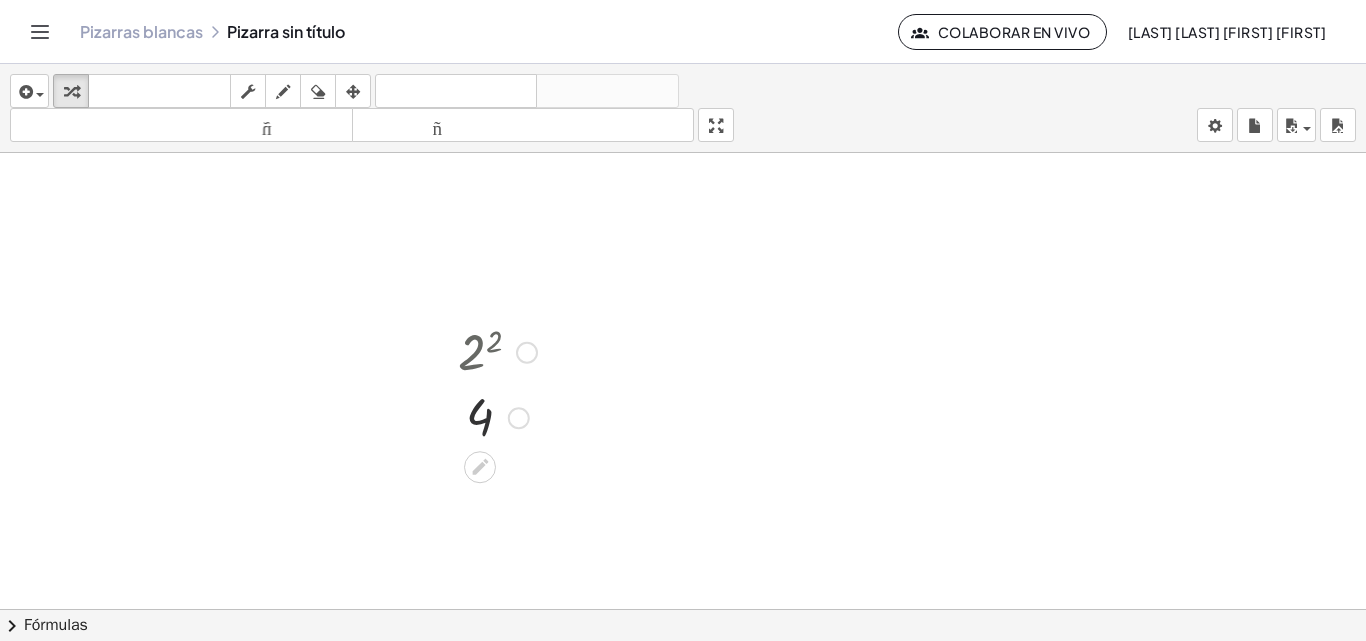 click 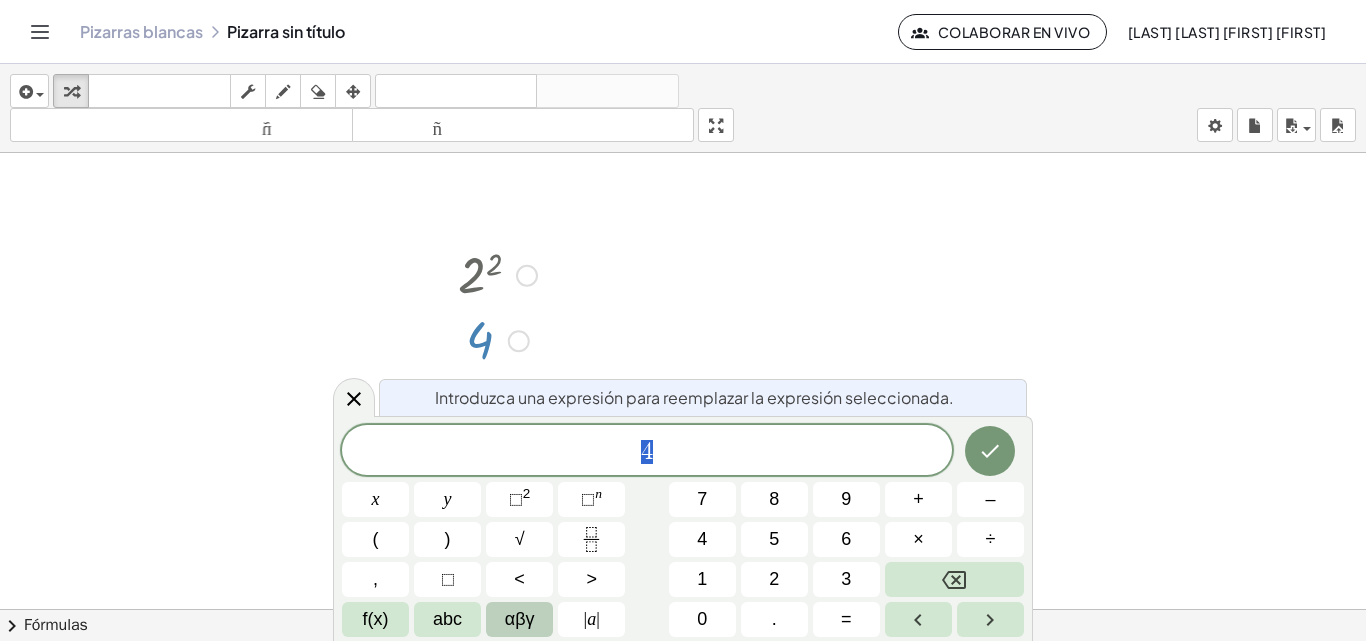 scroll, scrollTop: 88, scrollLeft: 0, axis: vertical 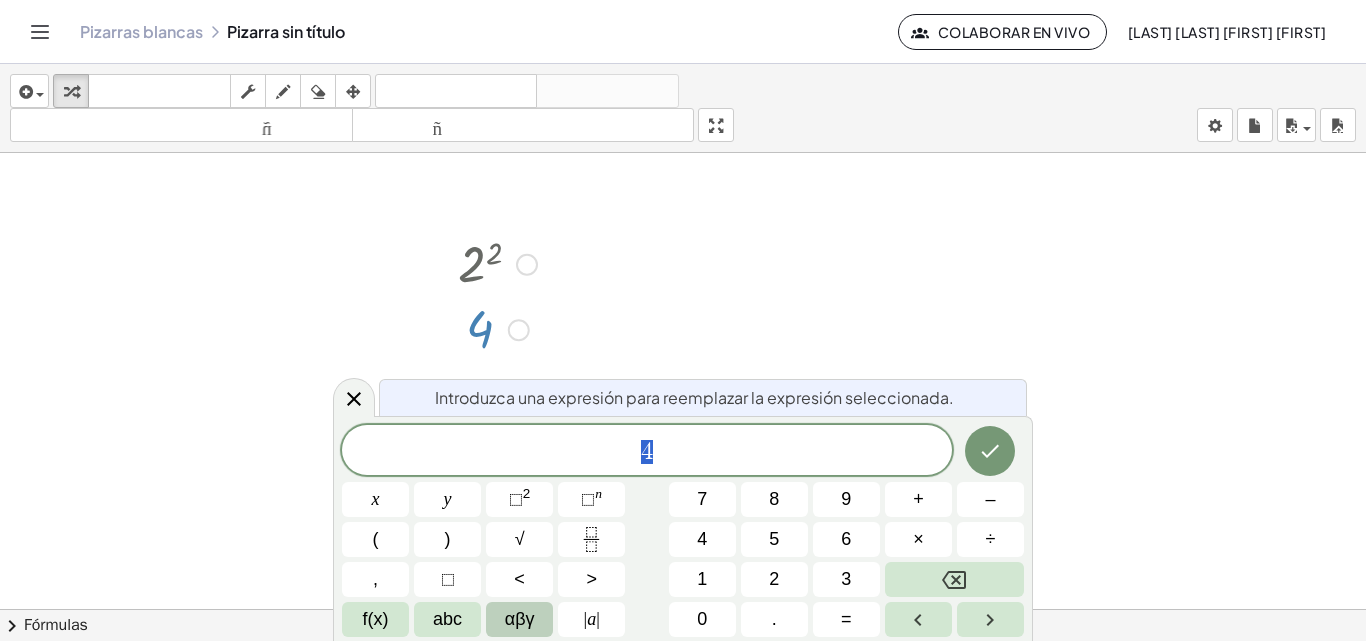 click at bounding box center [683, 535] 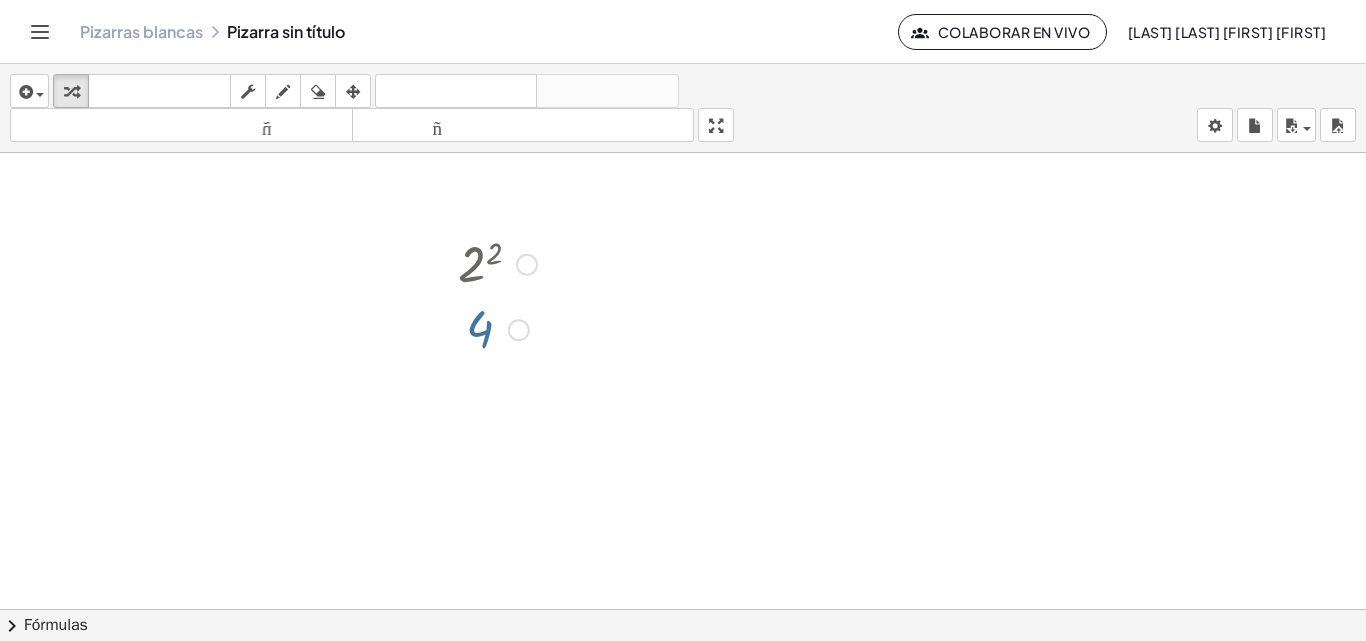 scroll, scrollTop: 42, scrollLeft: 0, axis: vertical 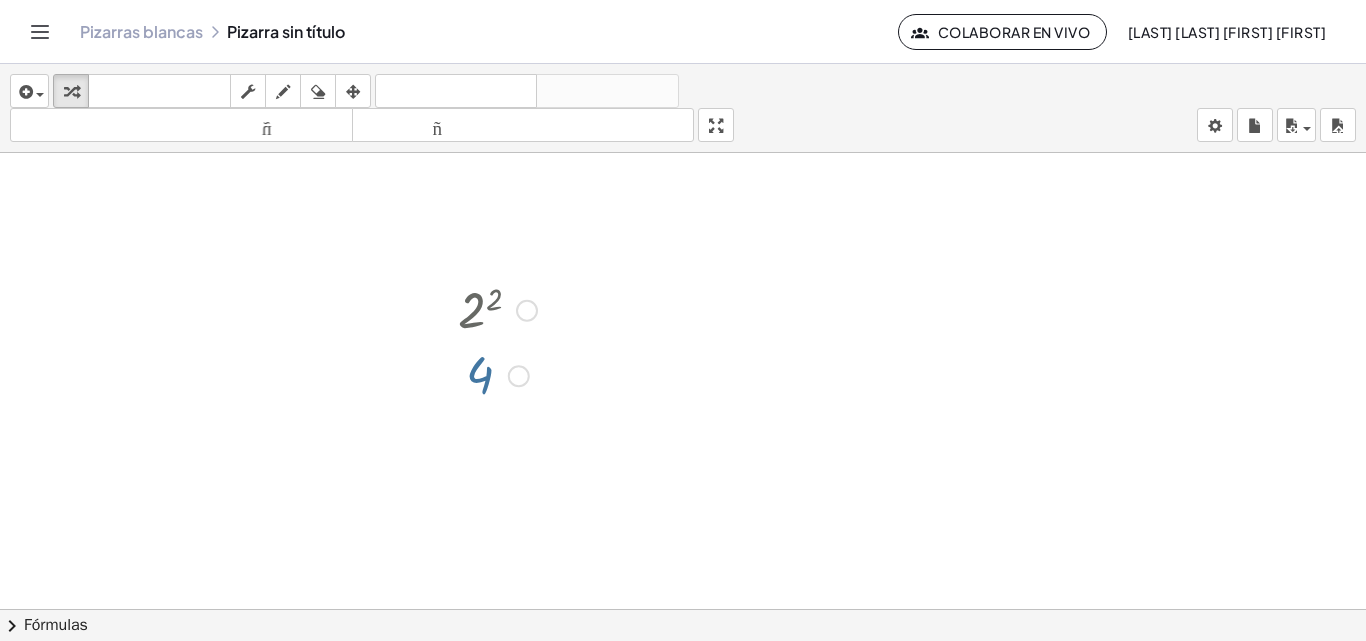 click at bounding box center [683, 581] 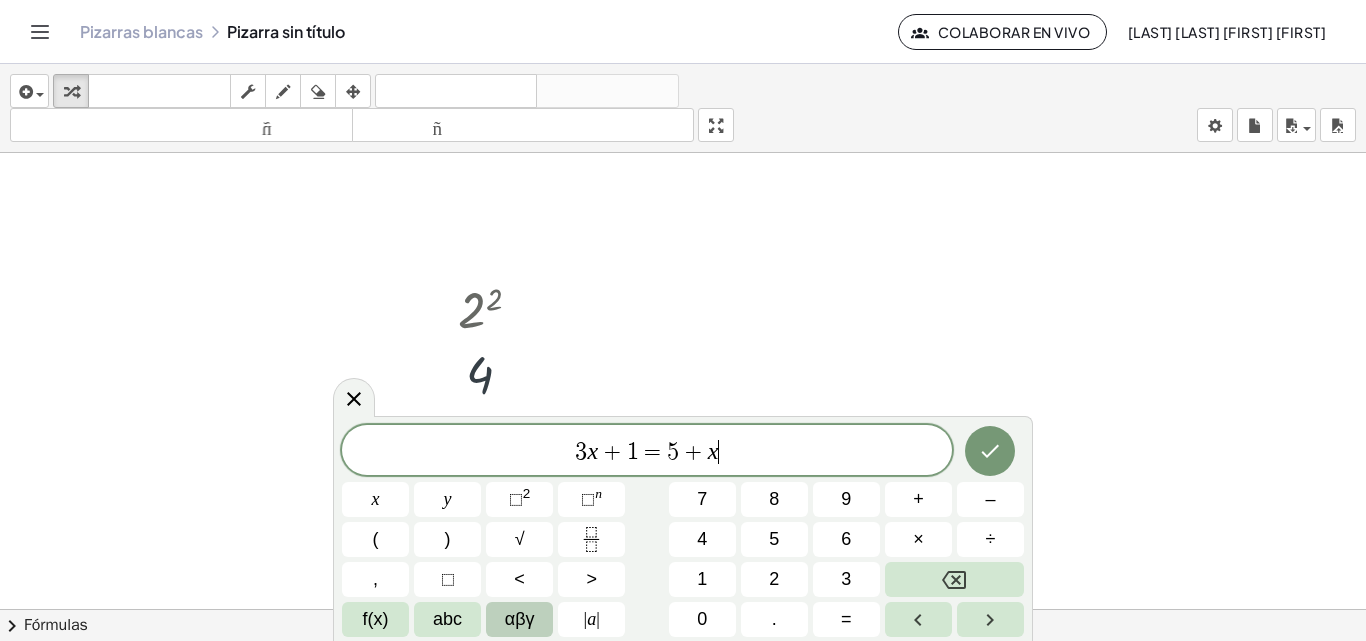scroll, scrollTop: 0, scrollLeft: 0, axis: both 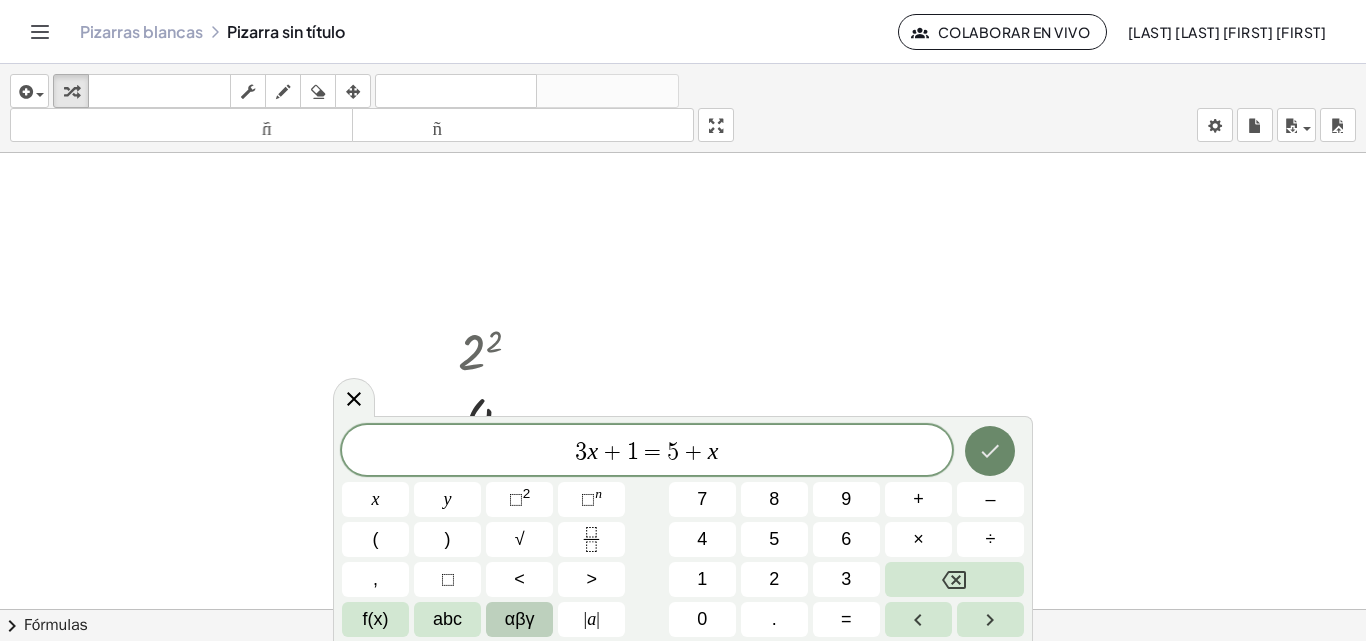 click 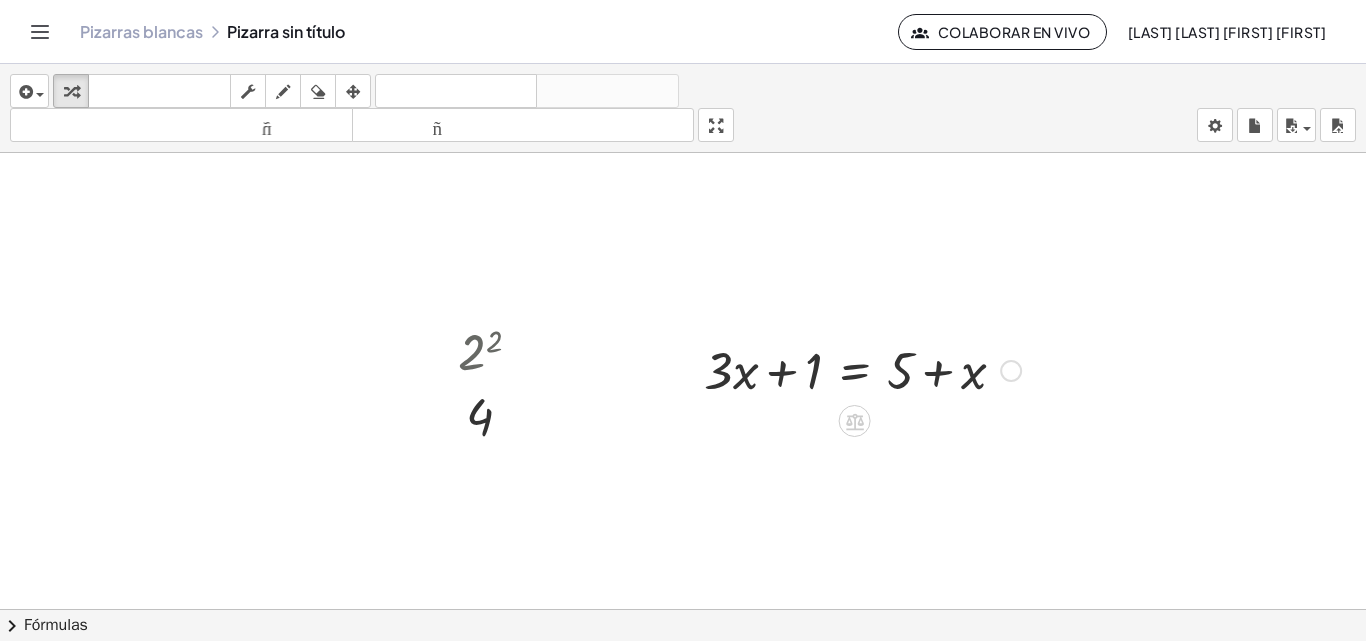 click at bounding box center (862, 369) 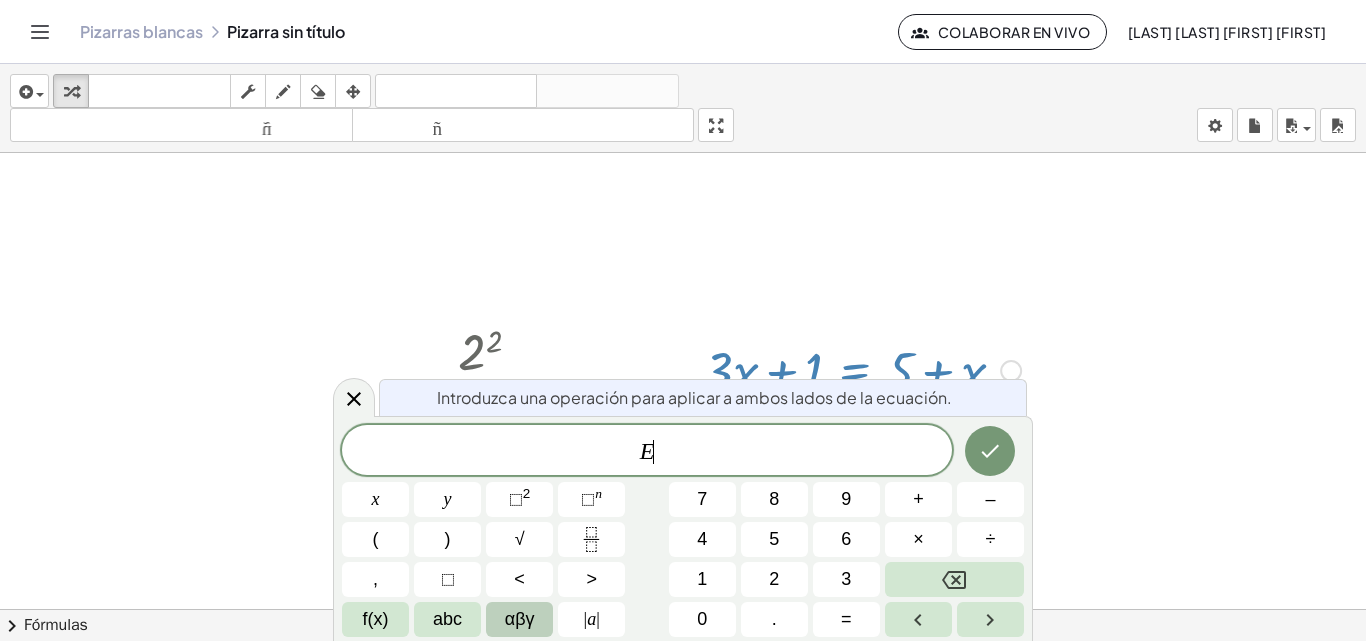 drag, startPoint x: 958, startPoint y: 307, endPoint x: 967, endPoint y: 317, distance: 13.453624 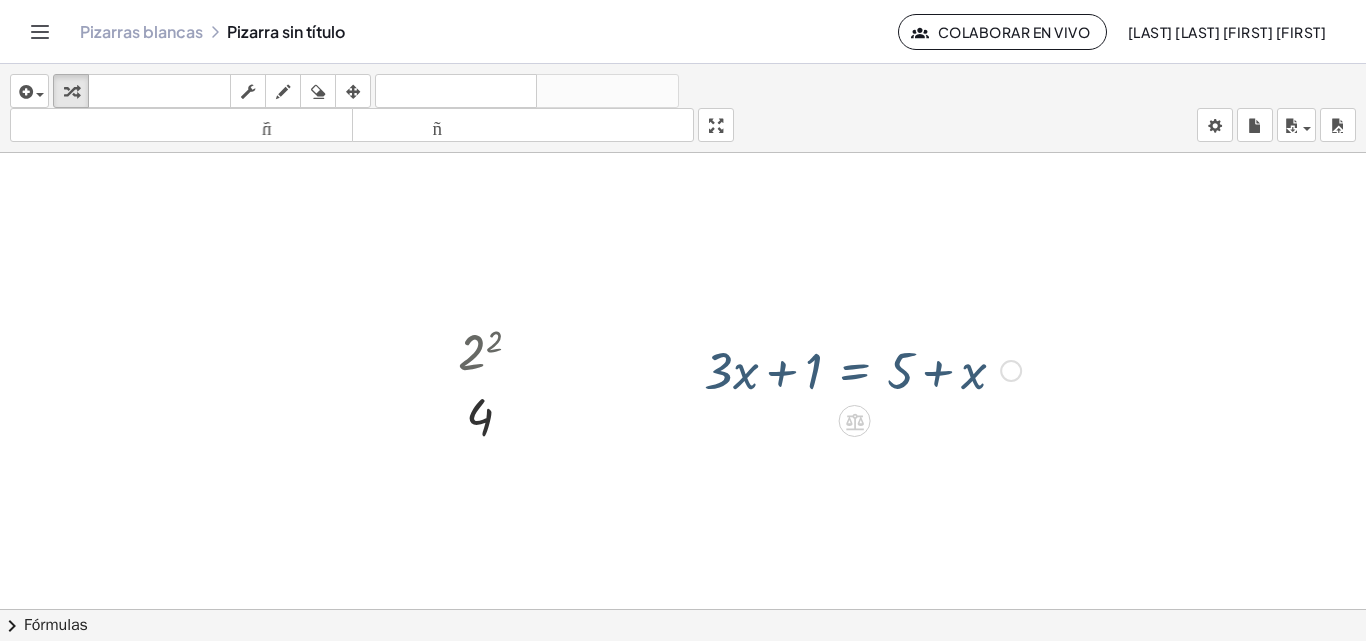 click at bounding box center (862, 369) 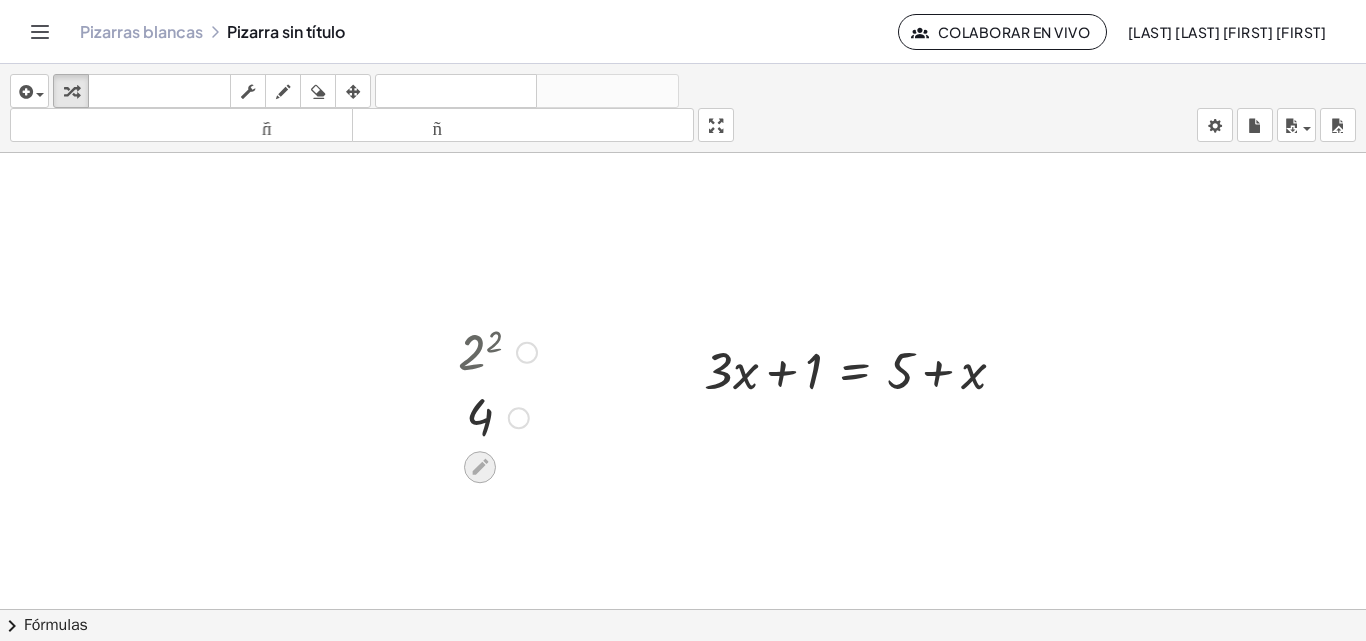click 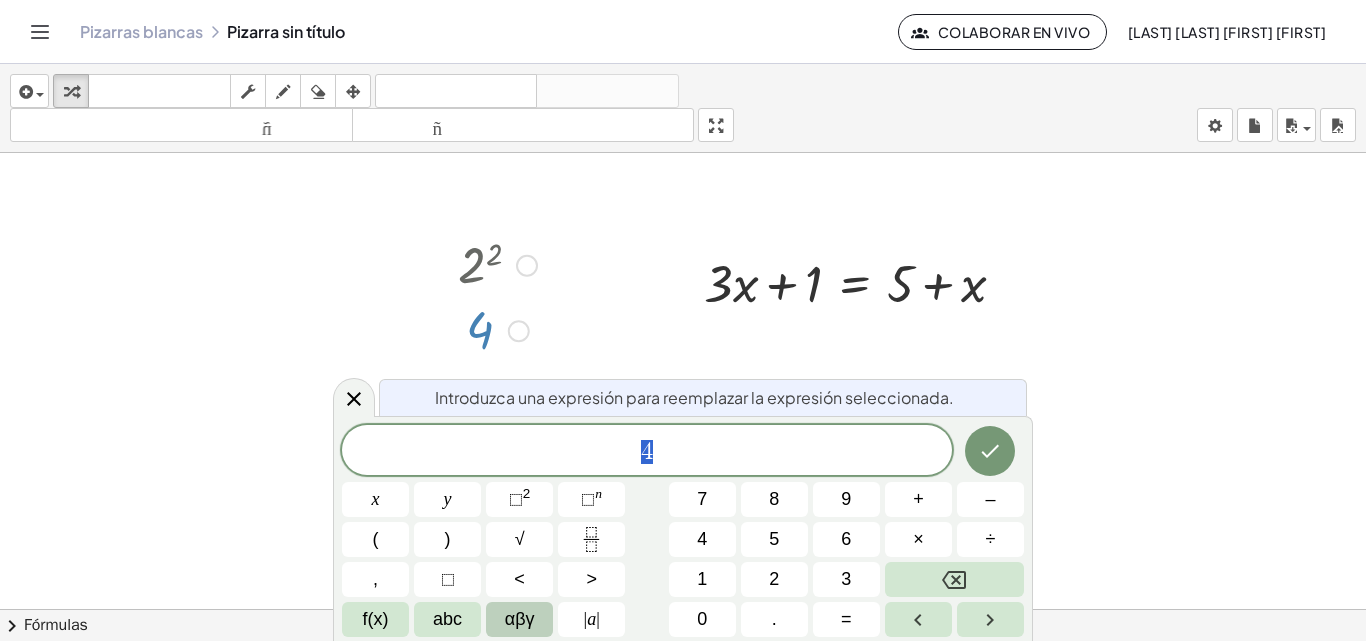 scroll, scrollTop: 88, scrollLeft: 0, axis: vertical 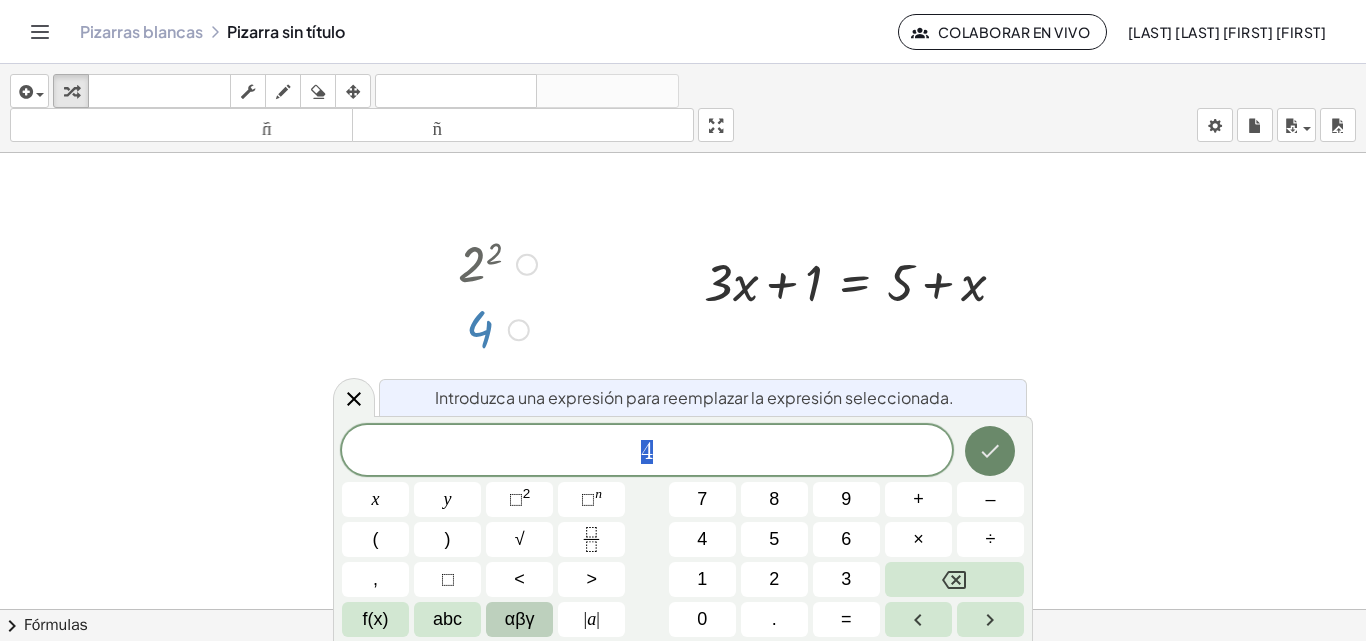 click at bounding box center [990, 451] 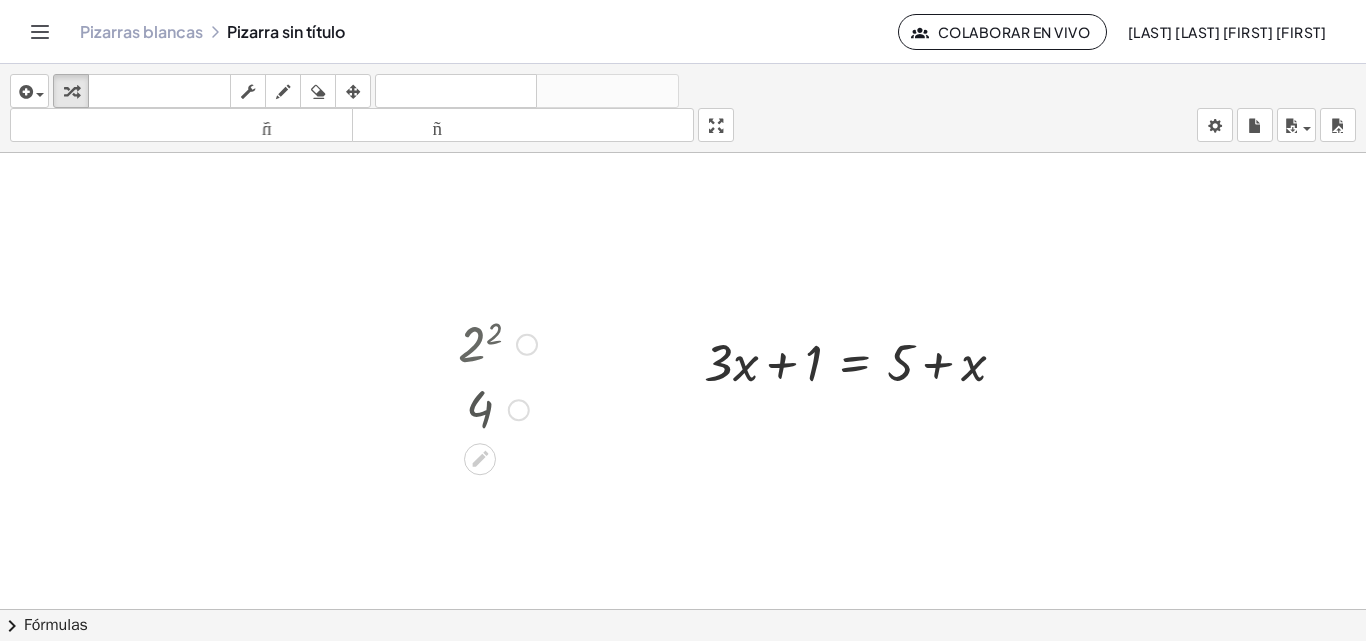 scroll, scrollTop: 0, scrollLeft: 0, axis: both 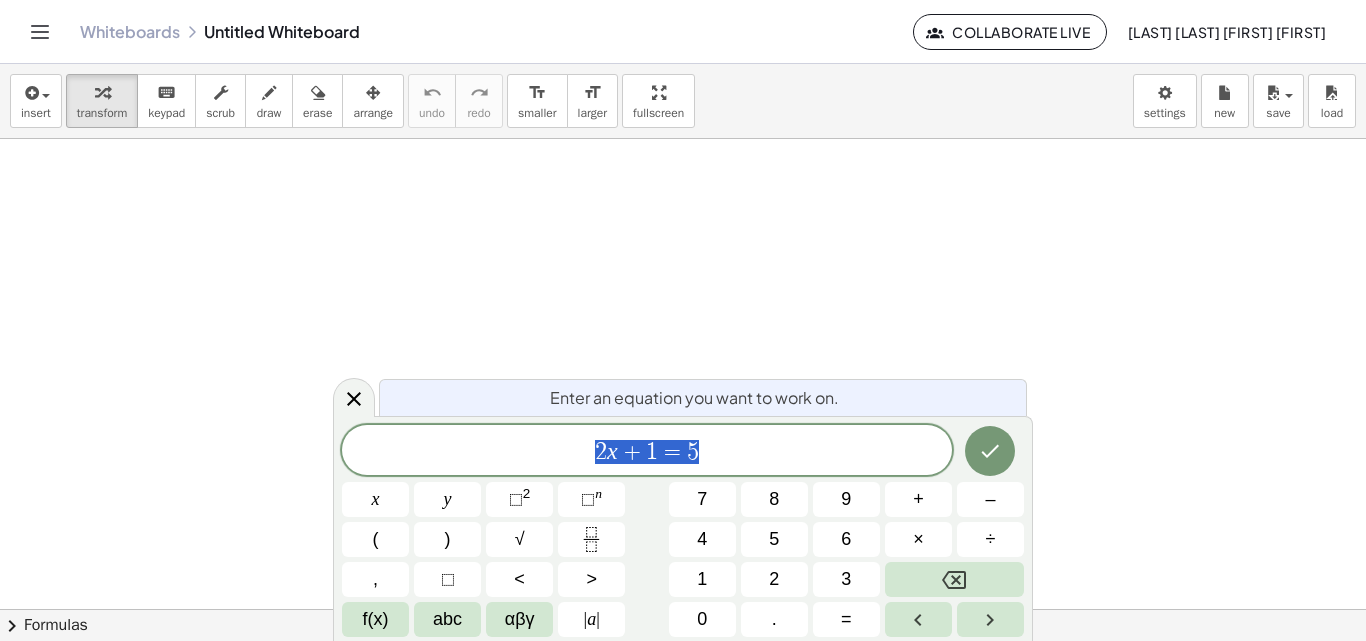 drag, startPoint x: 639, startPoint y: 446, endPoint x: 527, endPoint y: 439, distance: 112.21854 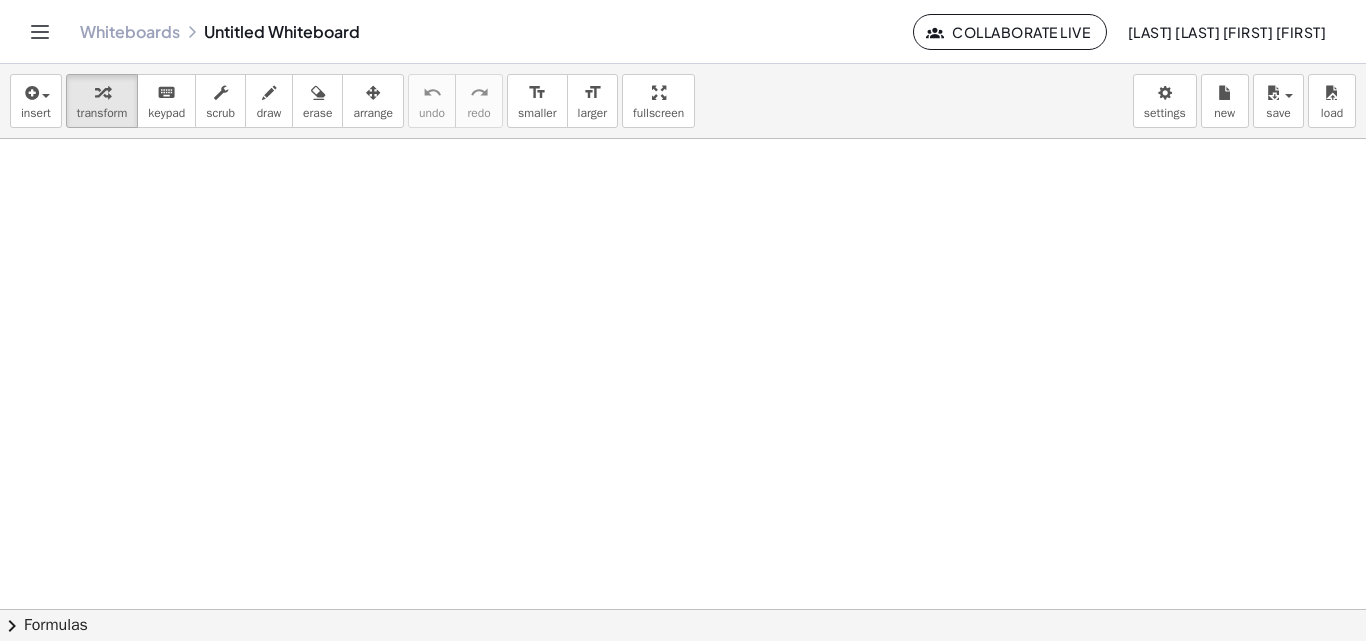 click at bounding box center [683, 609] 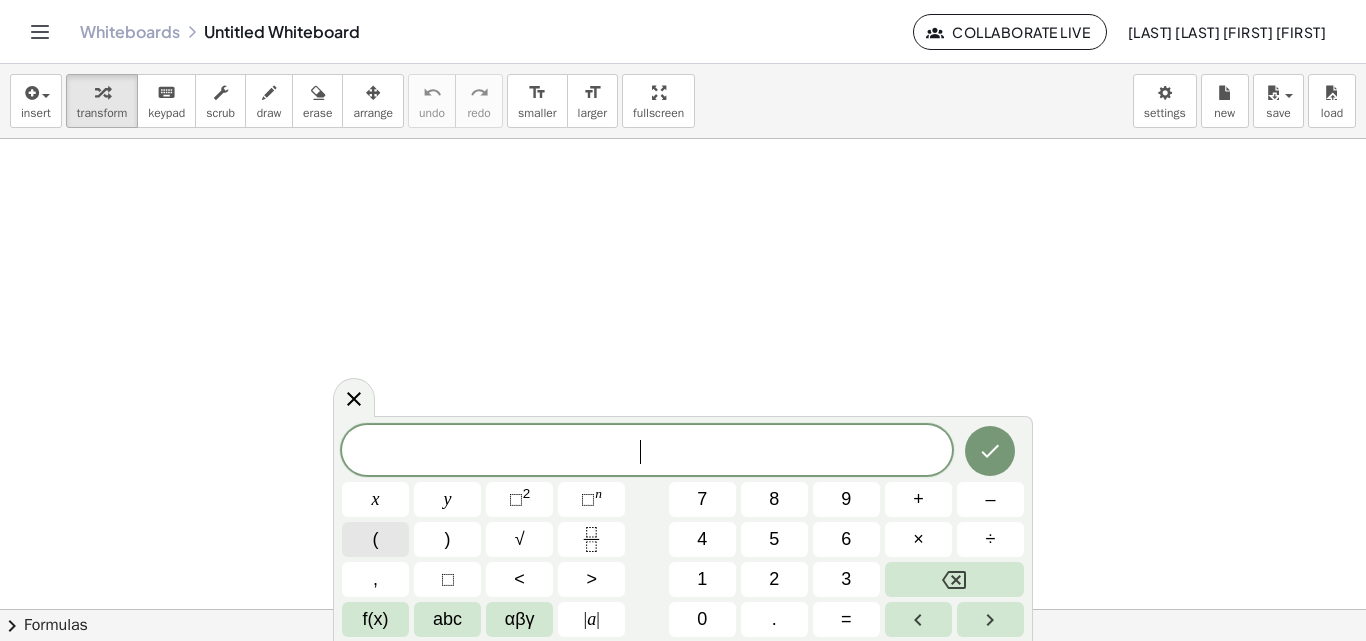click on "(" at bounding box center [375, 539] 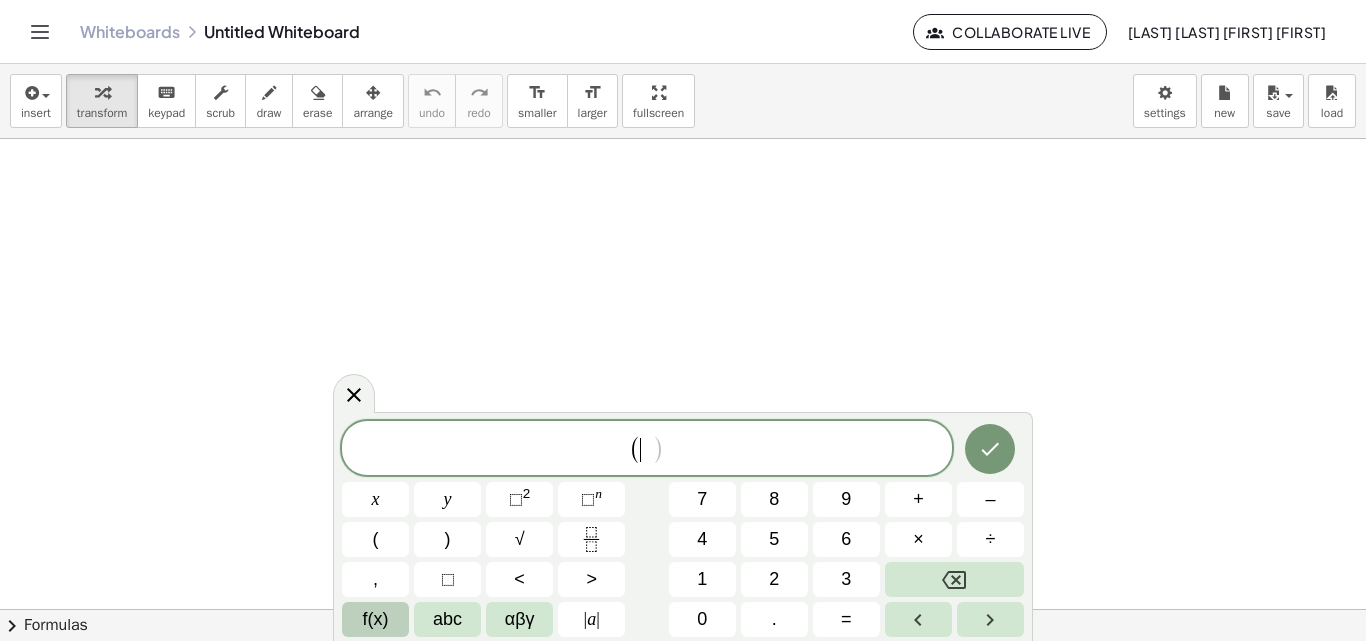 click on "f(x)" at bounding box center (376, 619) 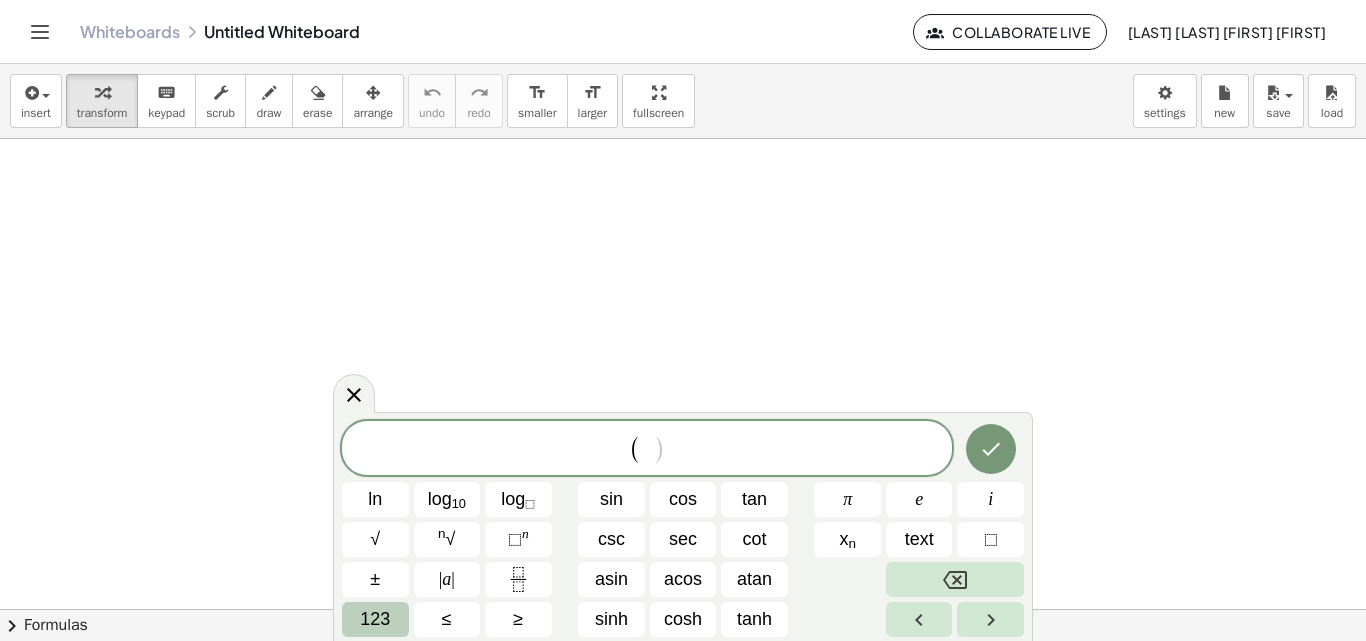 click on "123" at bounding box center (375, 619) 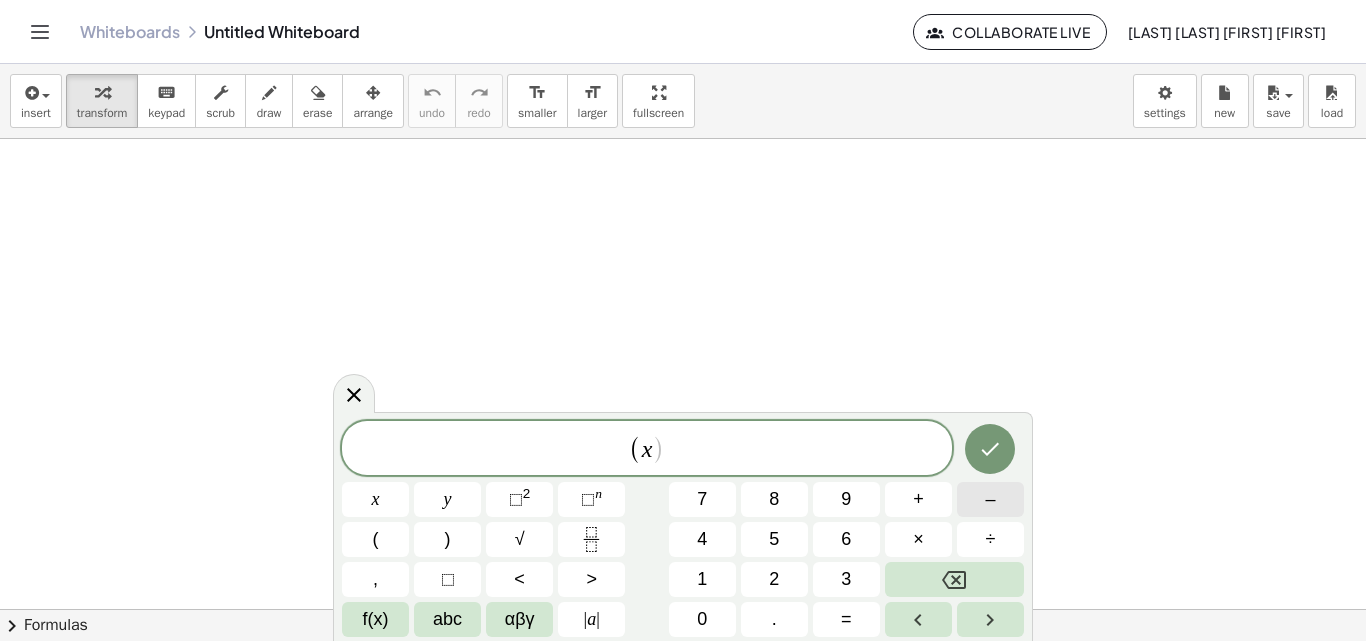 click on "–" at bounding box center [990, 499] 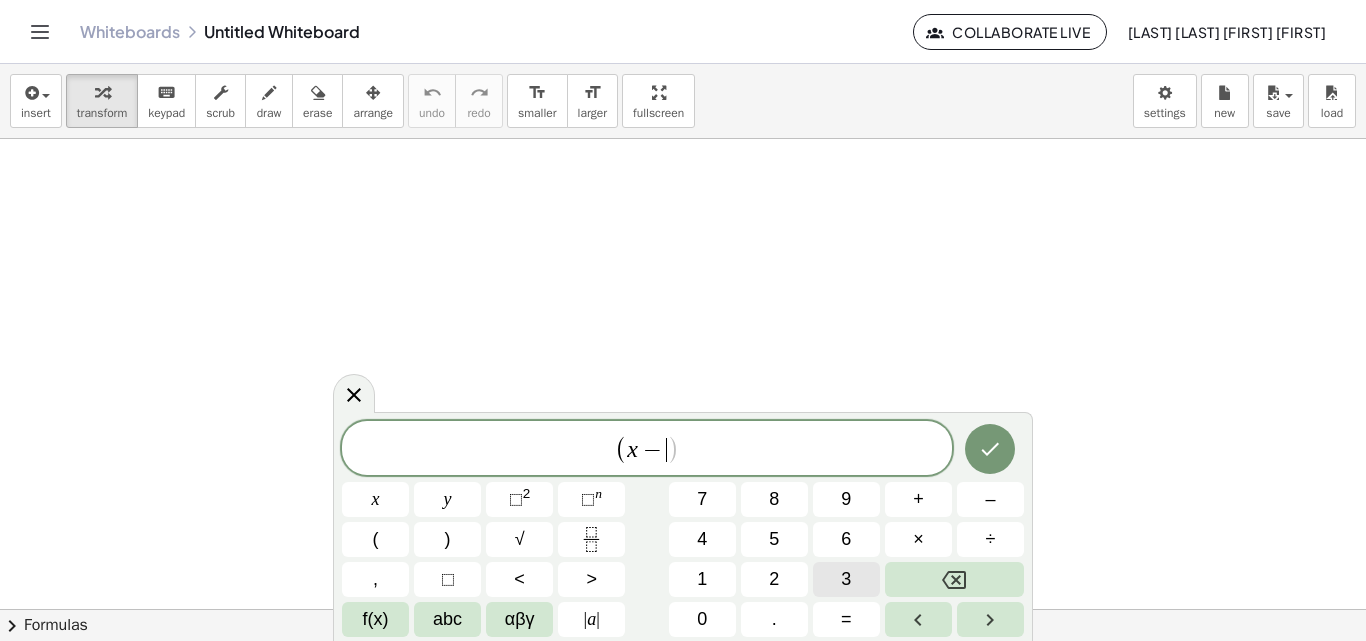 click on "3" at bounding box center (846, 579) 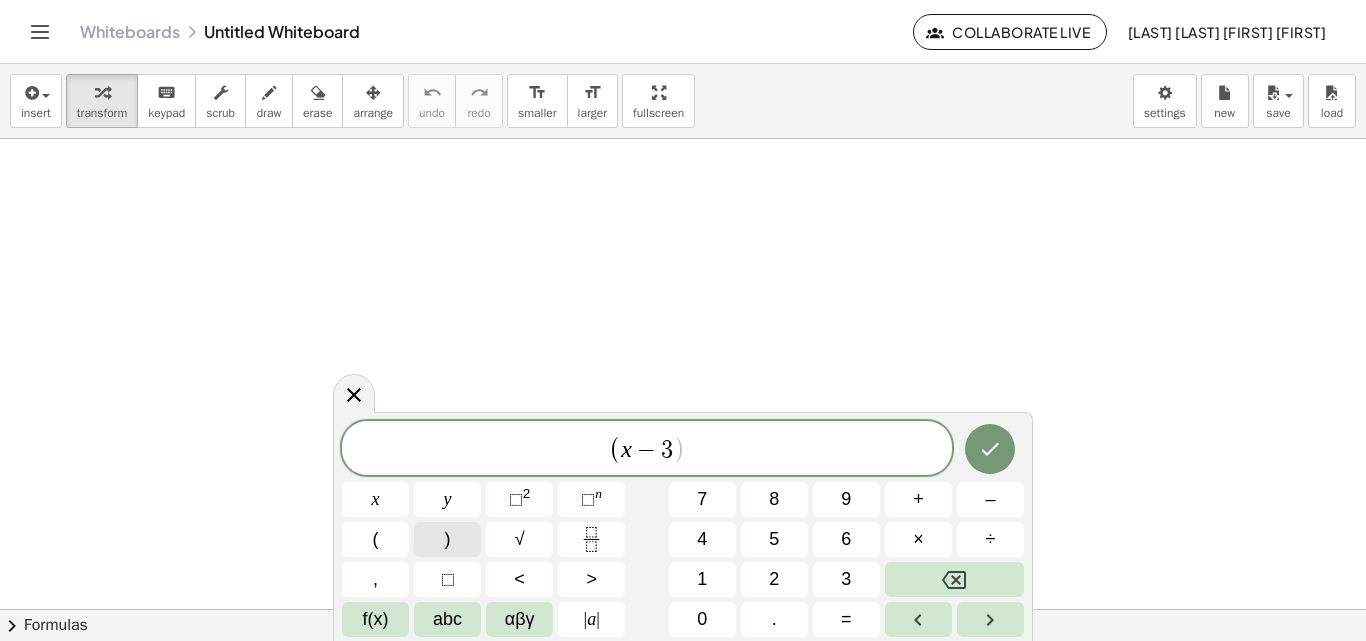 click on ")" at bounding box center (447, 539) 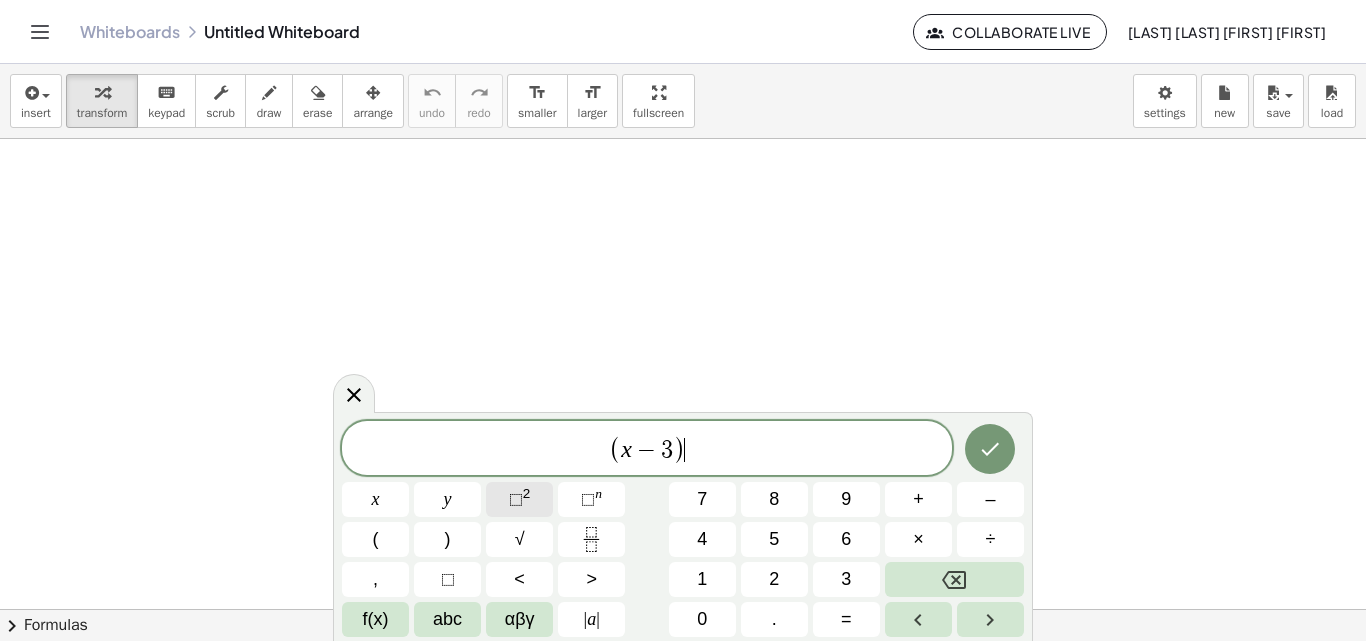 click on "⬚ 2" 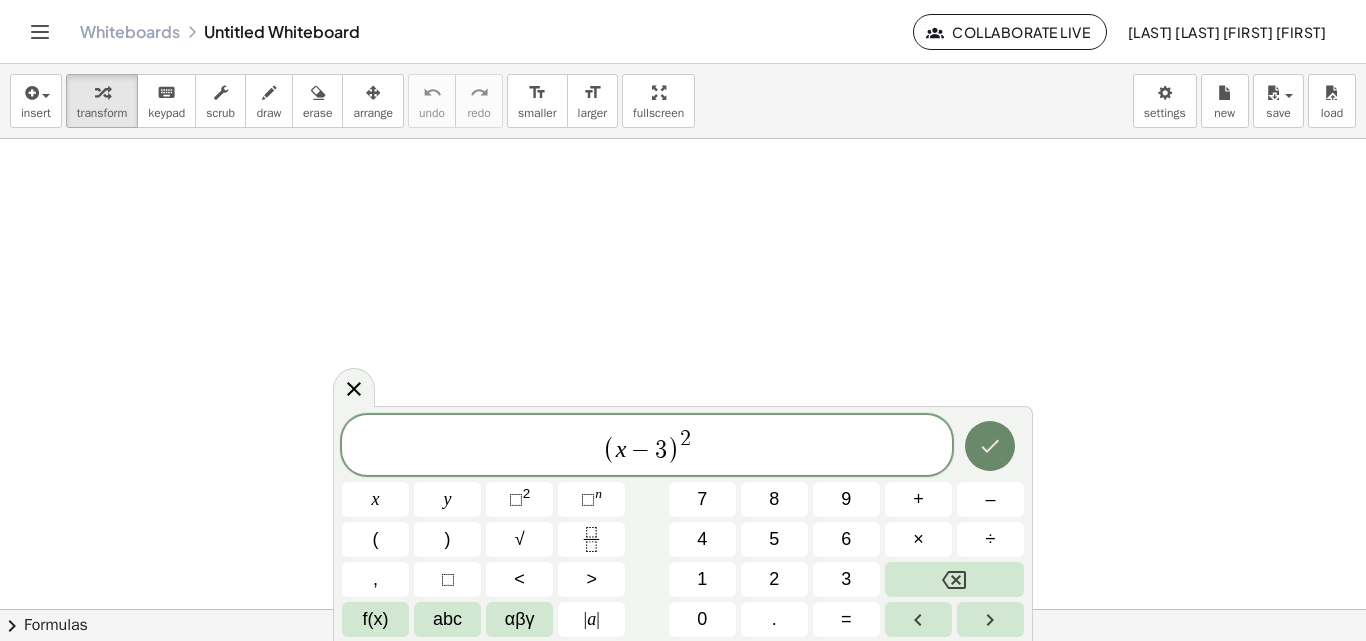 click at bounding box center [990, 446] 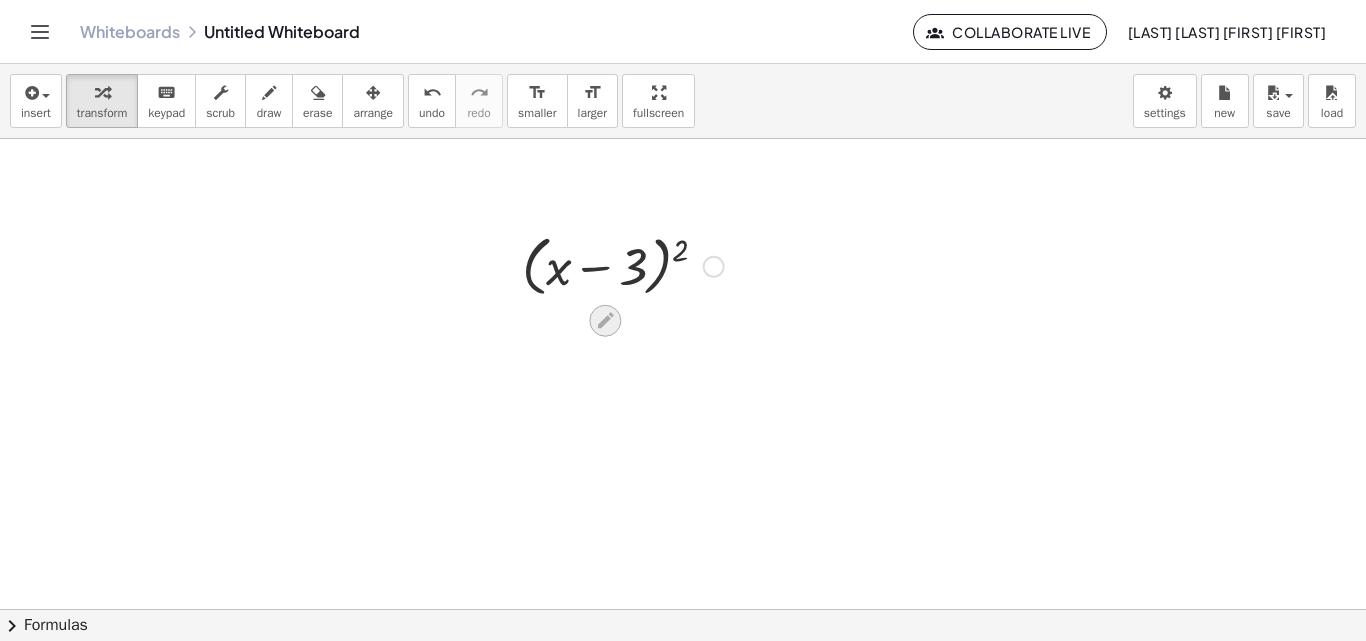 click 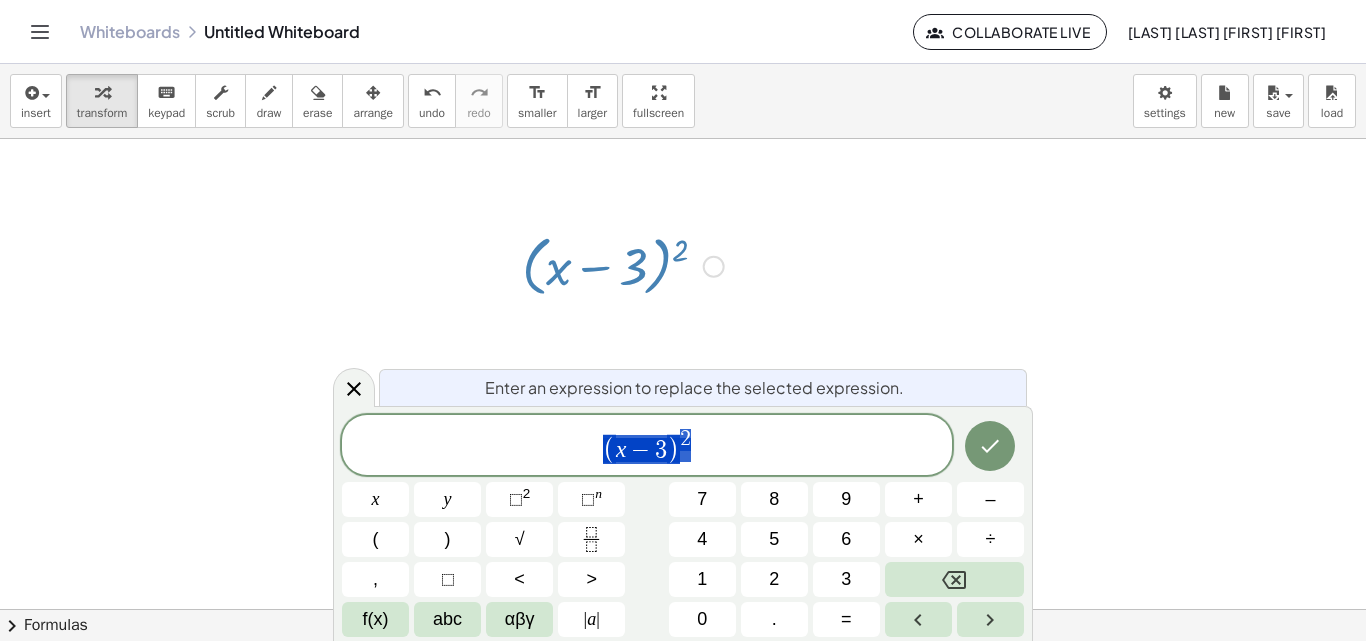 click 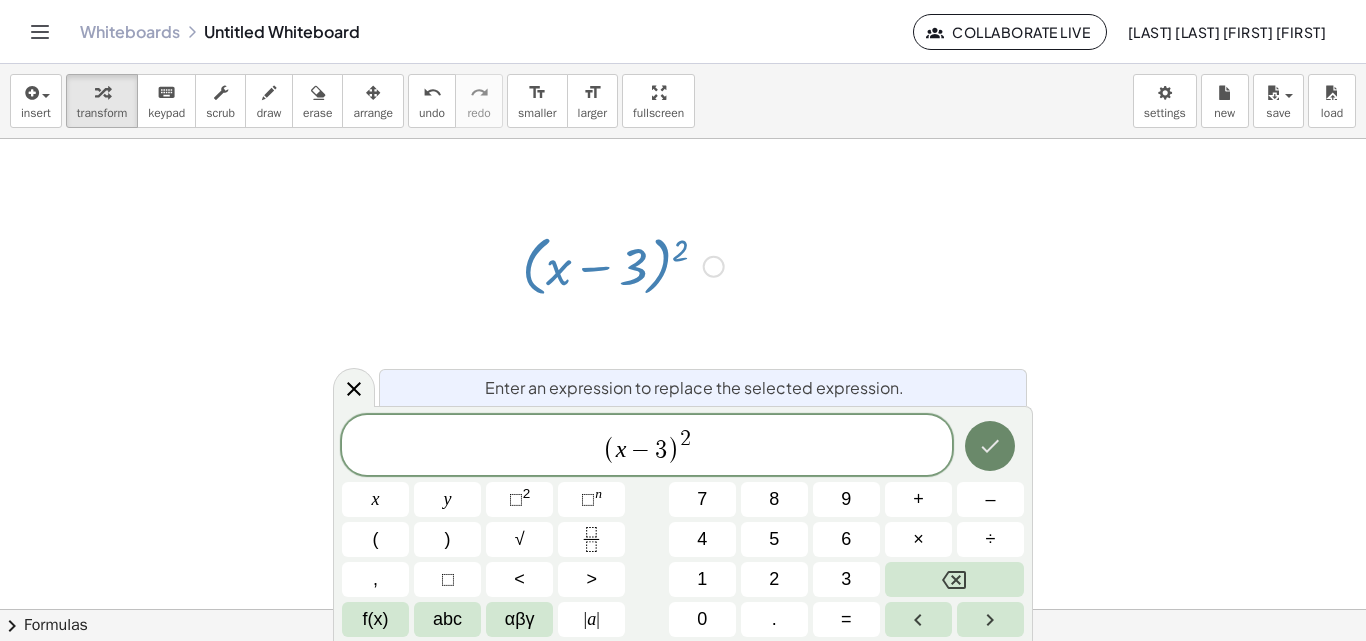 click 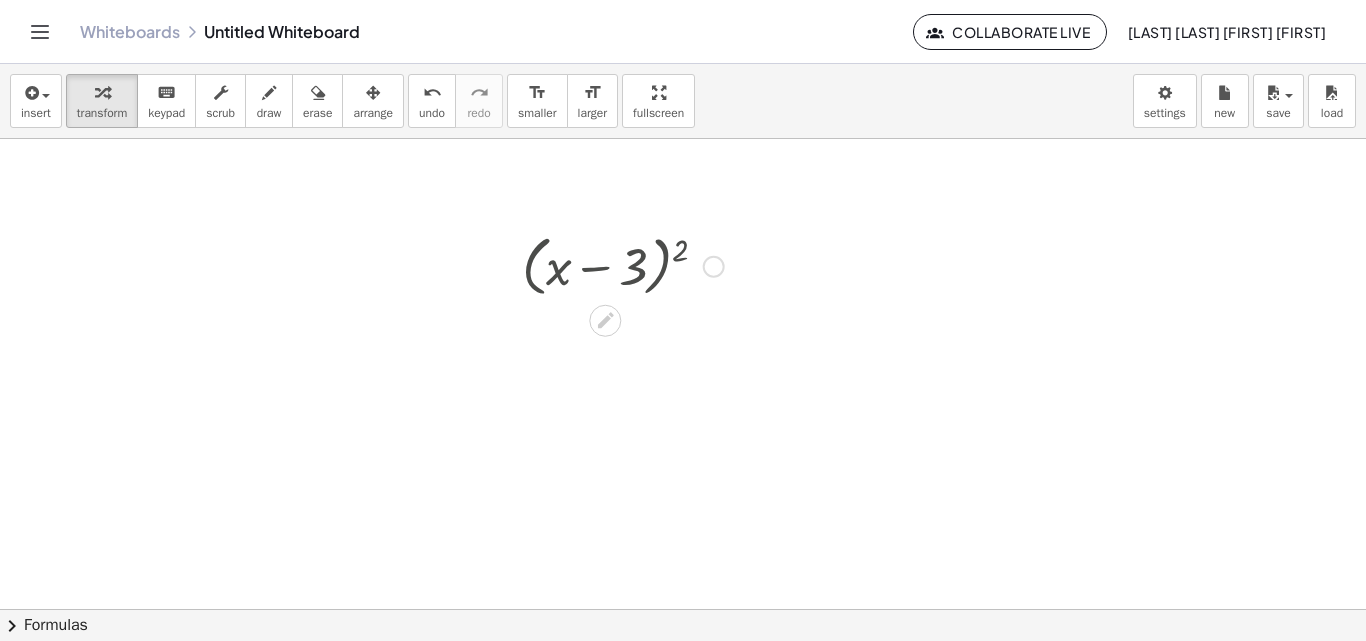 click at bounding box center (623, 265) 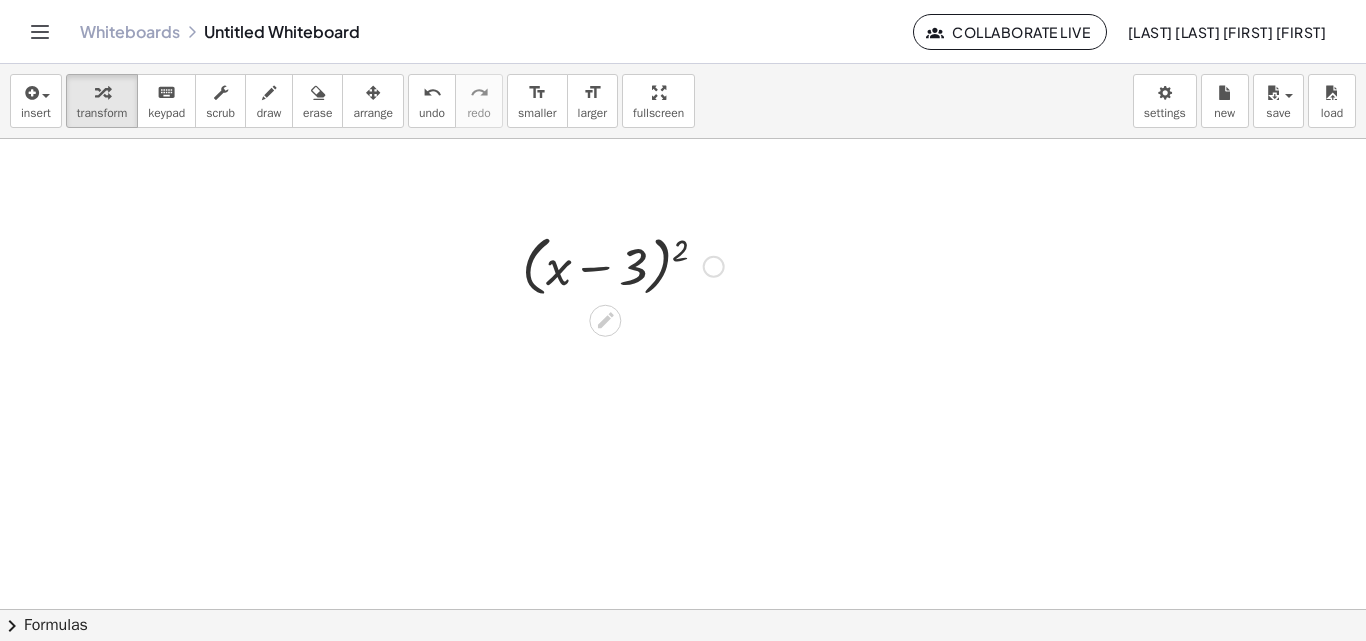 click at bounding box center (623, 265) 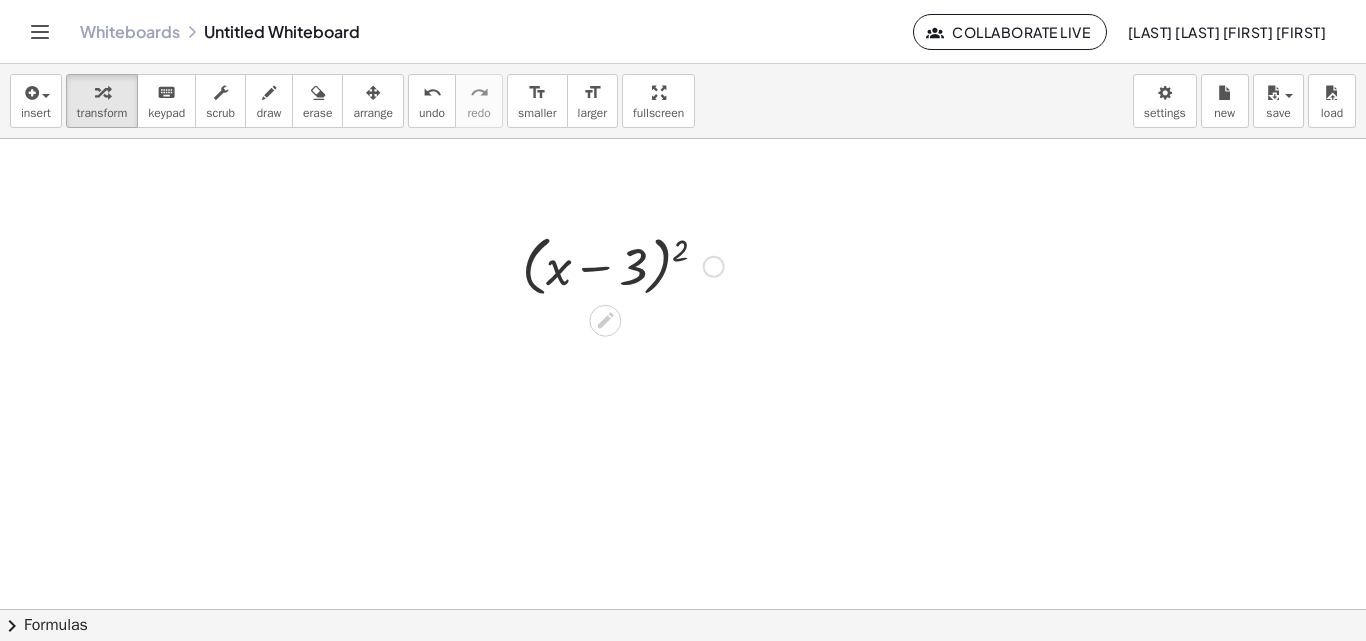 click at bounding box center (623, 265) 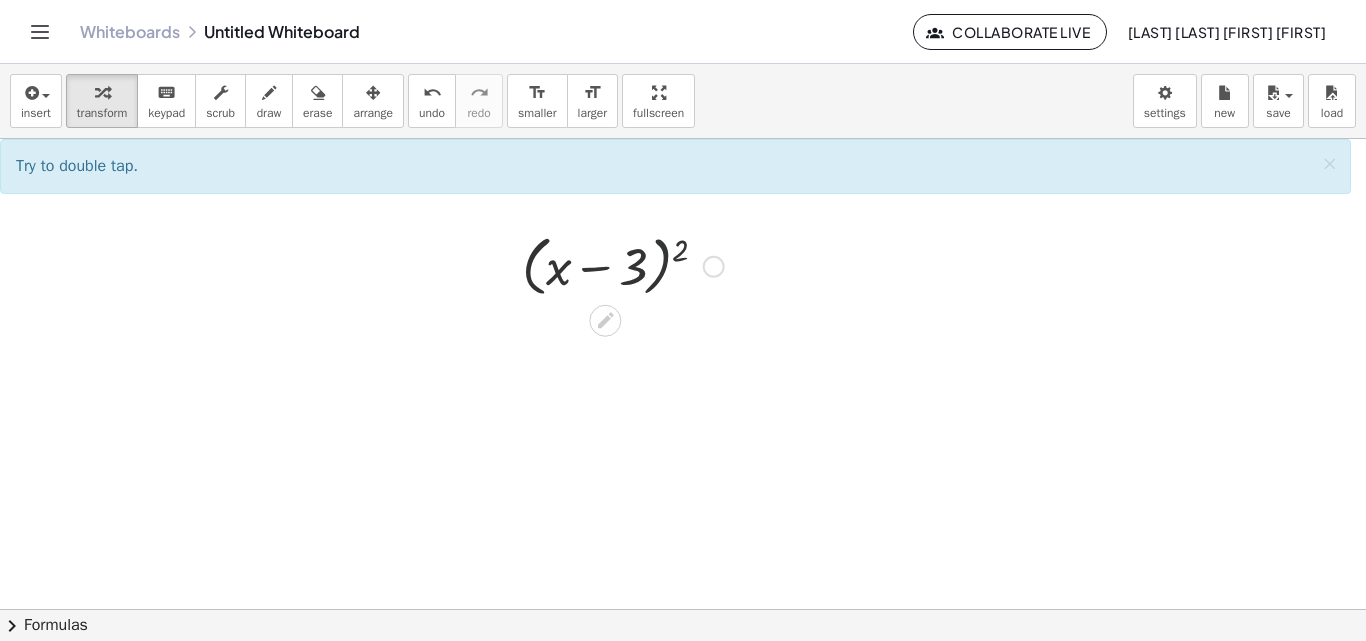 click at bounding box center [623, 265] 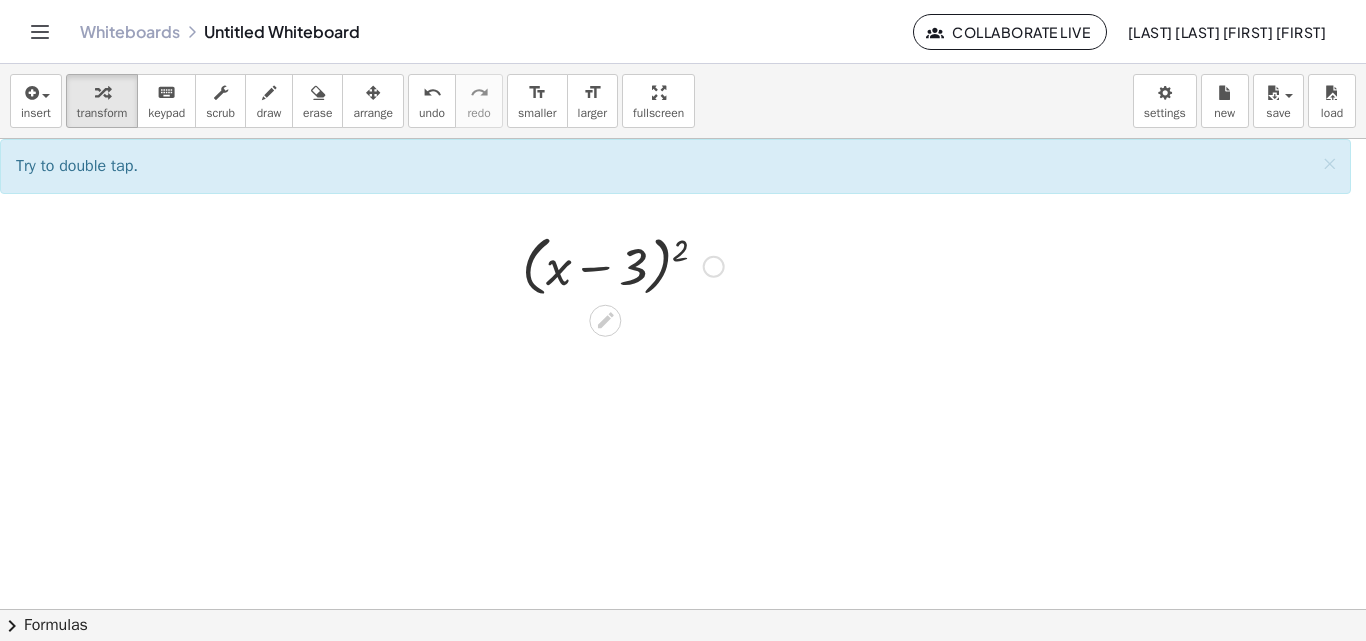 click at bounding box center (623, 265) 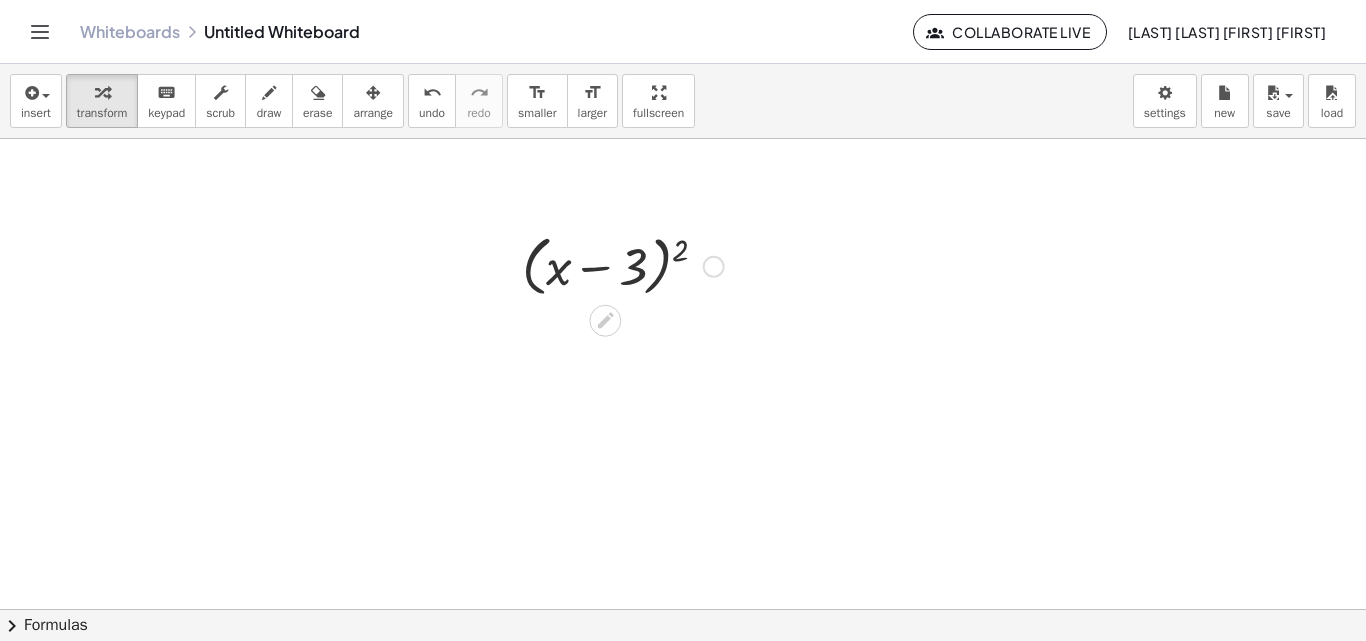 click at bounding box center [623, 265] 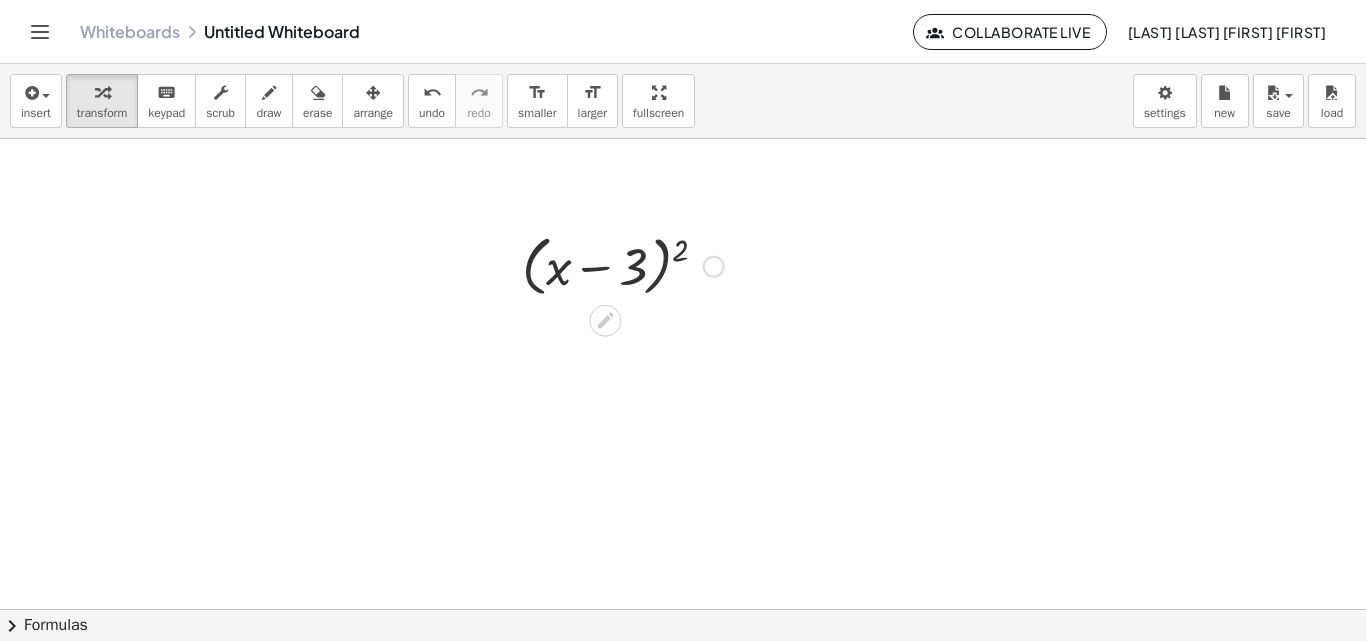 click at bounding box center [623, 265] 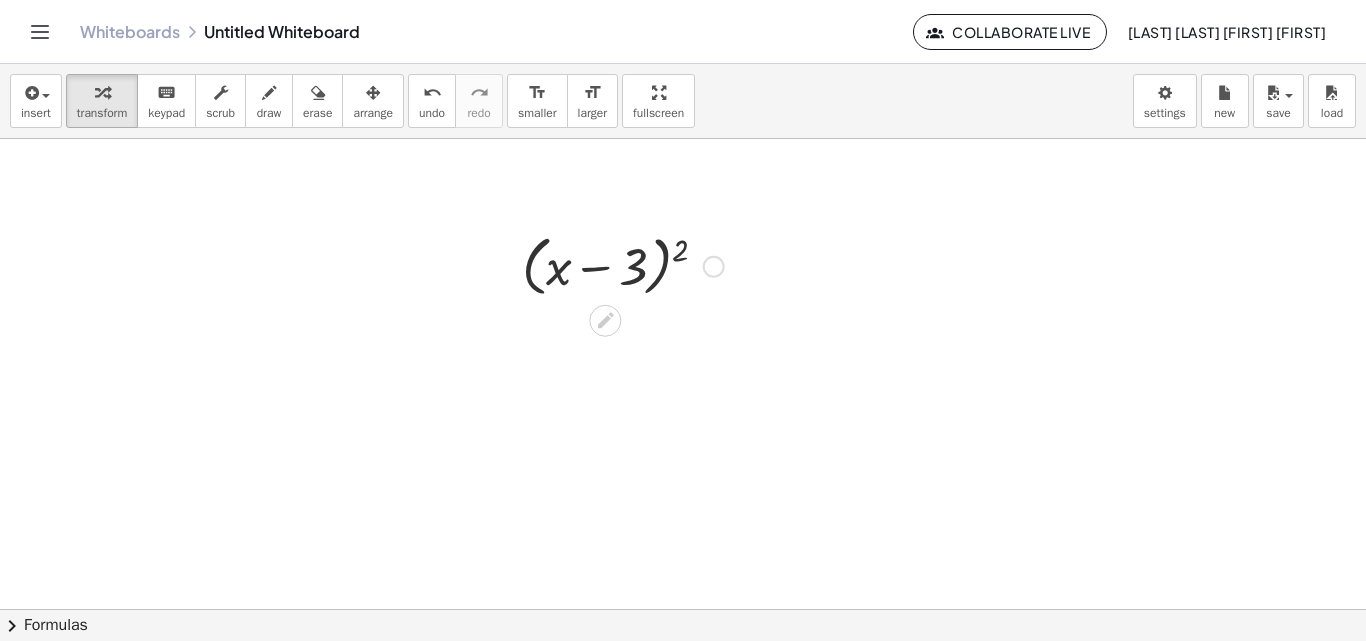 click at bounding box center [714, 267] 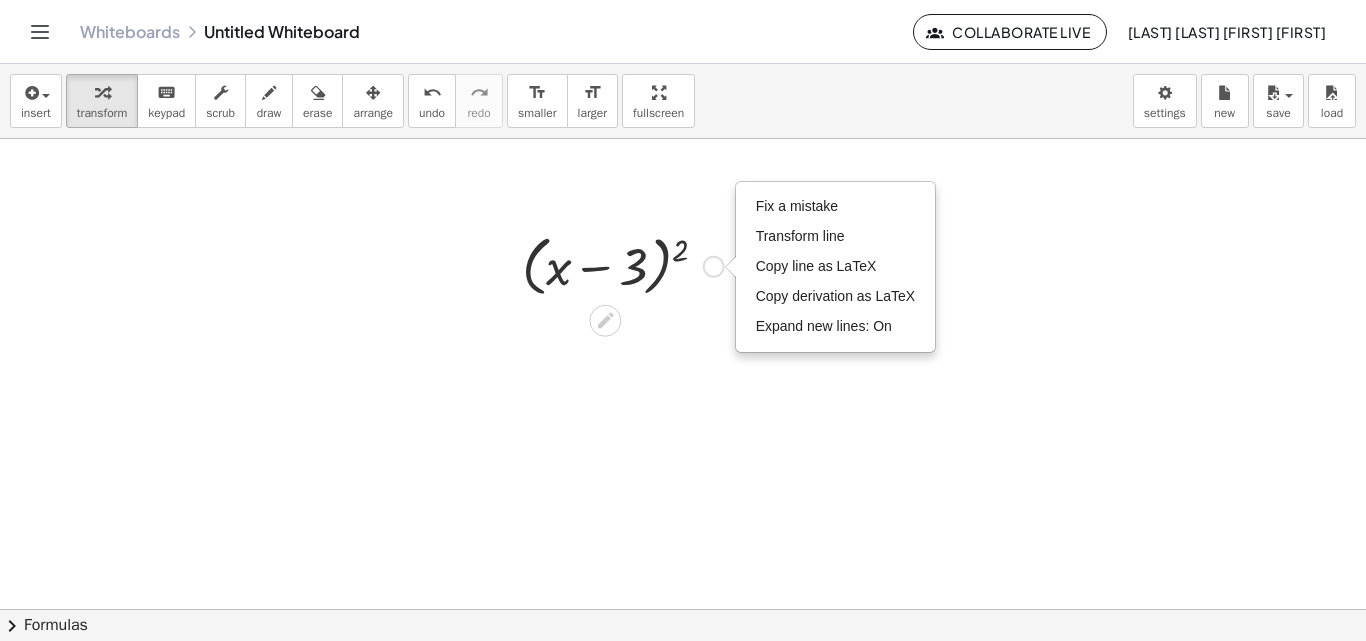 click on "Fix a mistake Transform line Copy line as LaTeX Copy derivation as LaTeX Expand new lines: On" at bounding box center [714, 267] 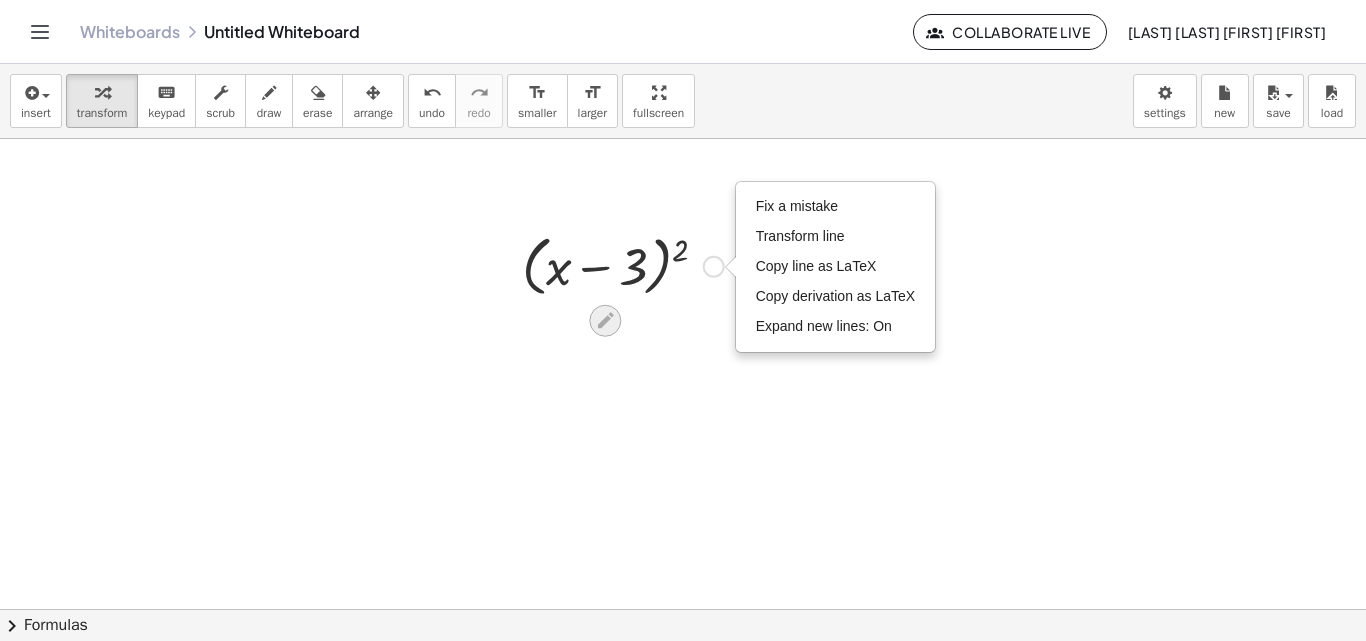 click 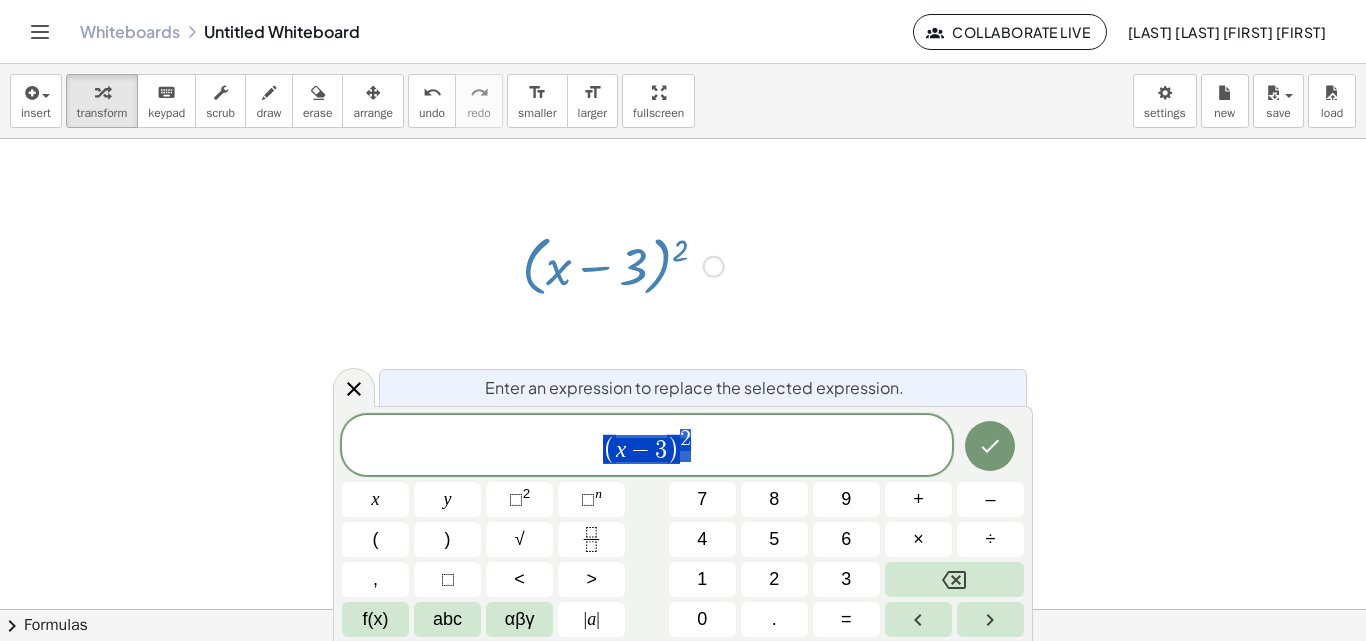 click on "( + x − 3 ) 2 Fix a mistake Transform line Copy line as LaTeX Copy derivation as LaTeX Expand new lines: On" at bounding box center (615, 265) 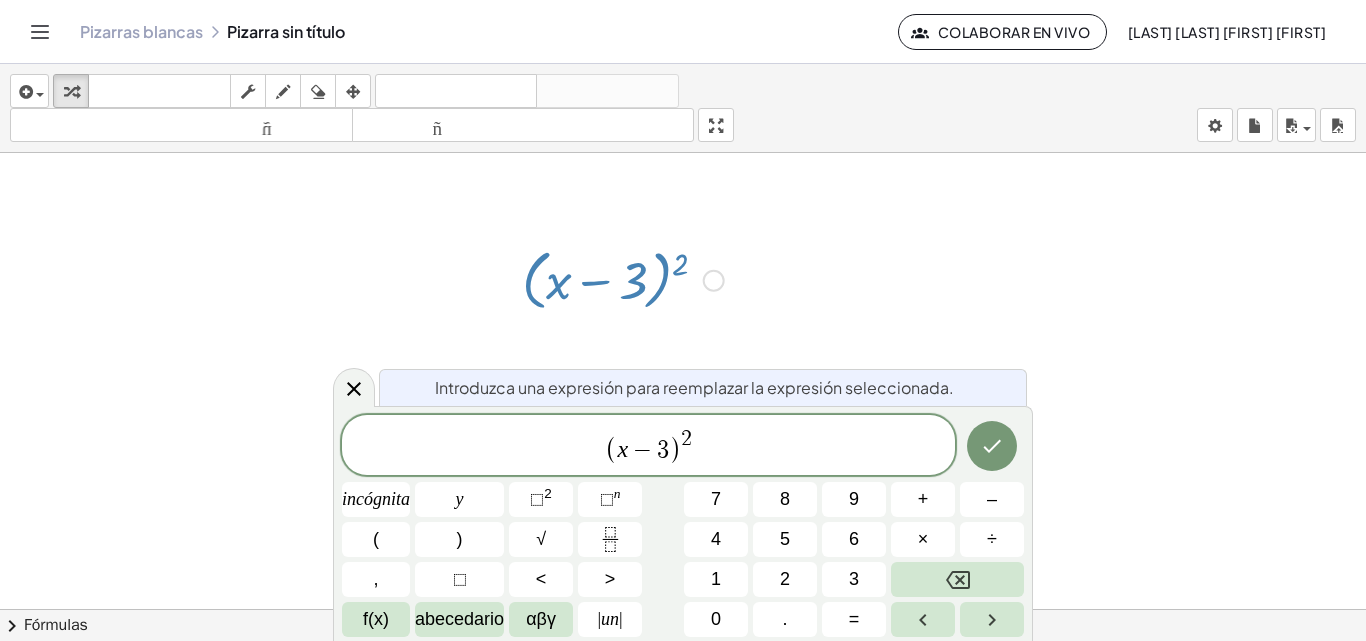 click on "Introduzca una expresión para reemplazar la expresión seleccionada." at bounding box center (703, 387) 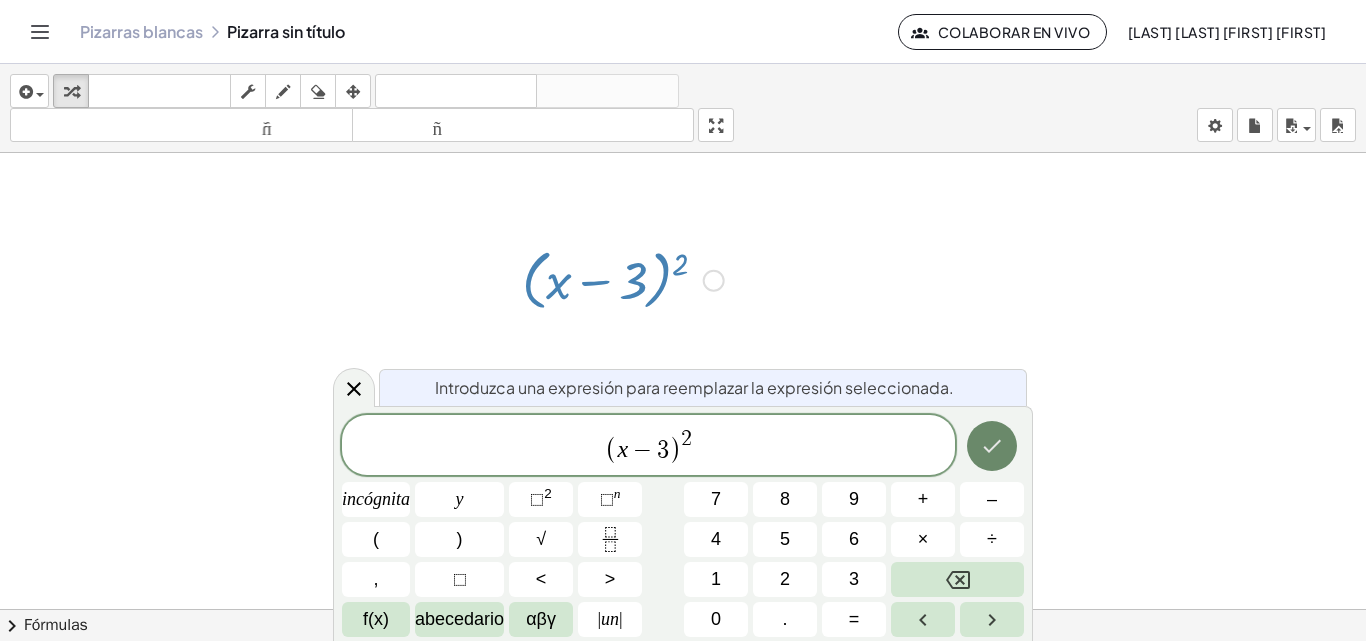 click 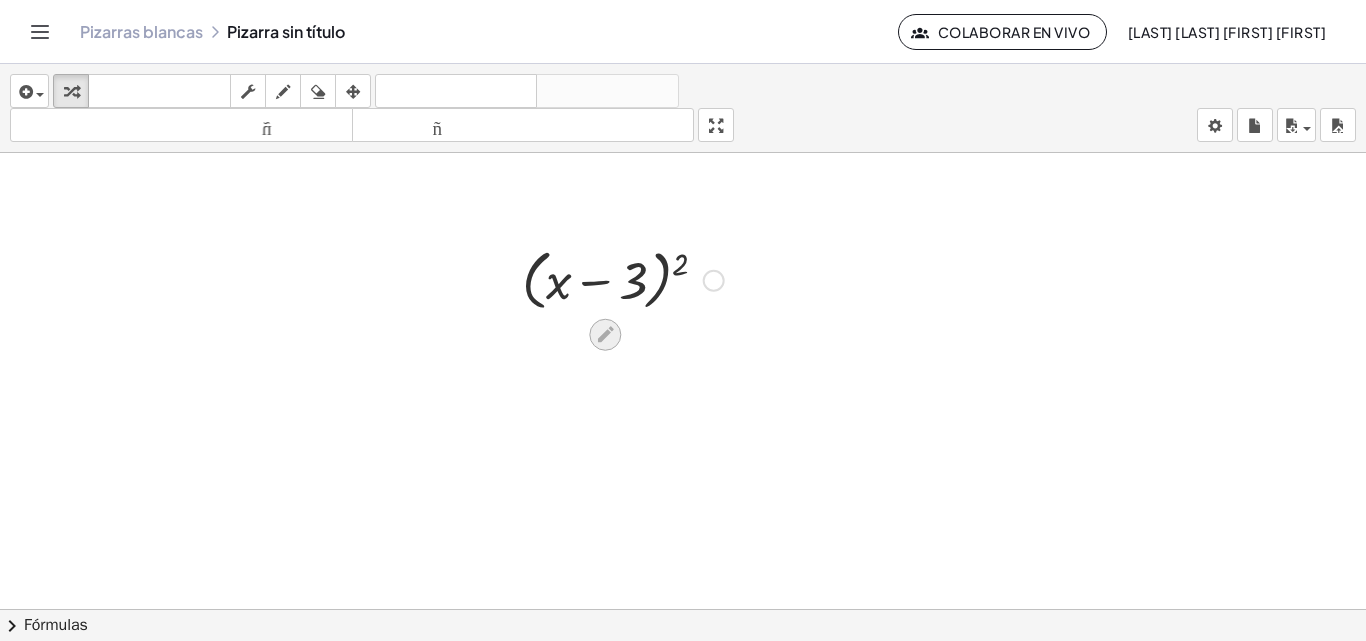 click 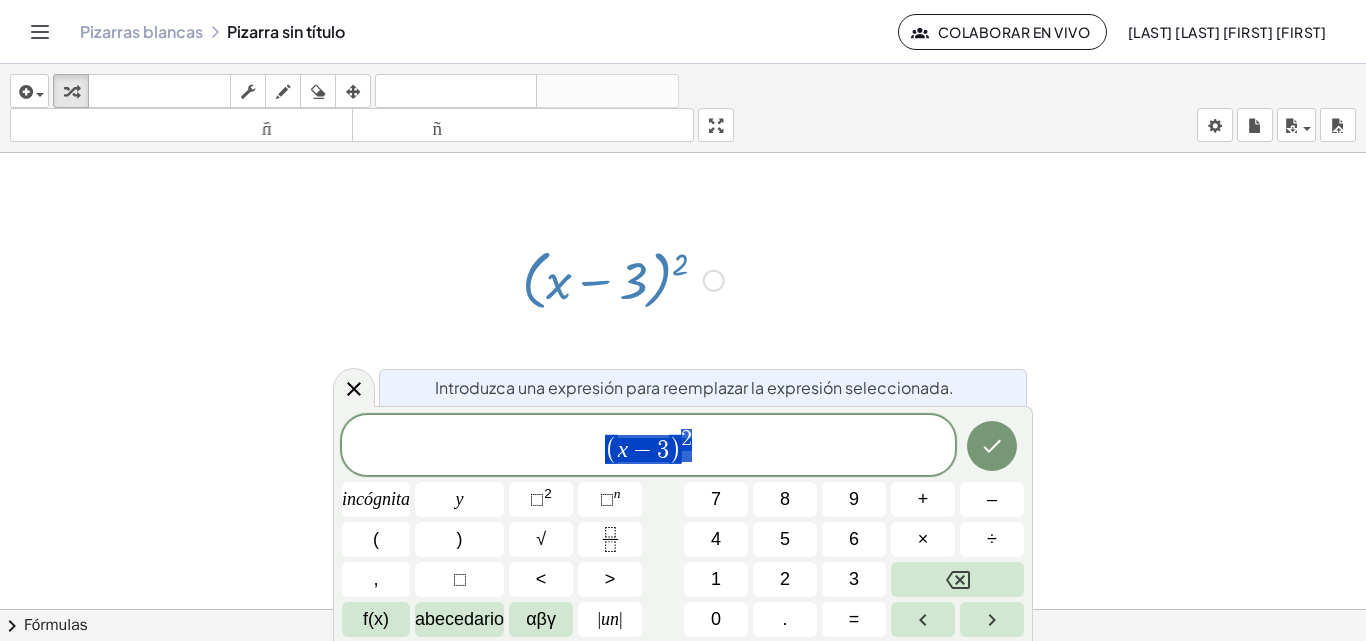 click on "( x − 3 ) 2" at bounding box center (648, 446) 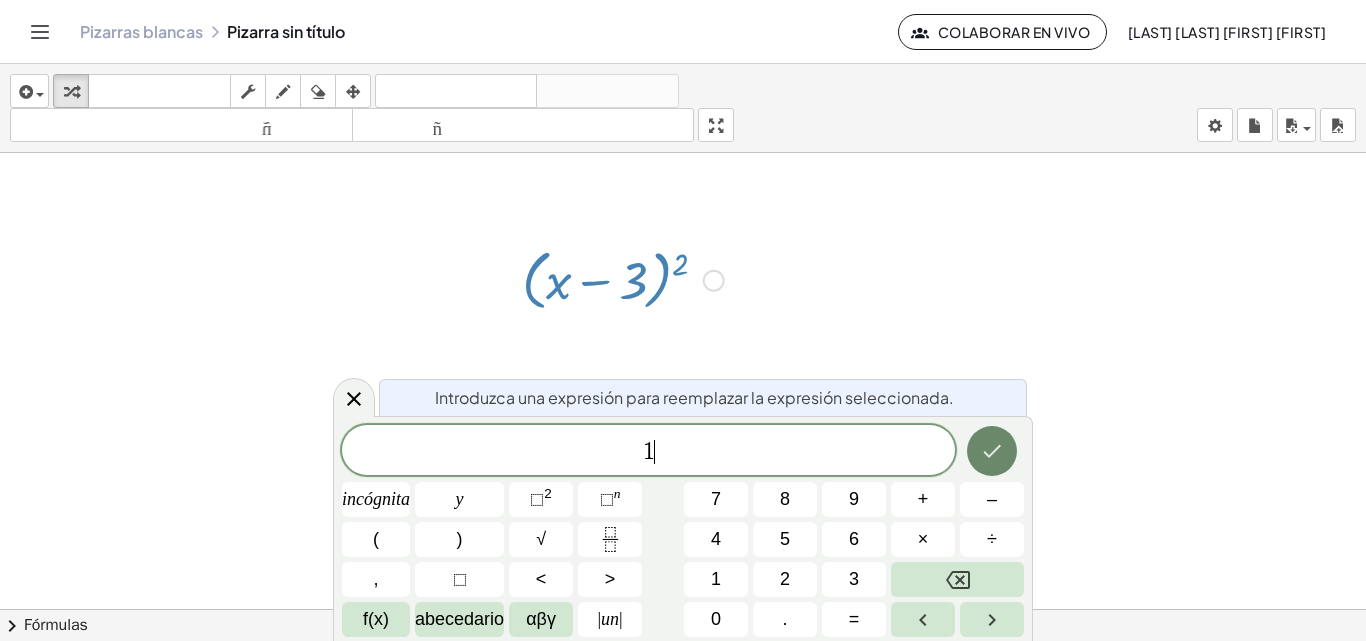 click 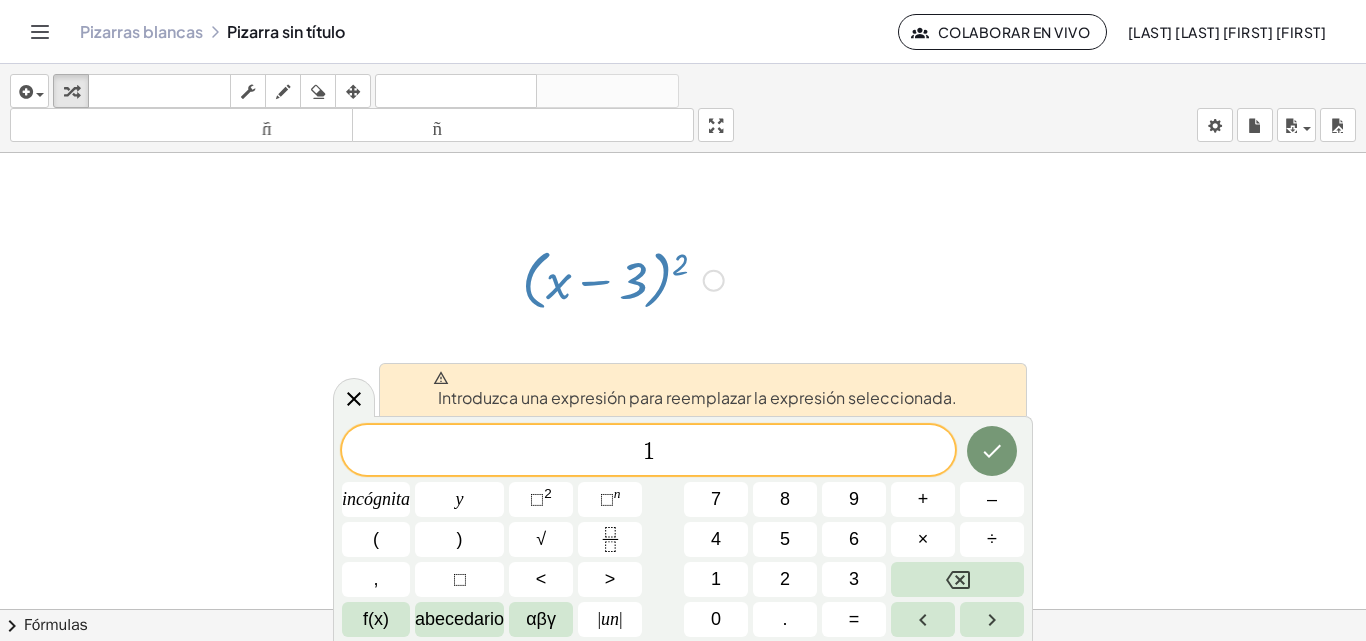 click at bounding box center (683, 623) 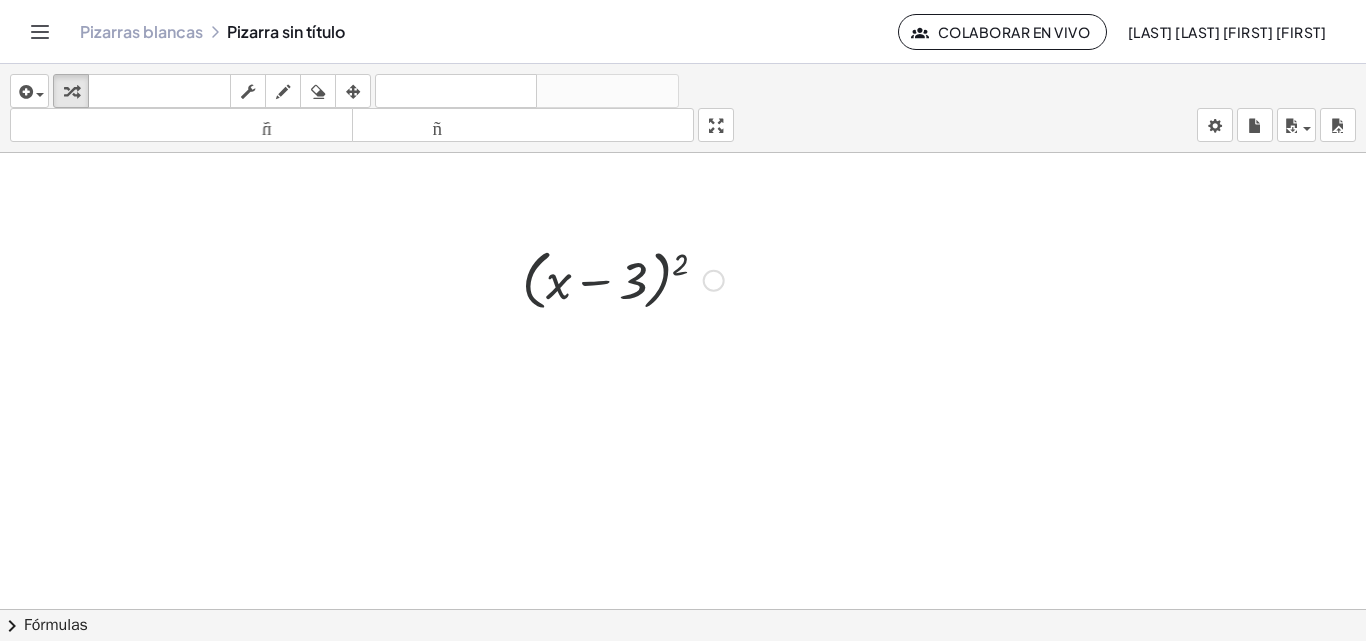 click at bounding box center (623, 279) 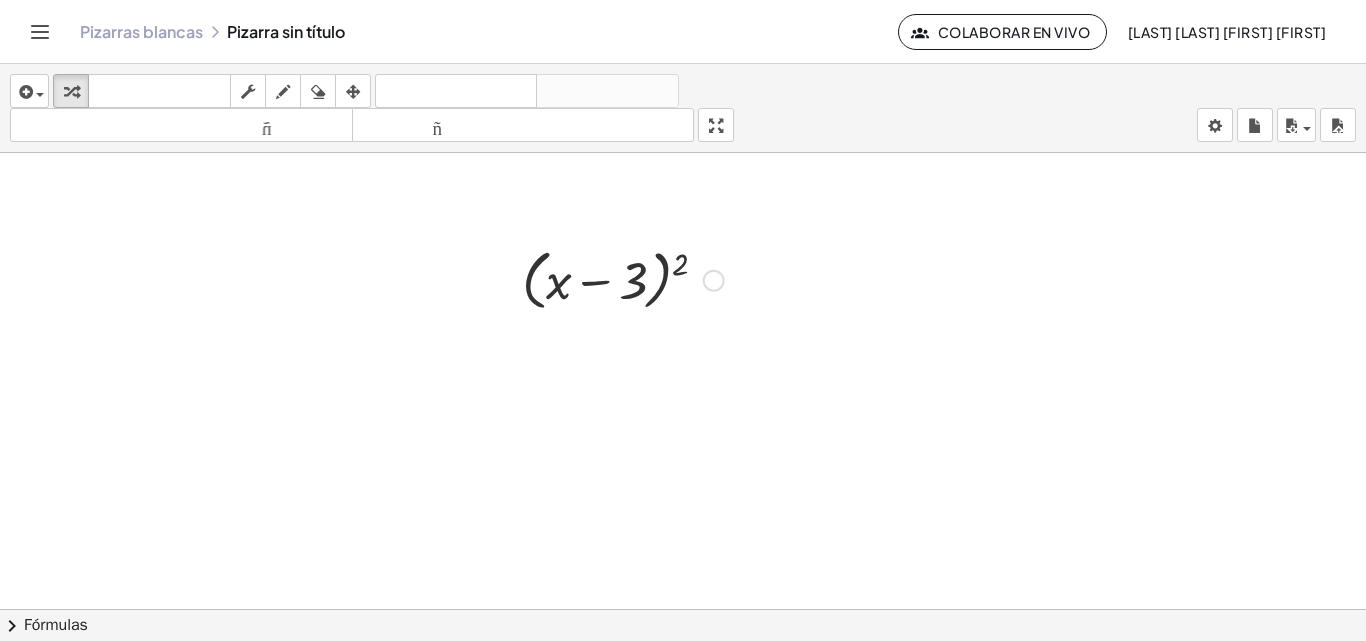click at bounding box center [714, 281] 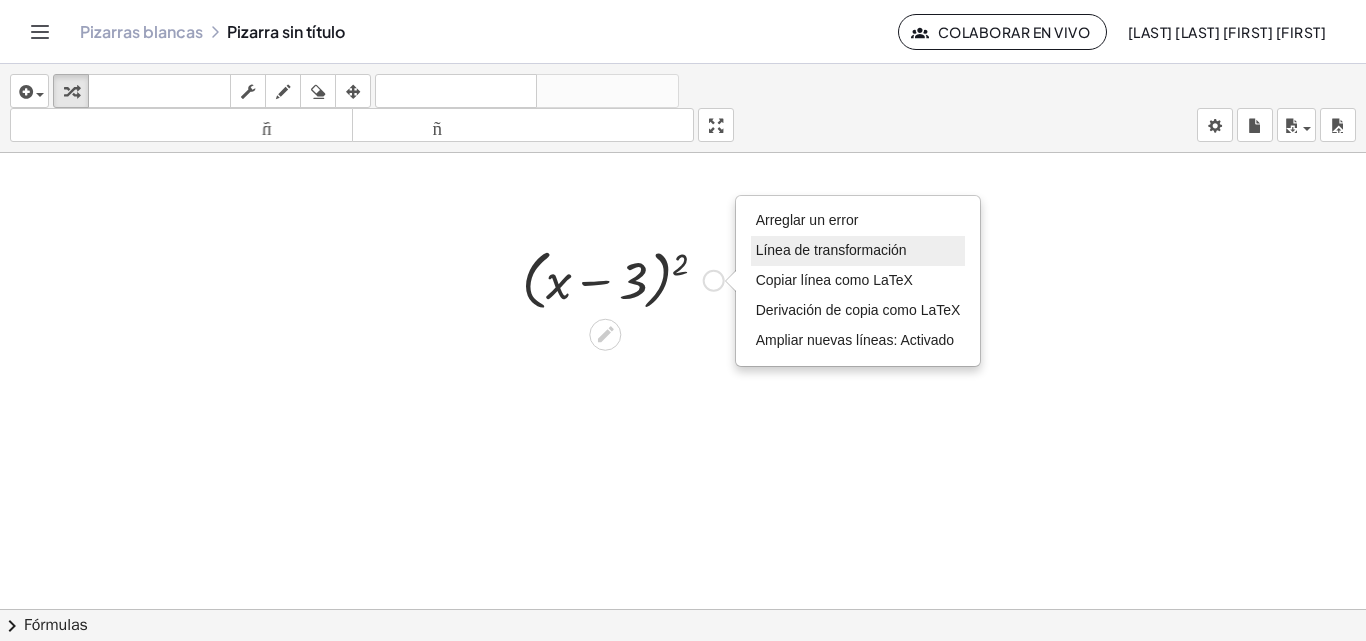 click on "Línea de transformación" at bounding box center (831, 250) 